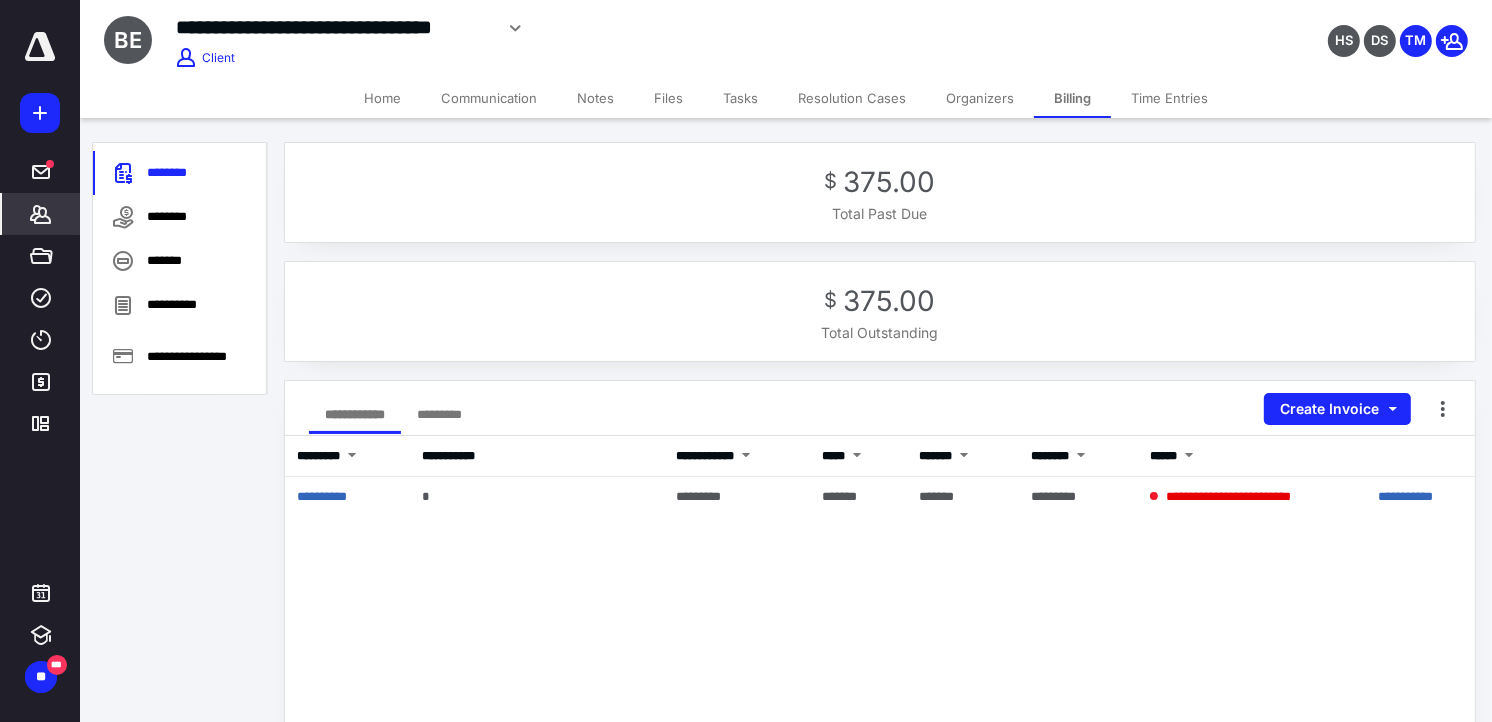 scroll, scrollTop: 0, scrollLeft: 0, axis: both 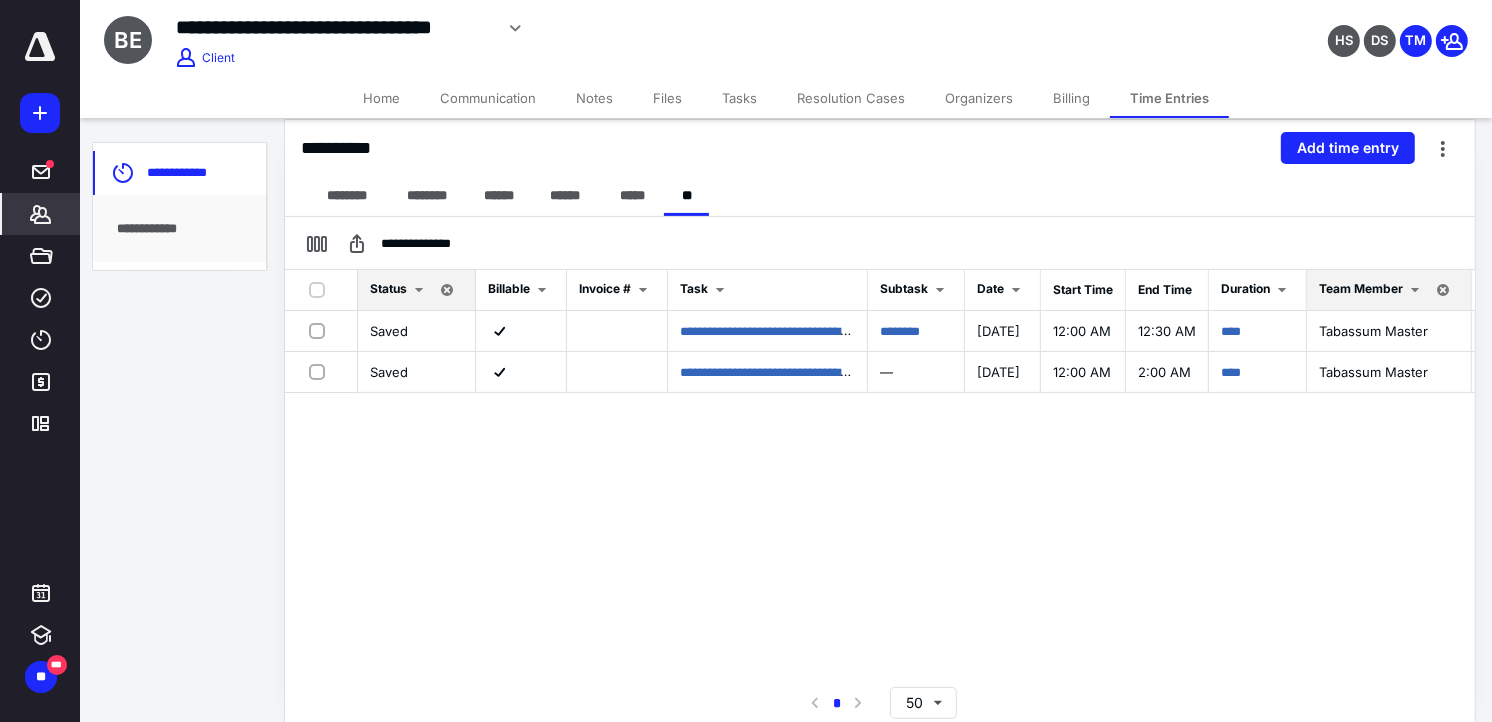 click on "Tasks" at bounding box center (739, 98) 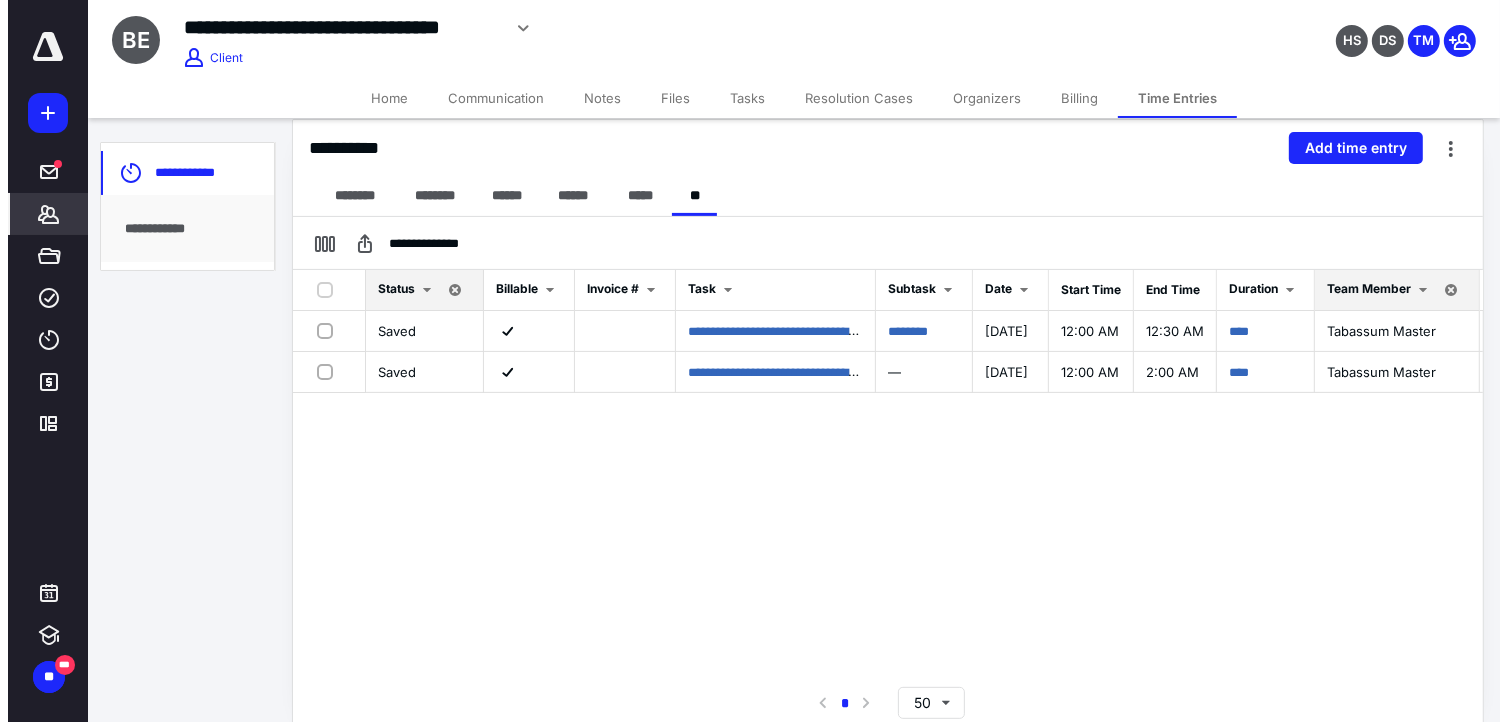 scroll, scrollTop: 0, scrollLeft: 0, axis: both 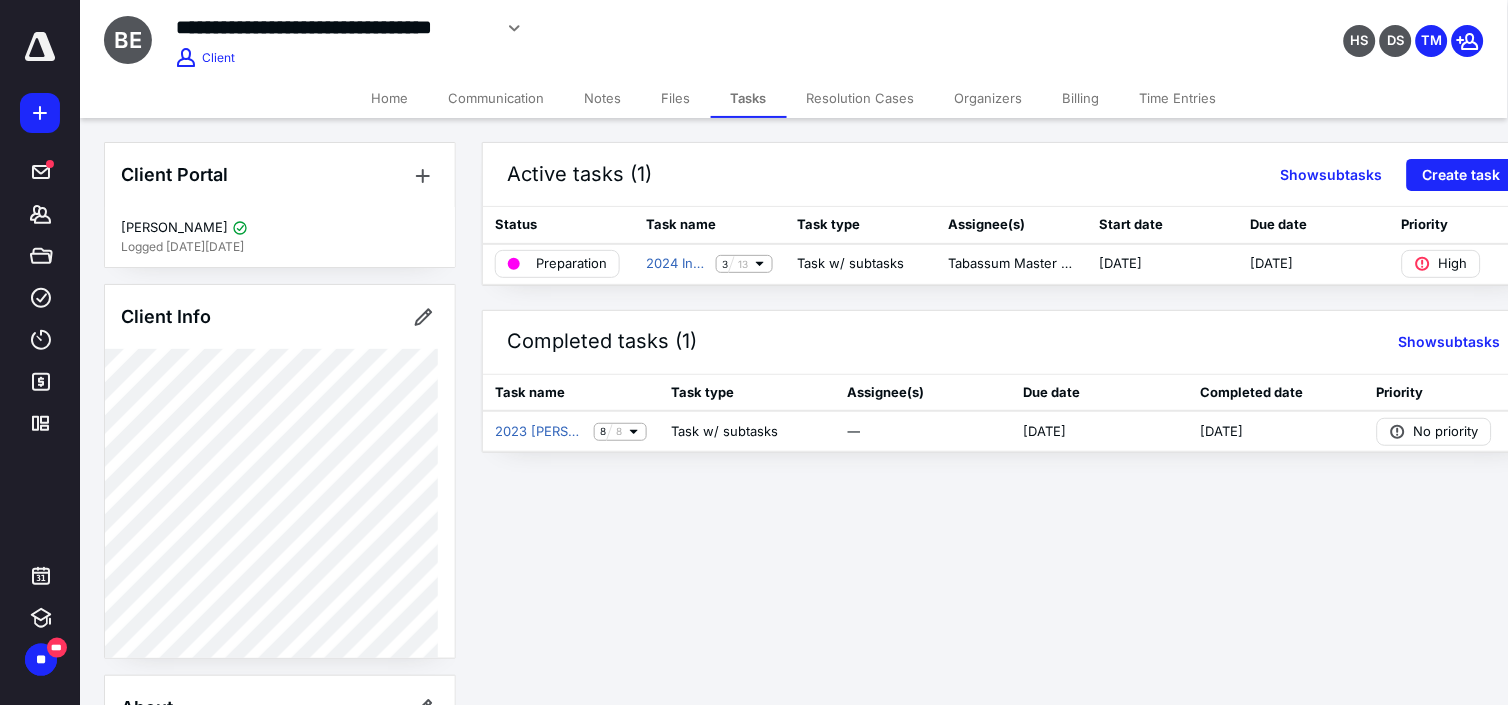 click on "Files" at bounding box center [676, 98] 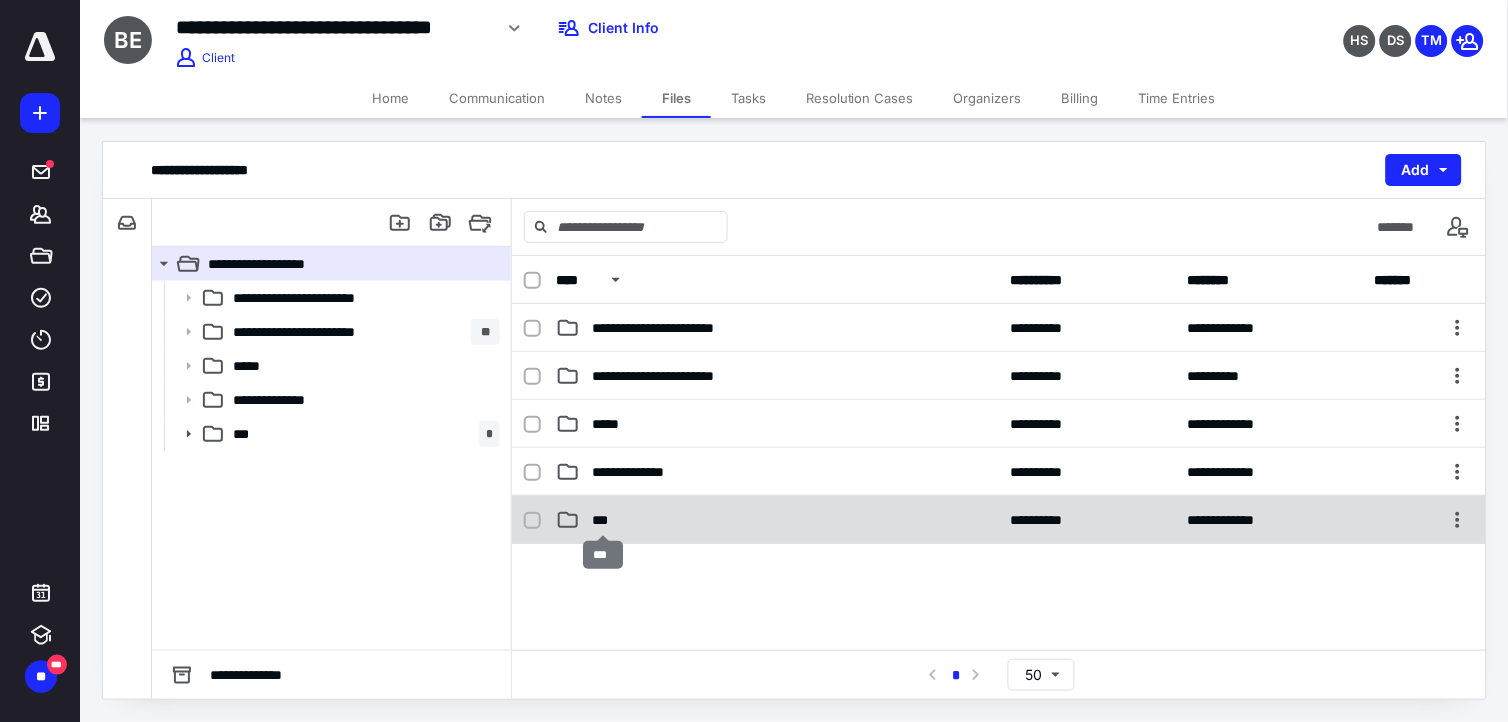 click on "***" at bounding box center [604, 520] 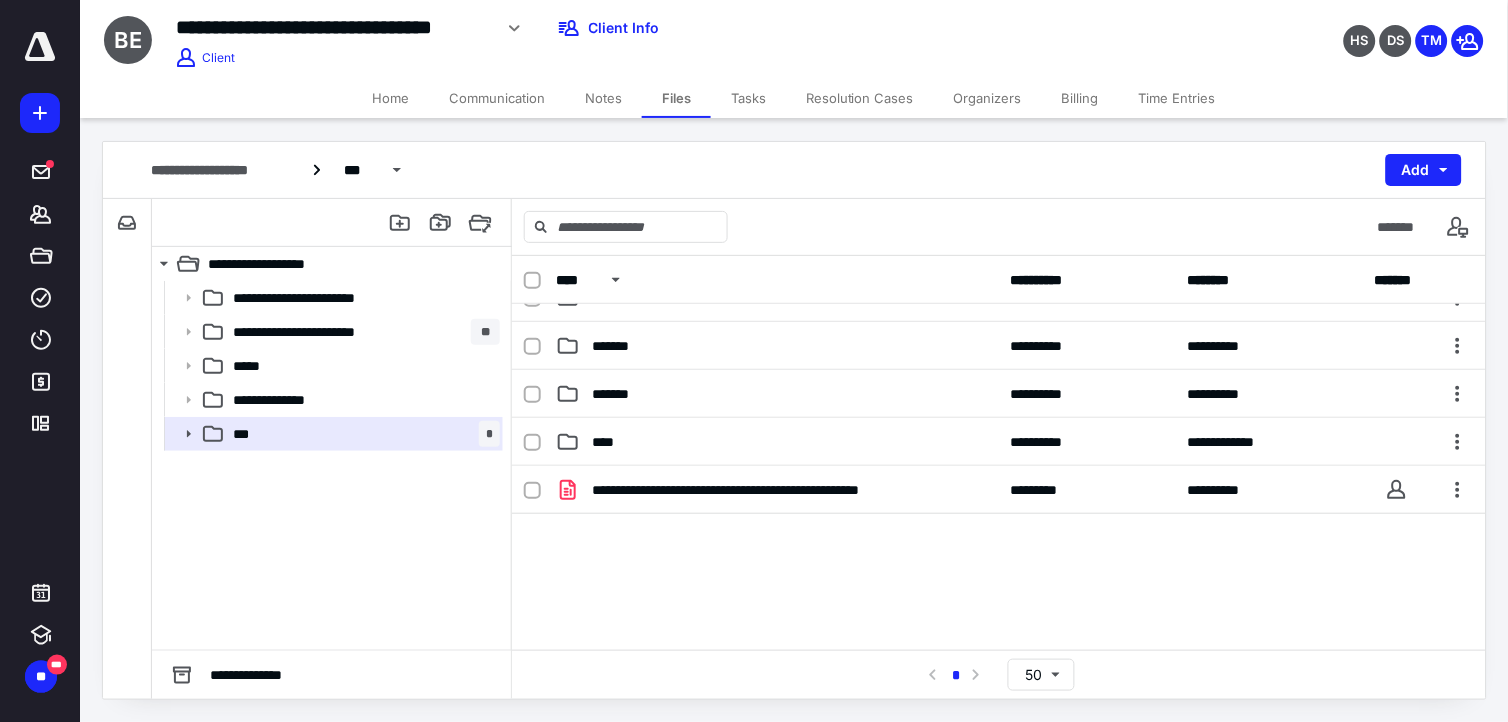 scroll, scrollTop: 338, scrollLeft: 0, axis: vertical 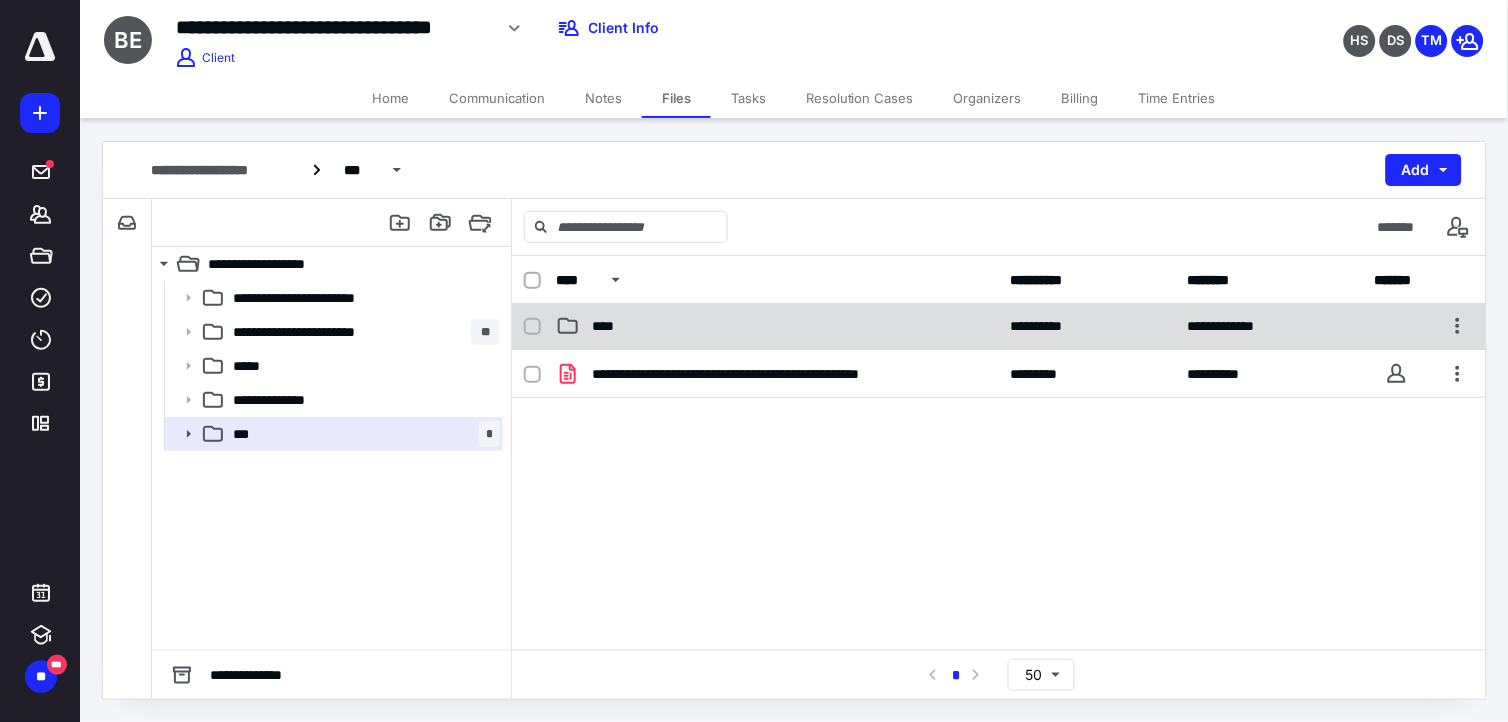 click on "****" at bounding box center (777, 326) 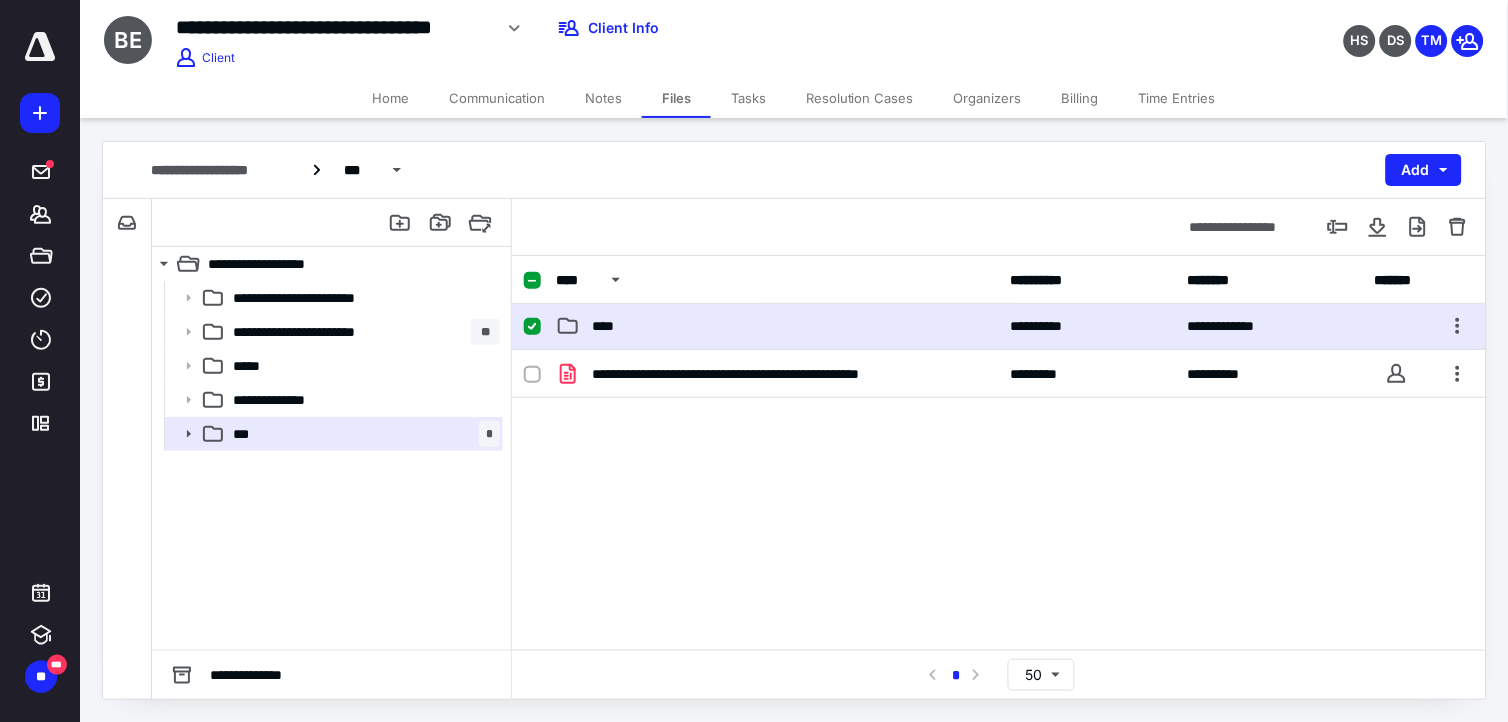click on "****" at bounding box center (777, 326) 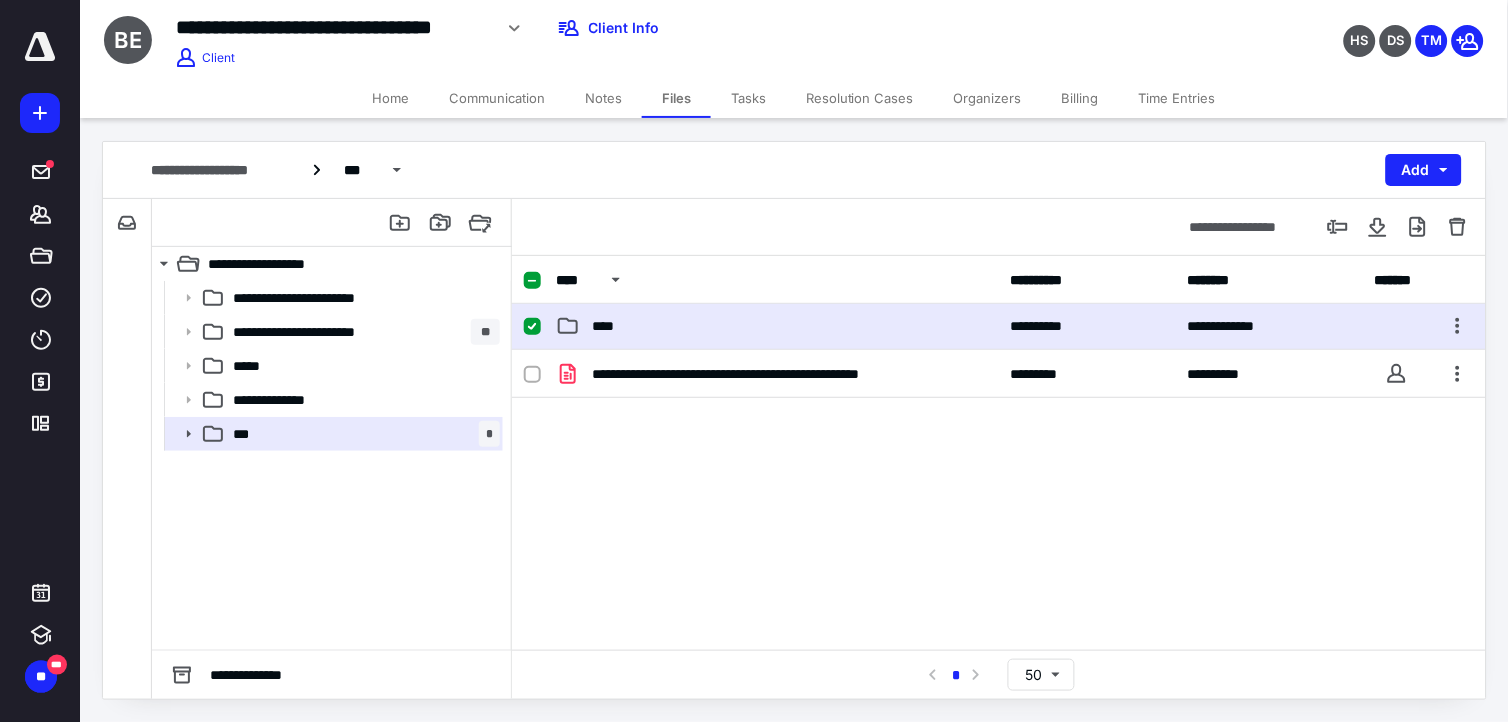scroll, scrollTop: 0, scrollLeft: 0, axis: both 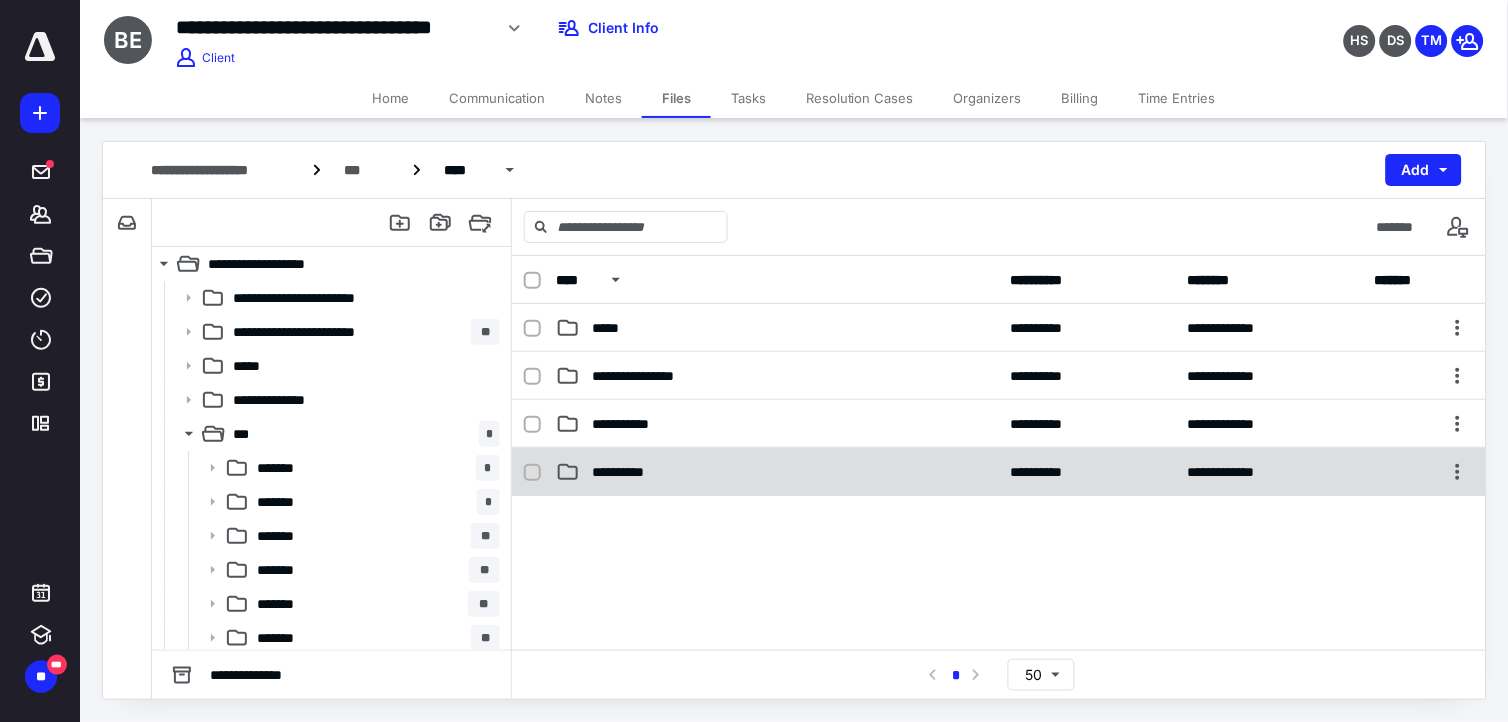 click on "**********" at bounding box center [632, 472] 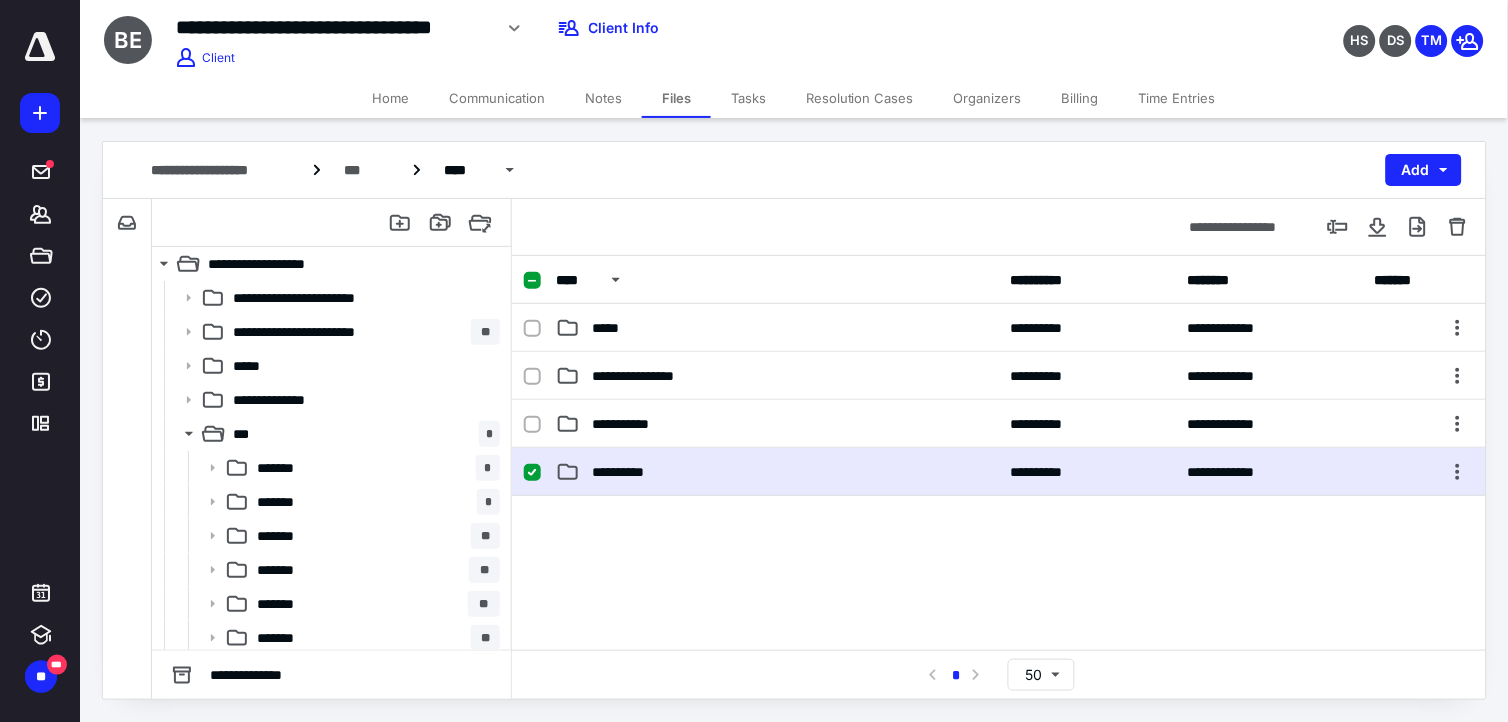 click on "**********" at bounding box center (632, 472) 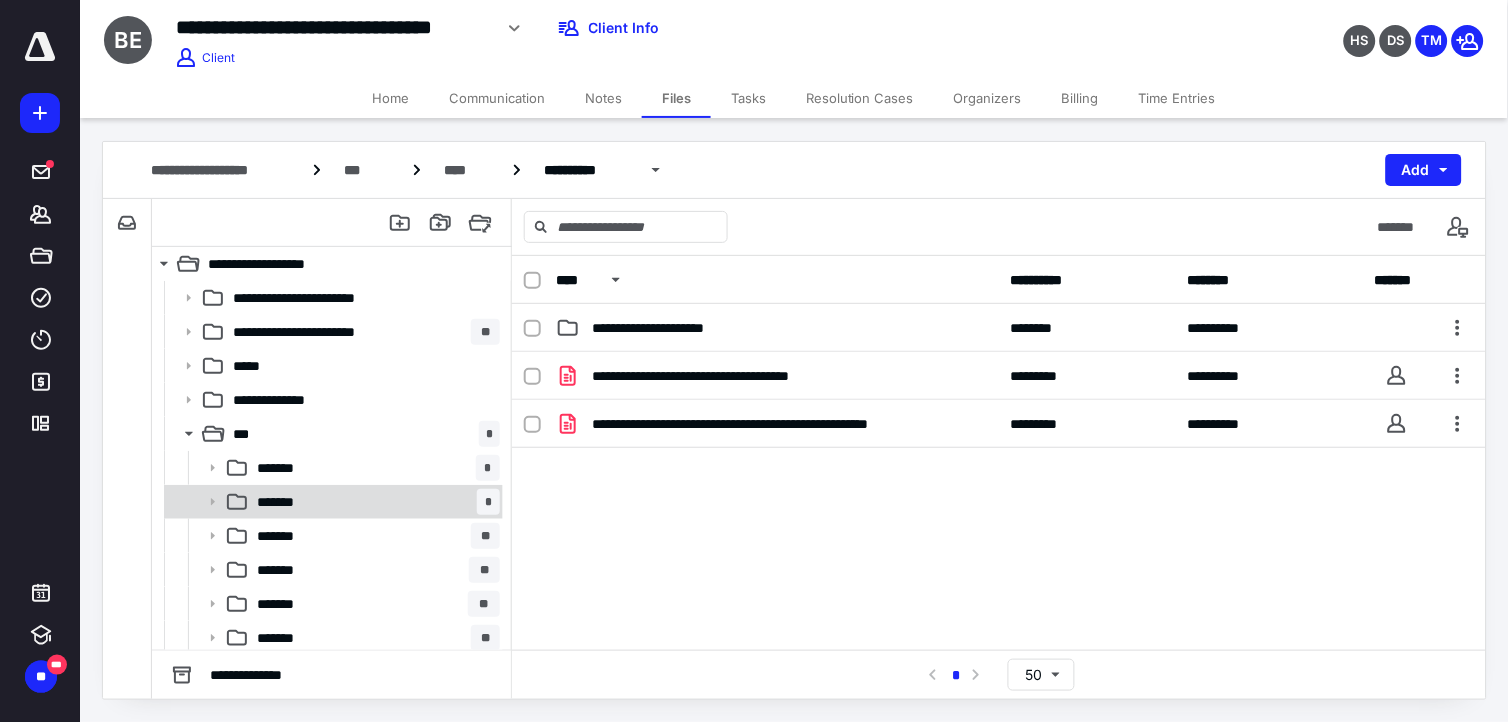 scroll, scrollTop: 208, scrollLeft: 0, axis: vertical 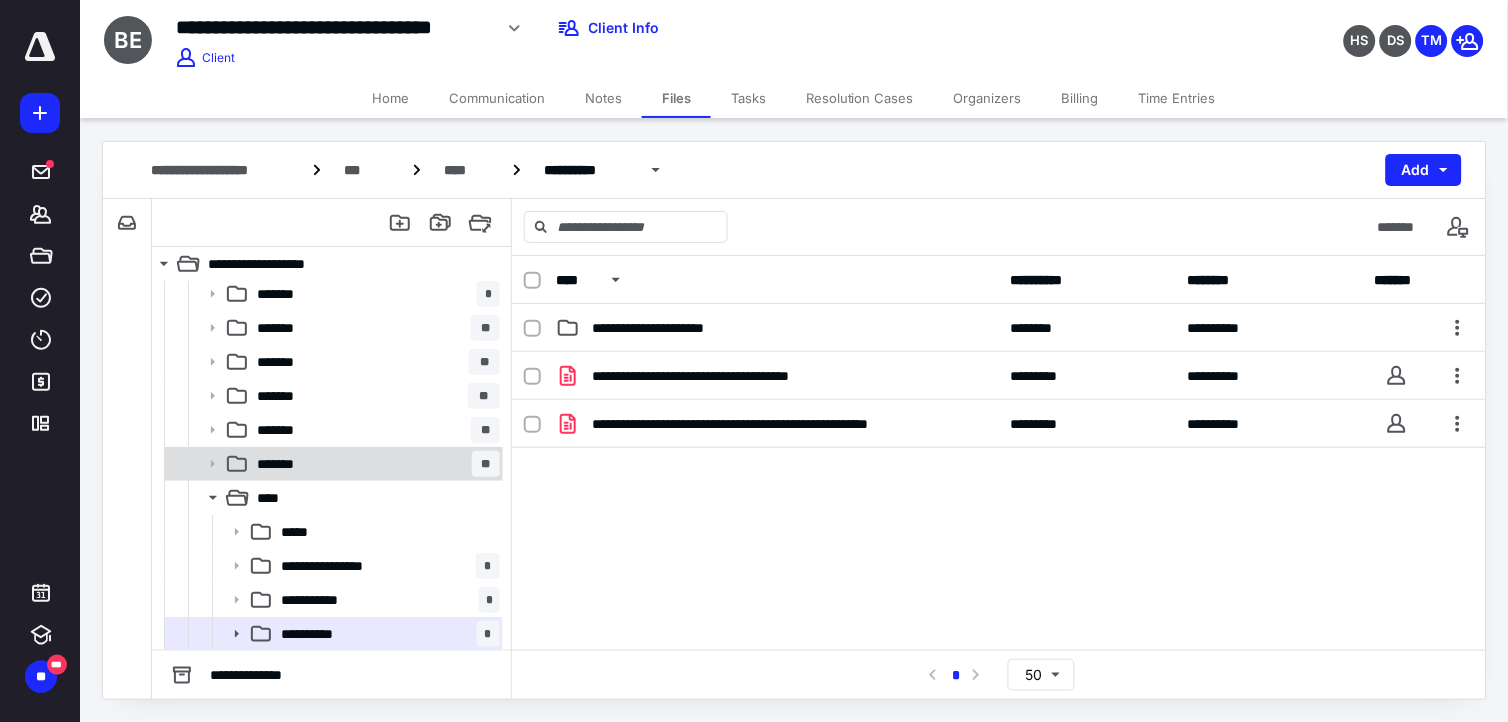 click on "******* **" at bounding box center [374, 464] 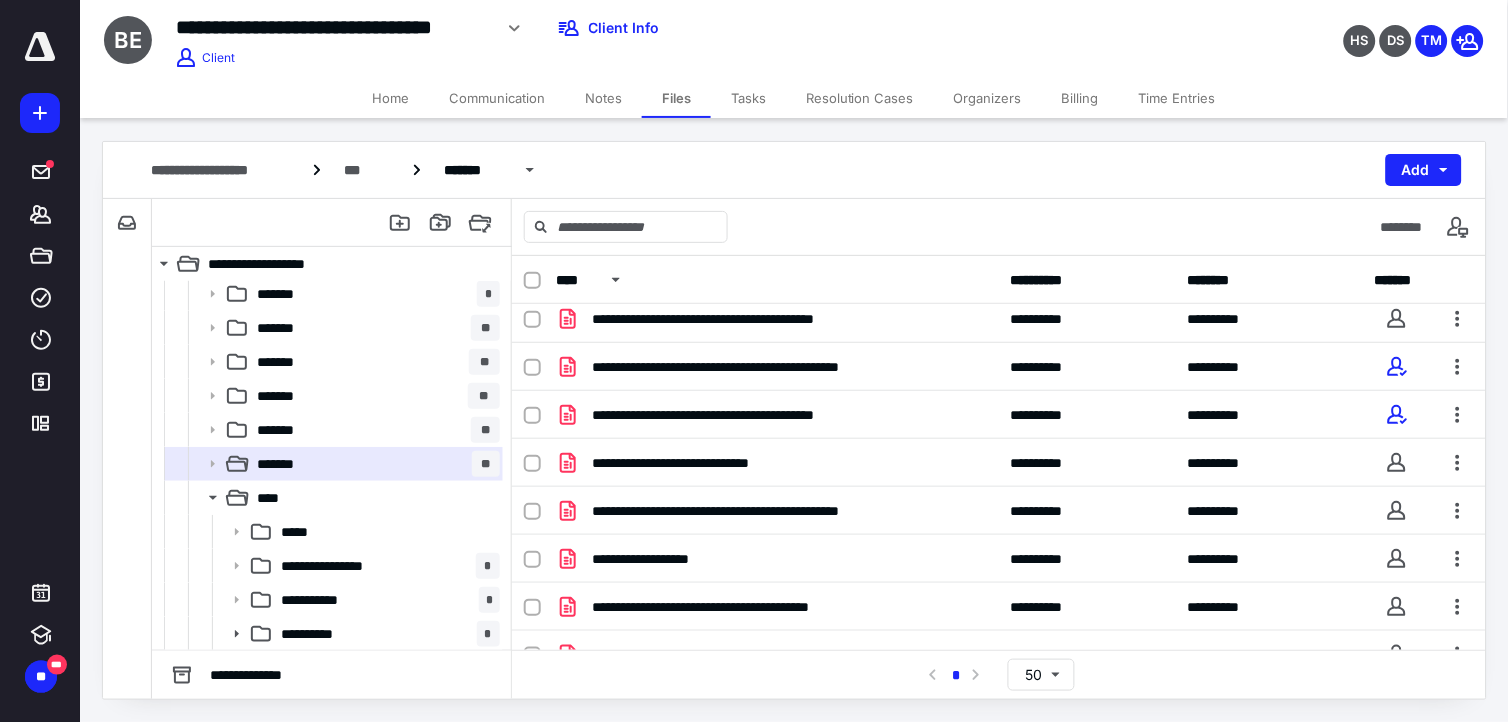 scroll, scrollTop: 42, scrollLeft: 0, axis: vertical 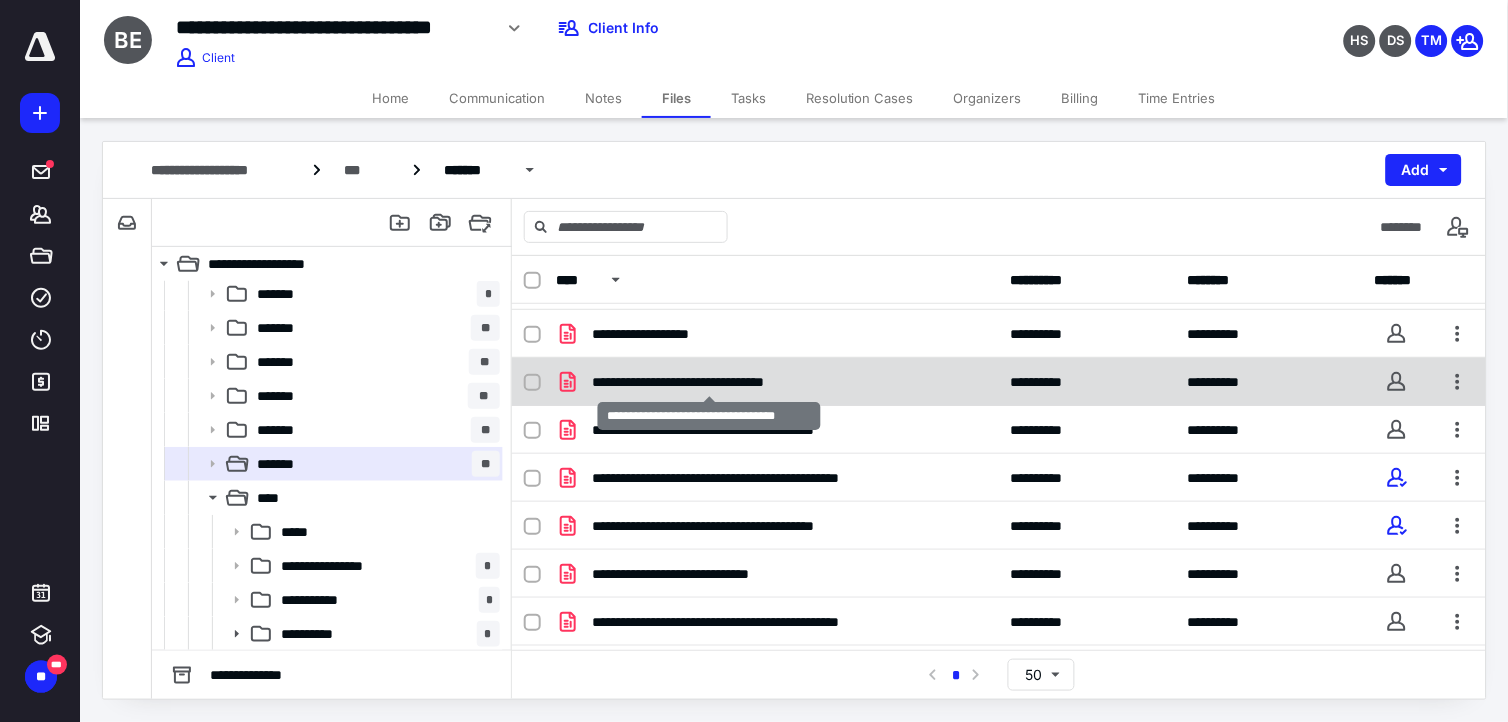 click on "**********" at bounding box center [709, 382] 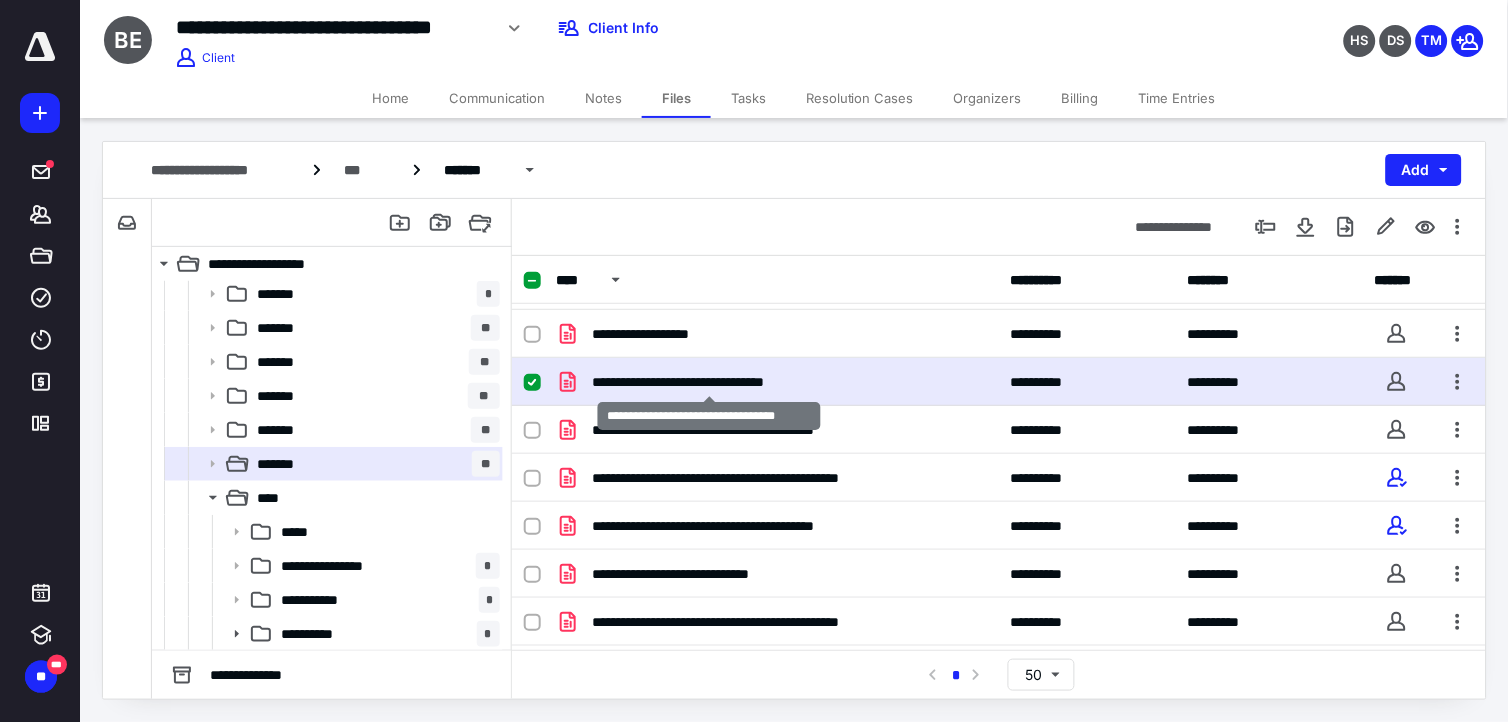 click on "**********" at bounding box center [709, 382] 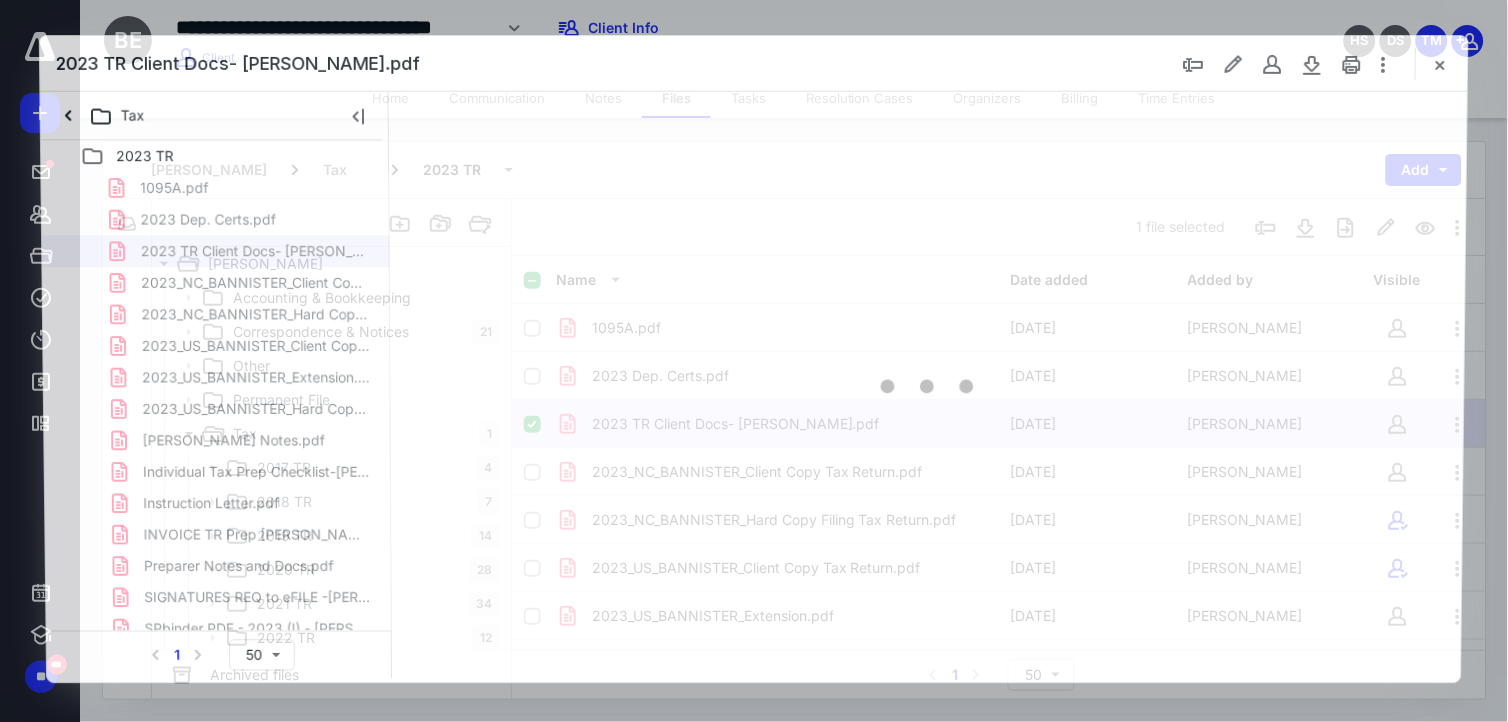 scroll, scrollTop: 208, scrollLeft: 0, axis: vertical 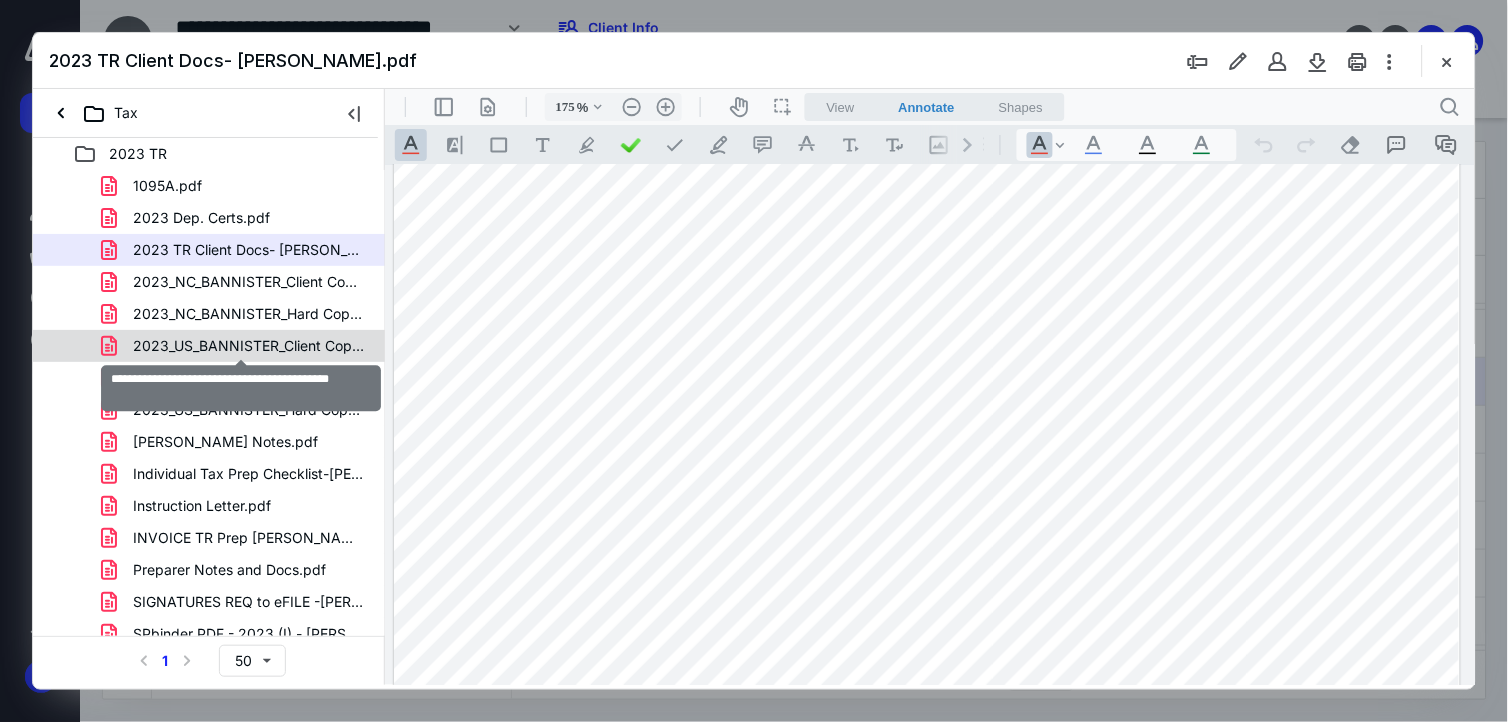 click on "2023_US_BANNISTER_Client Copy Tax Return.pdf" at bounding box center (249, 346) 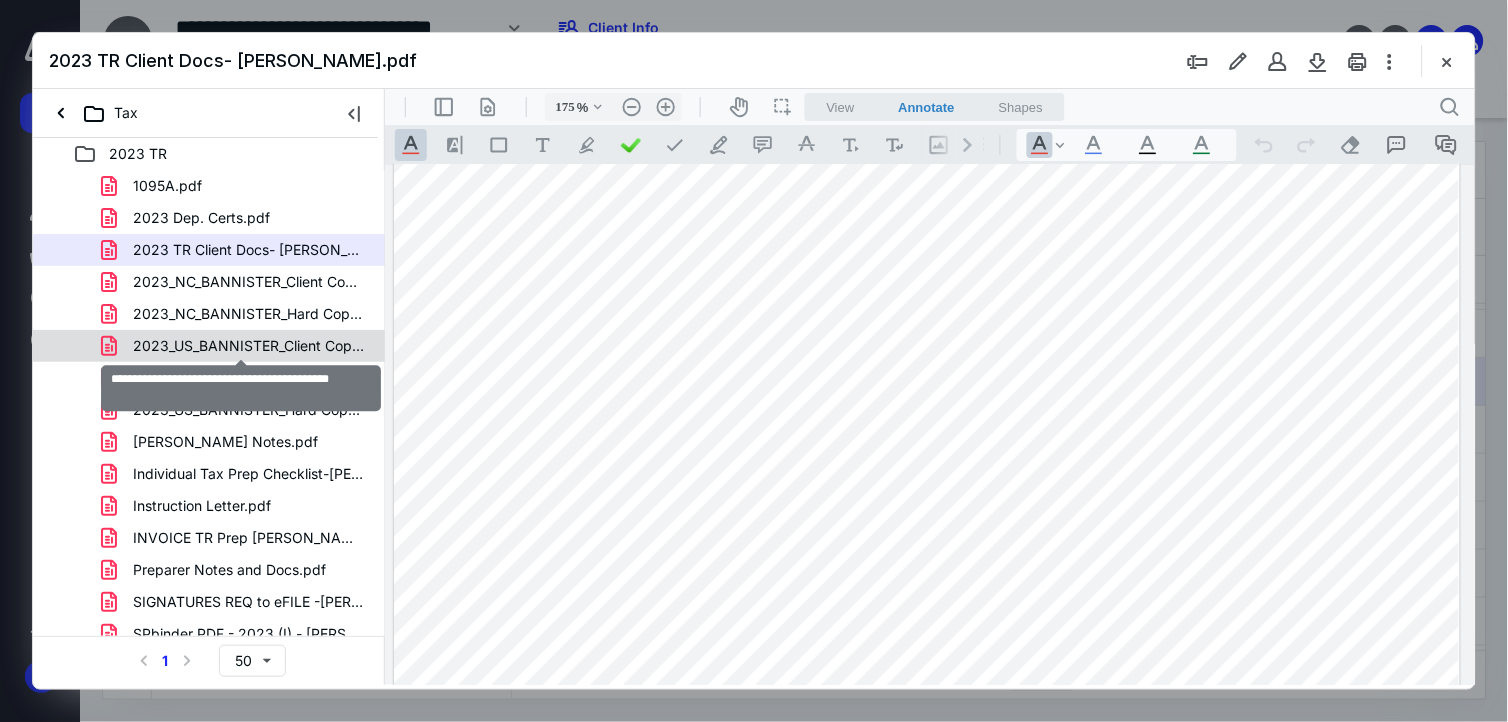 click on "1095A.pdf 2023 Dep. Certs.pdf 2023 TR Client Docs- [PERSON_NAME].pdf 2023_NC_BANNISTER_Client Copy Tax Return.pdf 2023_NC_BANNISTER_Hard Copy Filing Tax Return.pdf 2023_US_BANNISTER_Client Copy Tax Return.pdf 2023_US_BANNISTER_Extension.pdf 2023_US_BANNISTER_Hard Copy Filing Tax Return.pdf [PERSON_NAME] Notes.pdf Individual Tax Prep Checklist-[PERSON_NAME].pdf Instruction Letter.pdf INVOICE TR Prep [PERSON_NAME].pdf Preparer Notes and Docs.pdf SIGNATURES REQ to eFILE -[PERSON_NAME] SEE EST NC Pmt DUE by 1.pdf SPbinder PDF - 2023 (I) - [PERSON_NAME], De''[PERSON_NAME] M_BANNISTER_33427143.pdf" at bounding box center [209, 410] 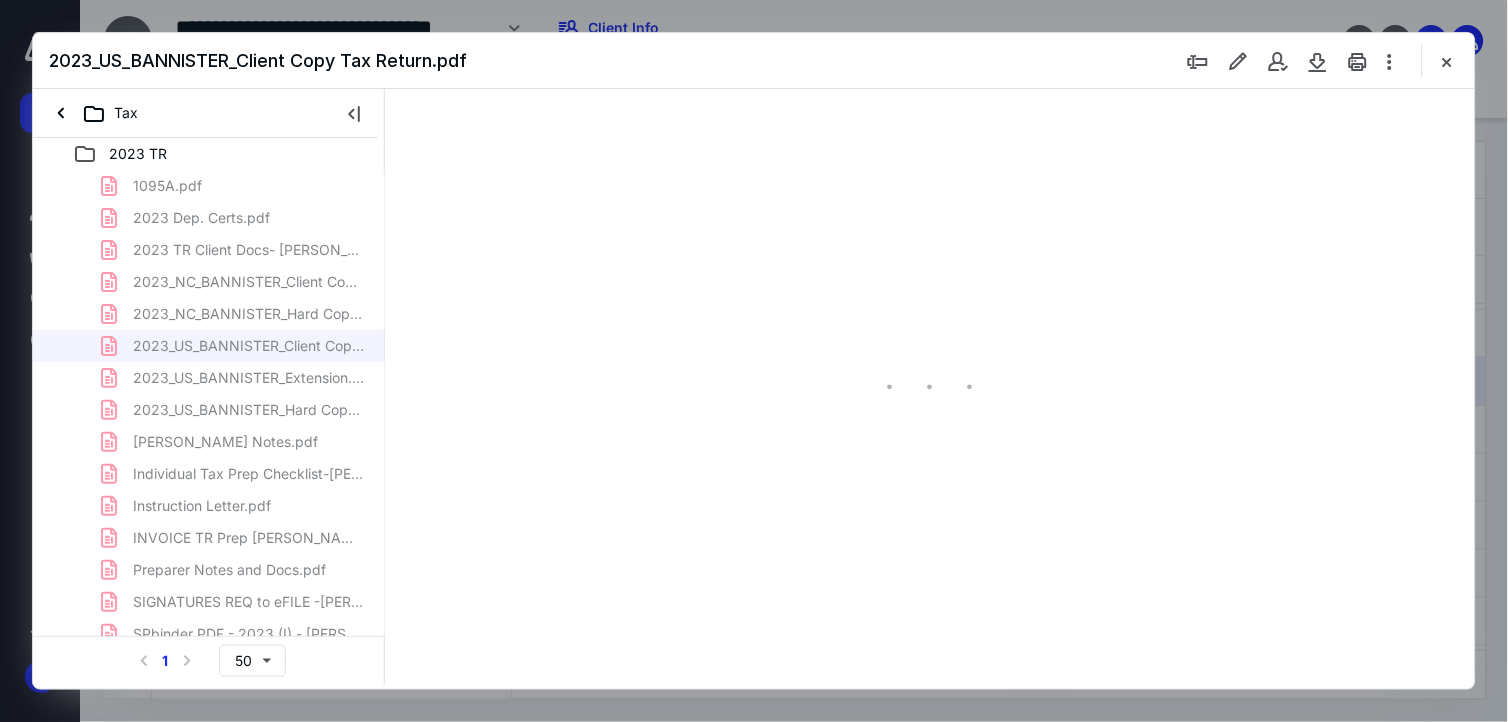 type on "175" 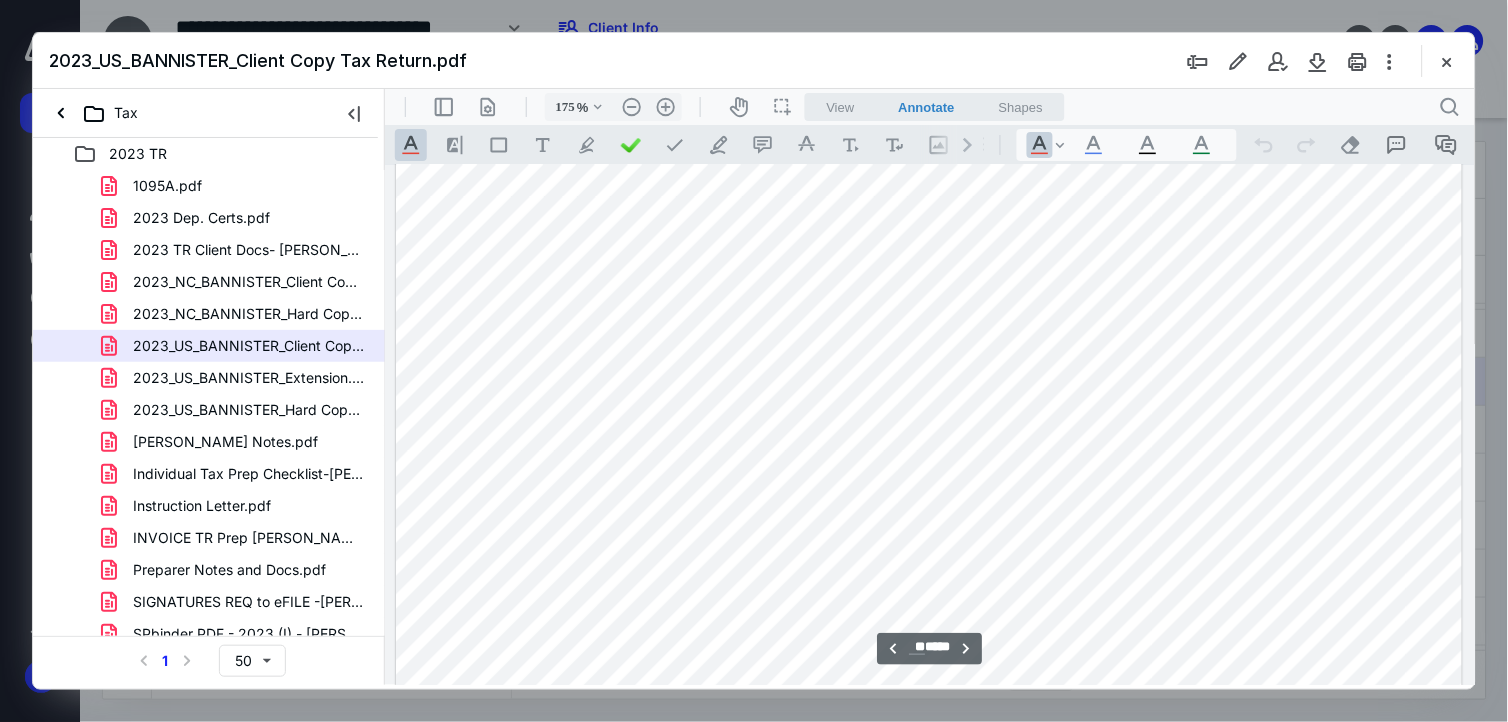 scroll, scrollTop: 20194, scrollLeft: 0, axis: vertical 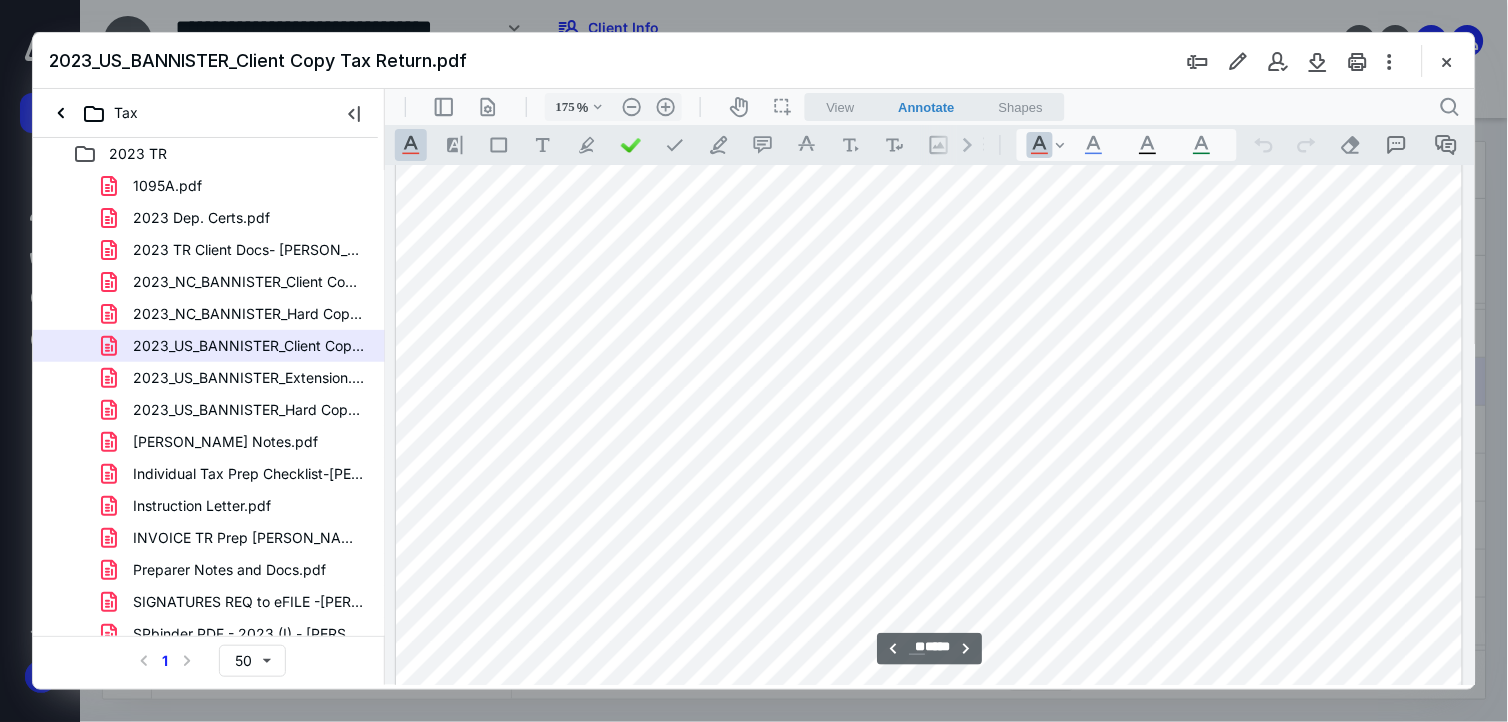 type on "**" 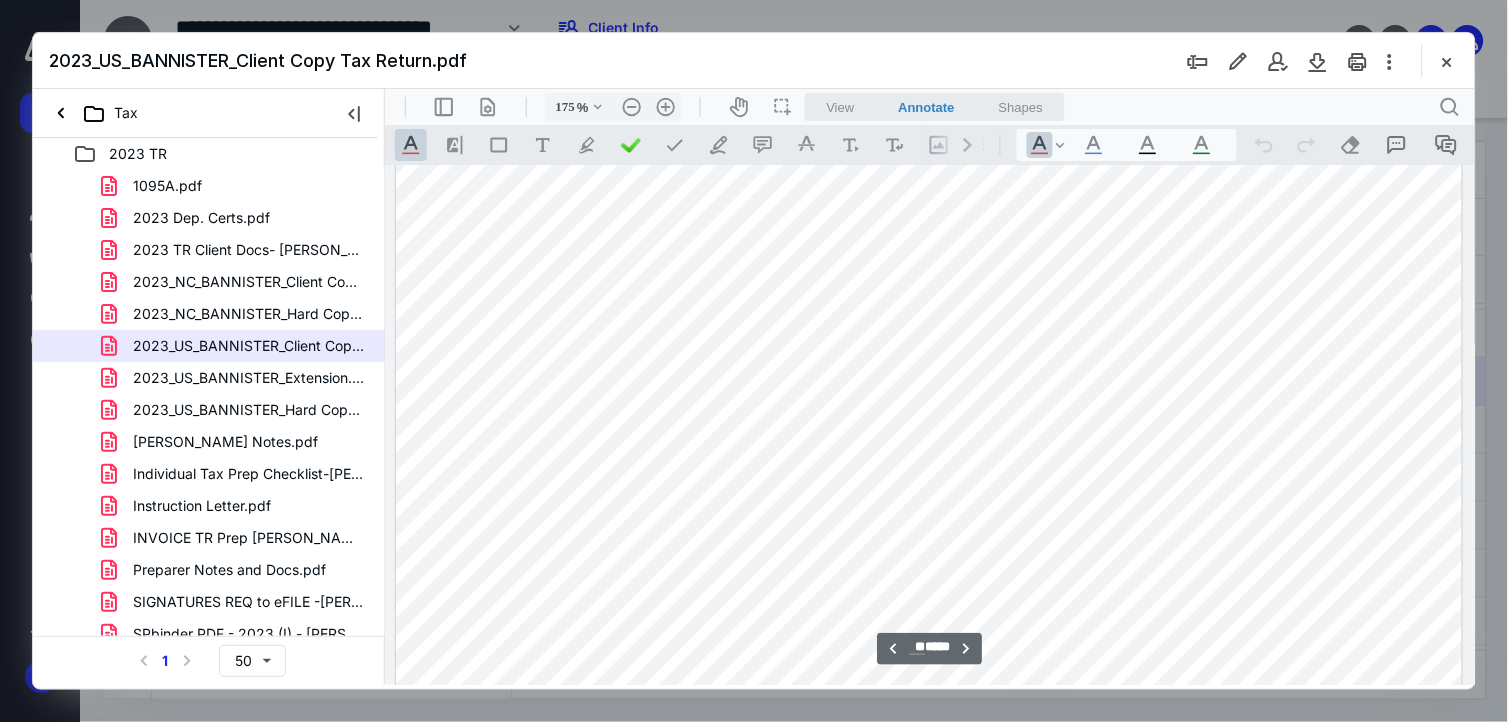 scroll, scrollTop: 26194, scrollLeft: 0, axis: vertical 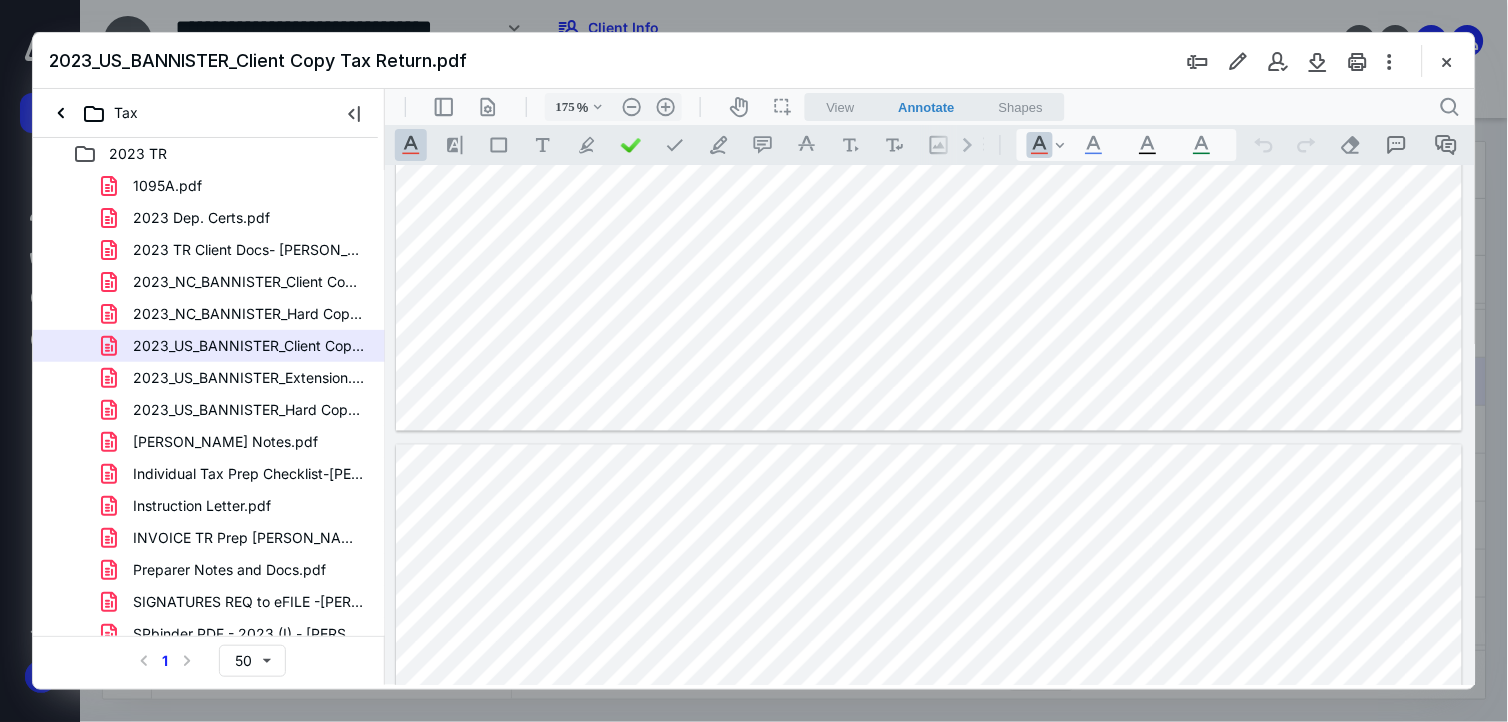 click at bounding box center (928, -259) 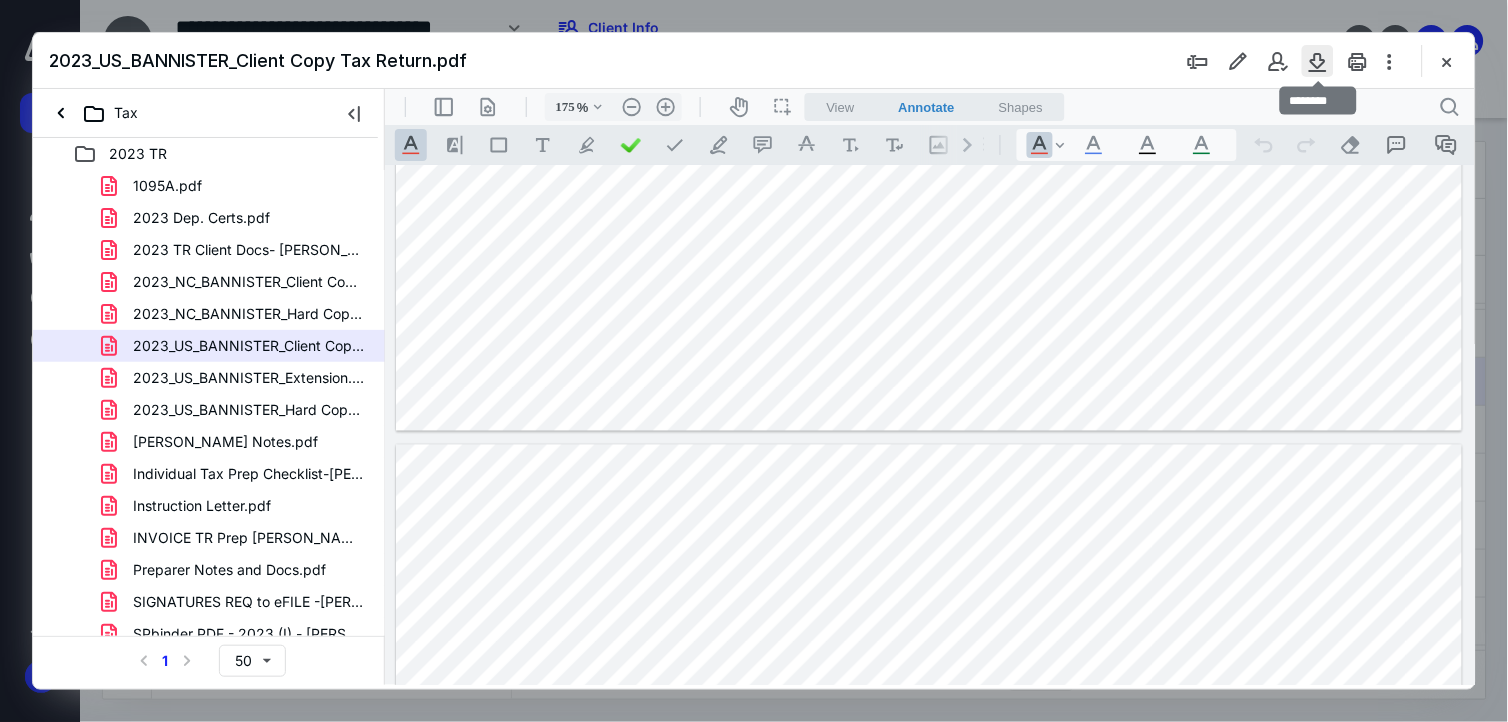 click at bounding box center [1318, 61] 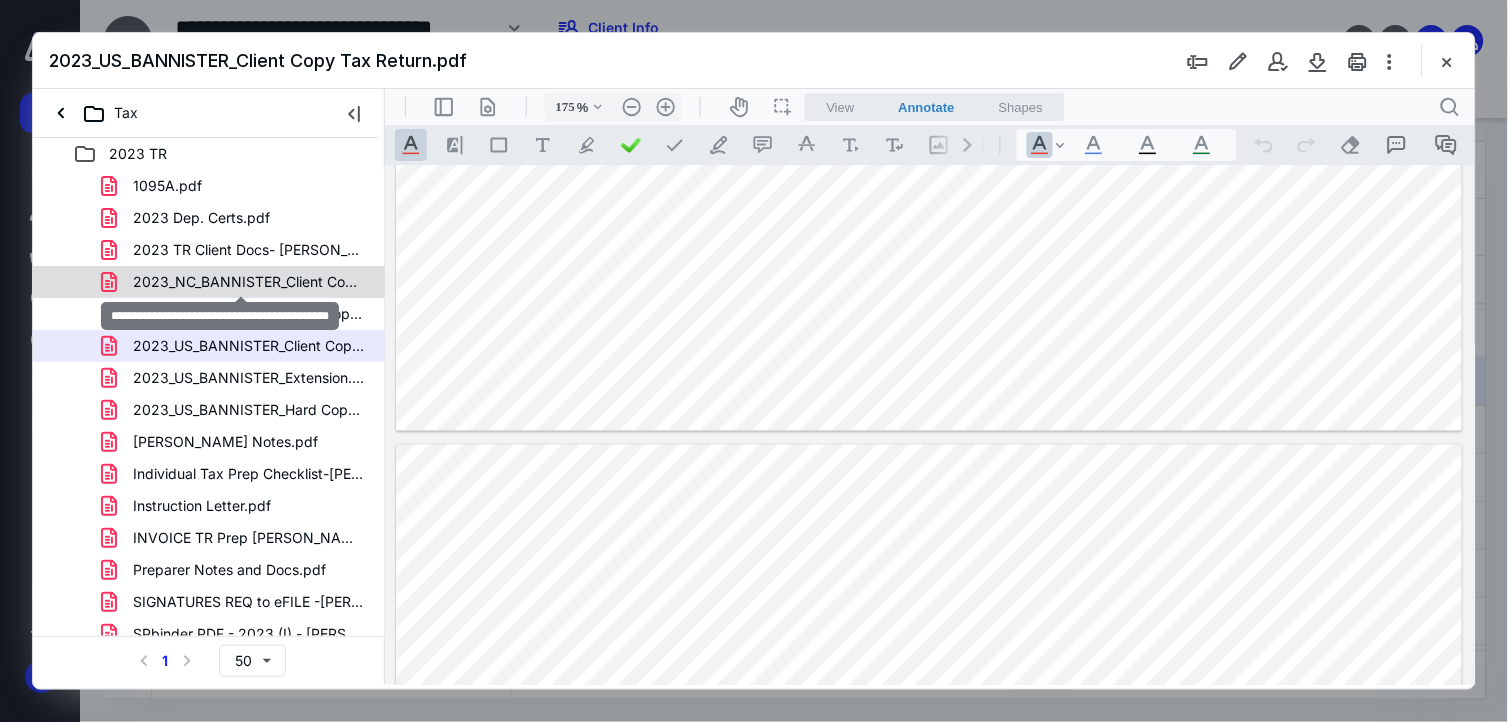 click on "2023_NC_BANNISTER_Client Copy Tax Return.pdf" at bounding box center (249, 282) 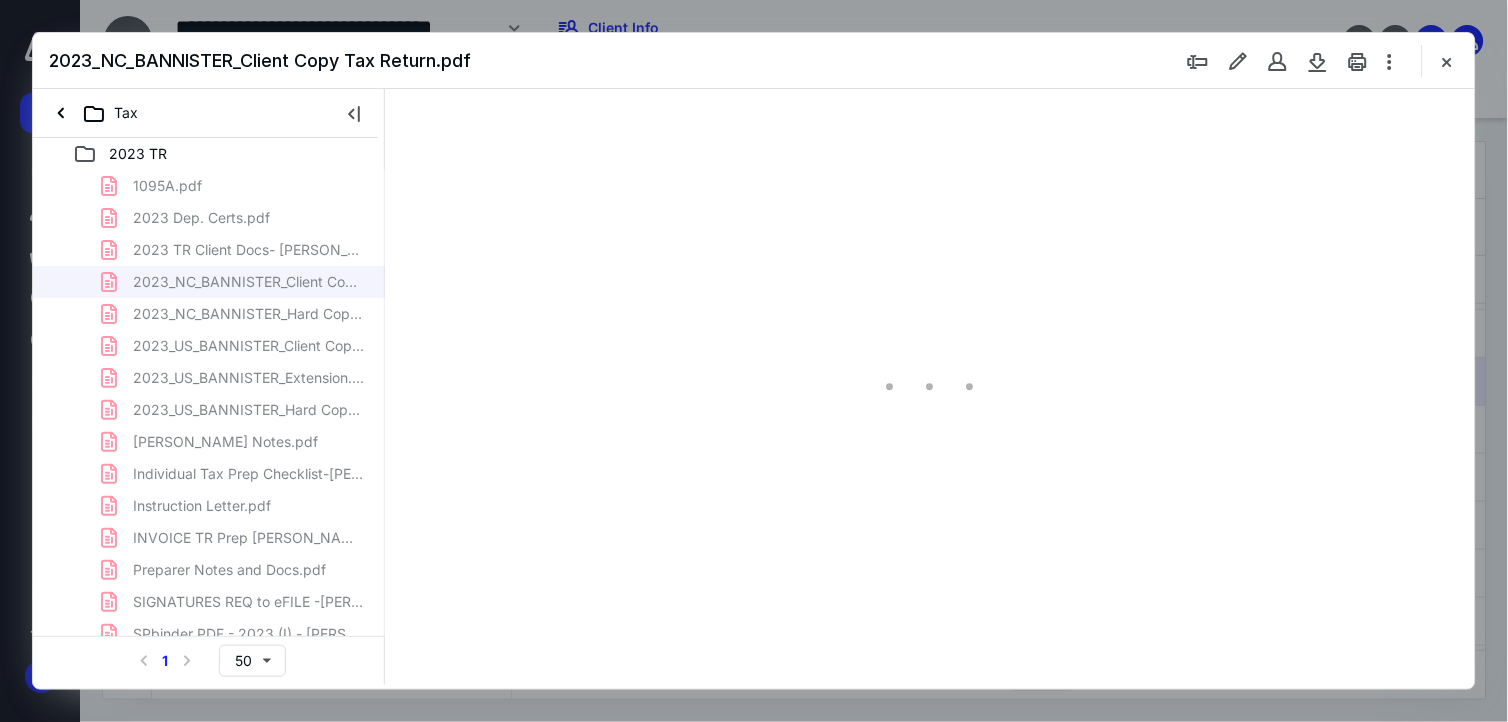 type on "175" 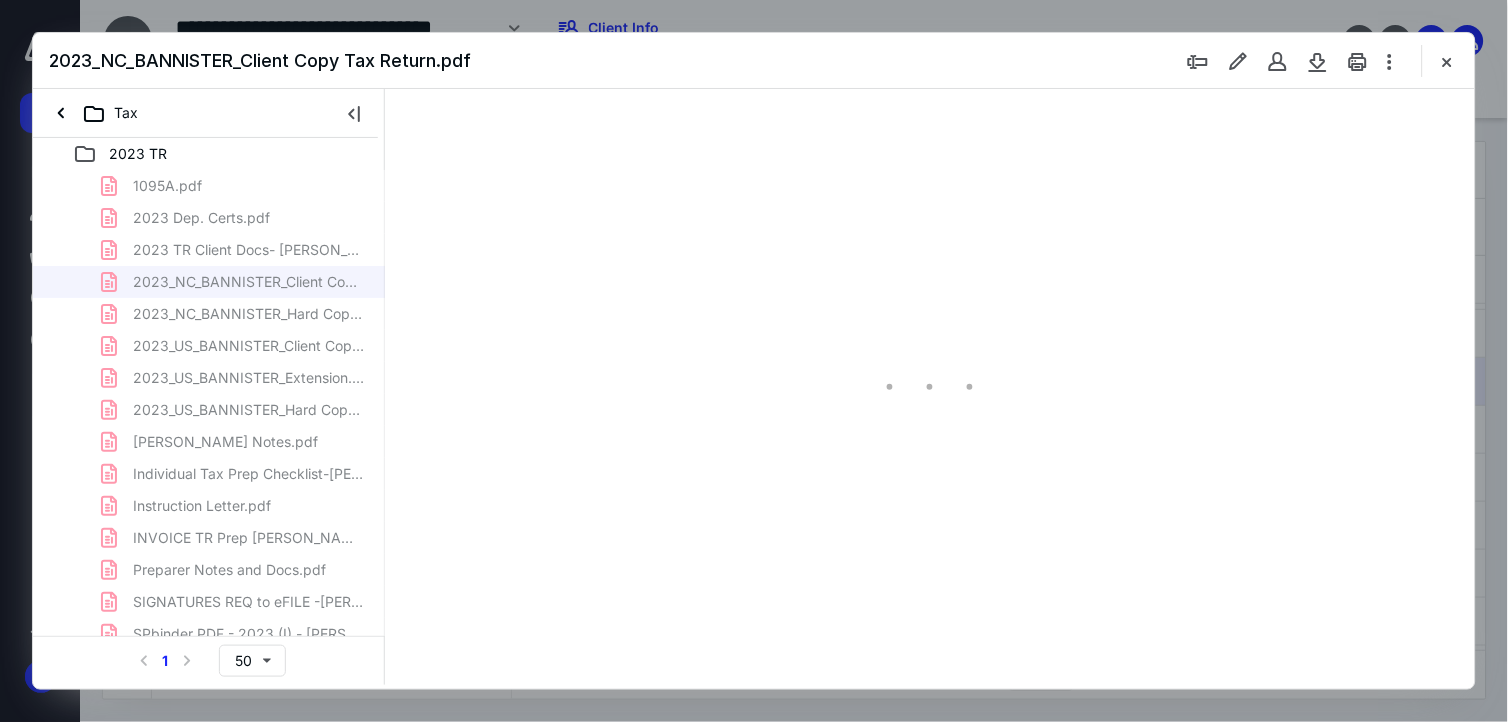 scroll, scrollTop: 83, scrollLeft: 0, axis: vertical 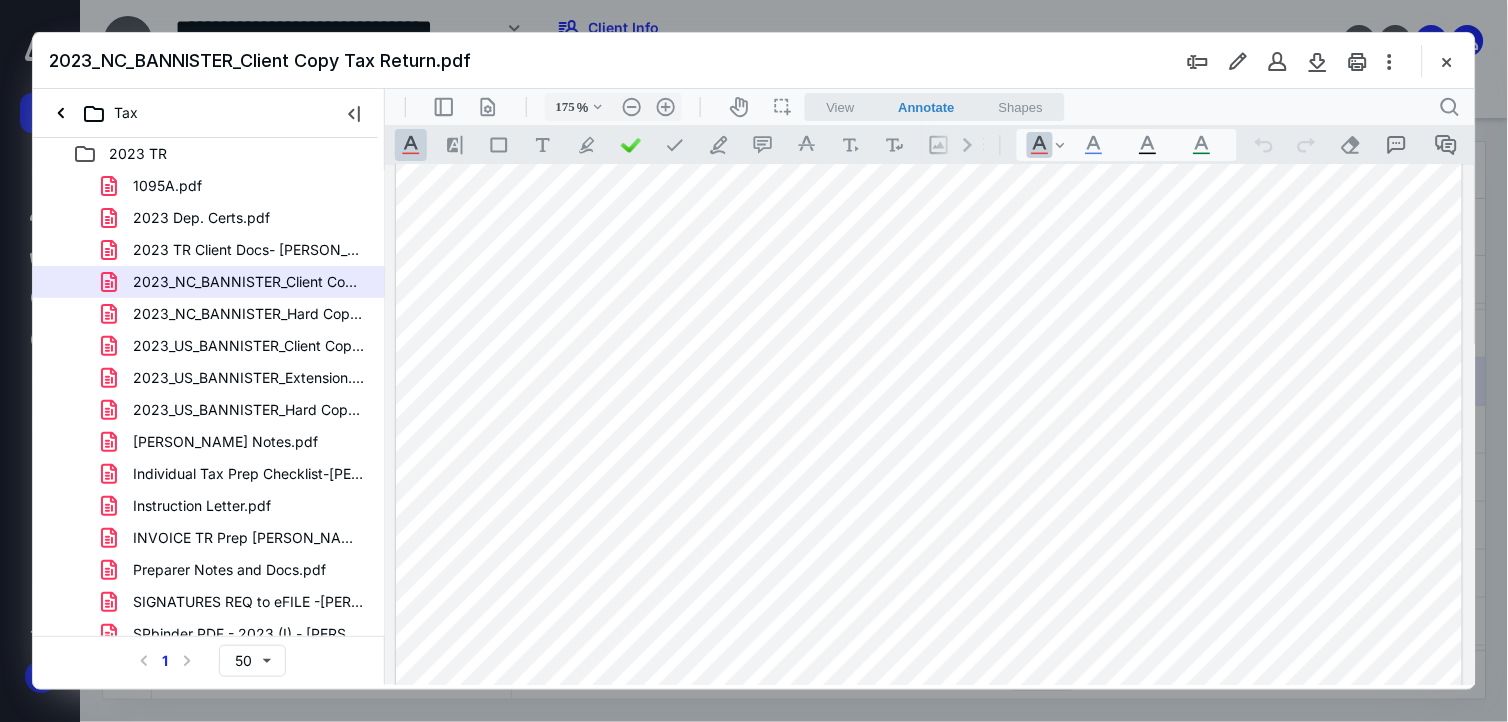 click at bounding box center [928, 778] 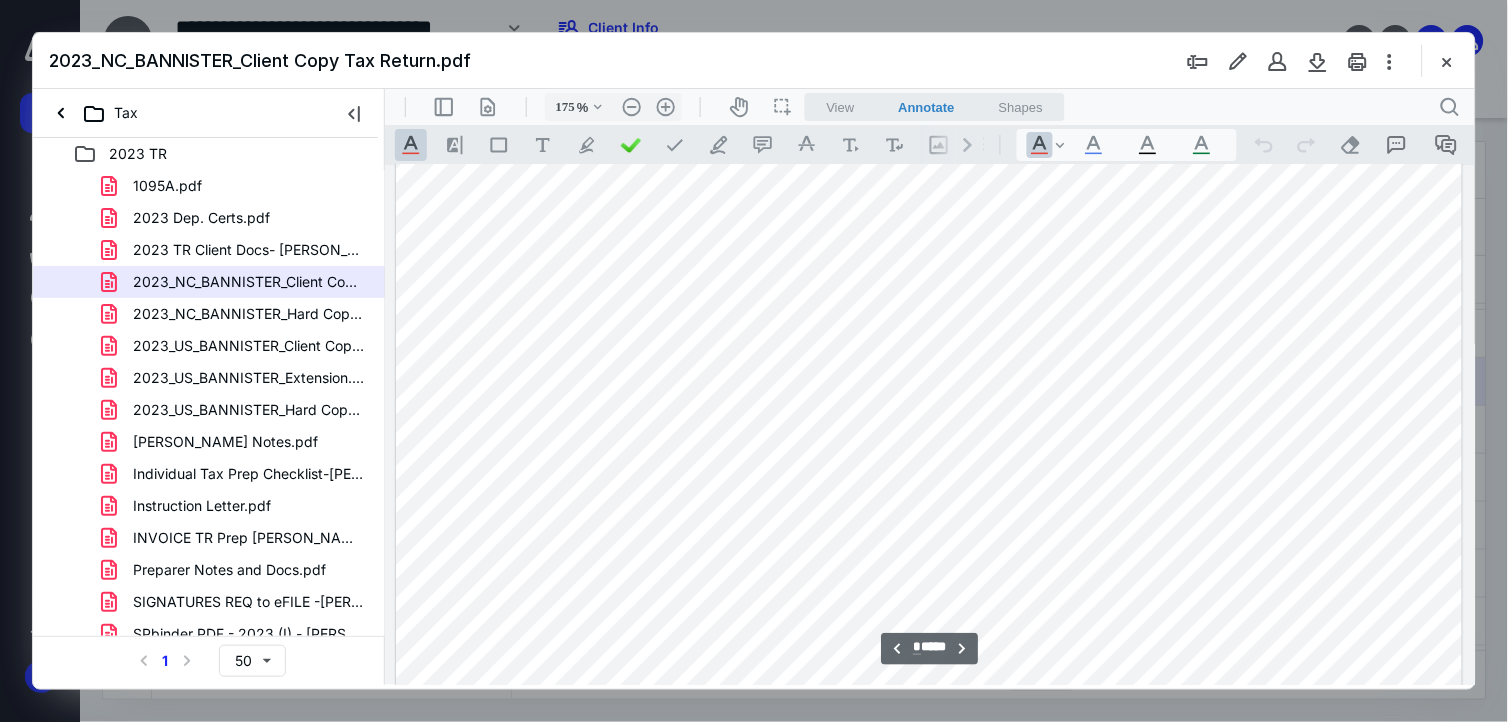scroll, scrollTop: 4972, scrollLeft: 0, axis: vertical 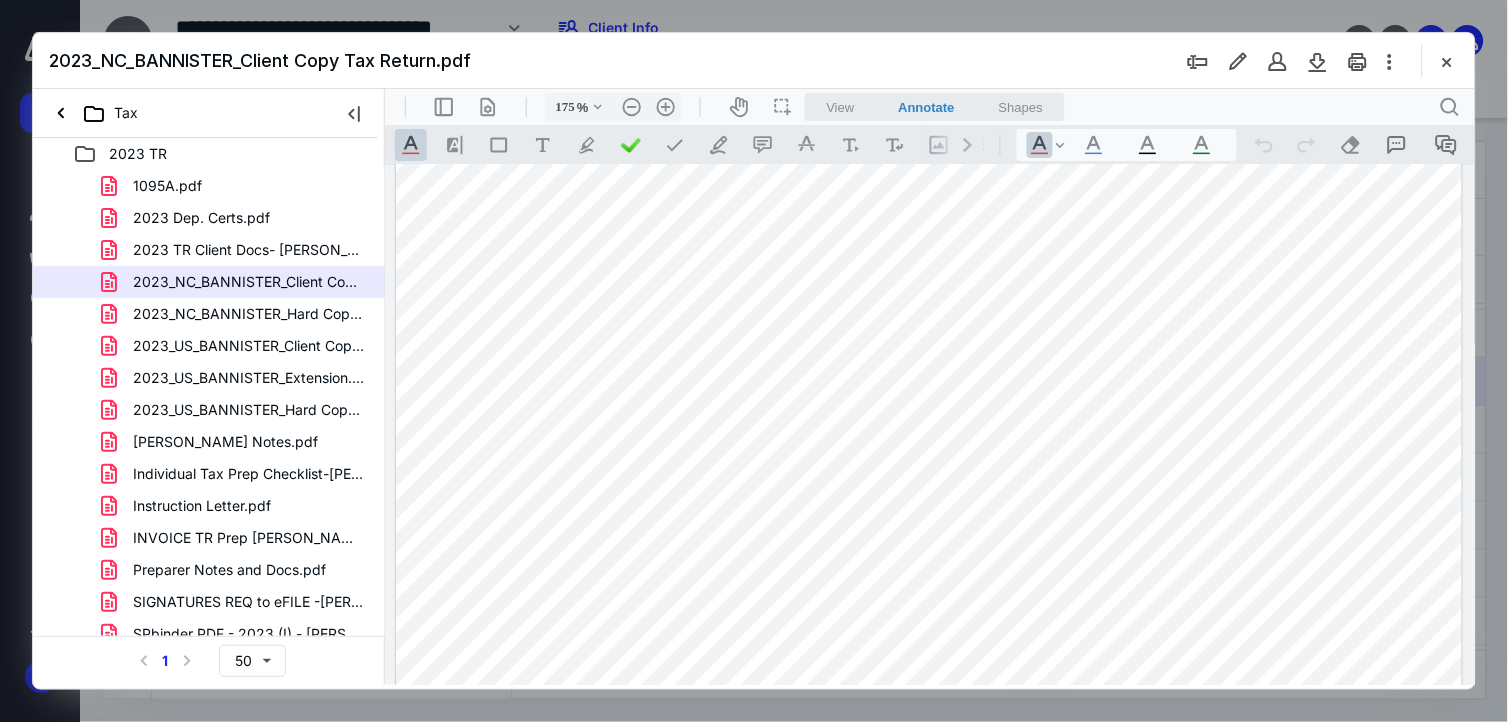 click at bounding box center (928, 68) 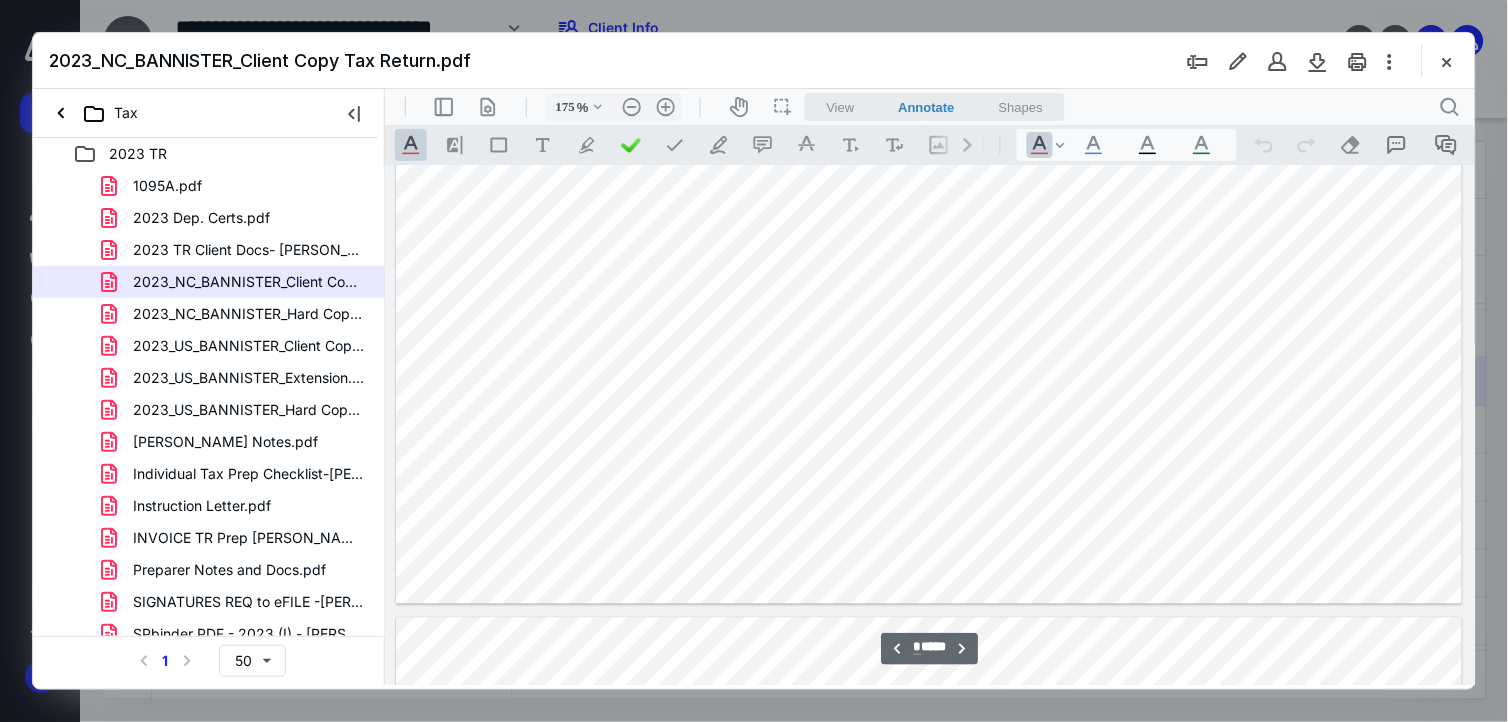 type on "*" 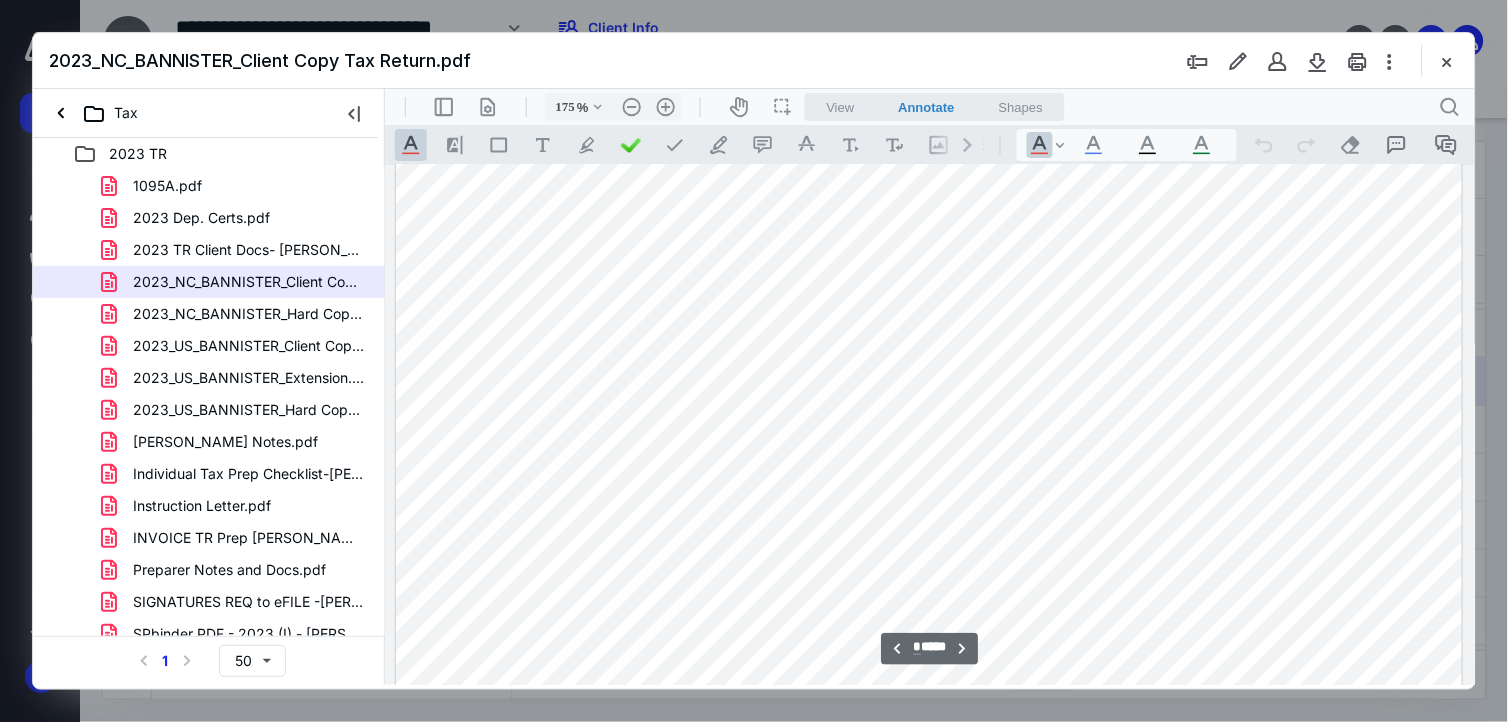 scroll, scrollTop: 10527, scrollLeft: 0, axis: vertical 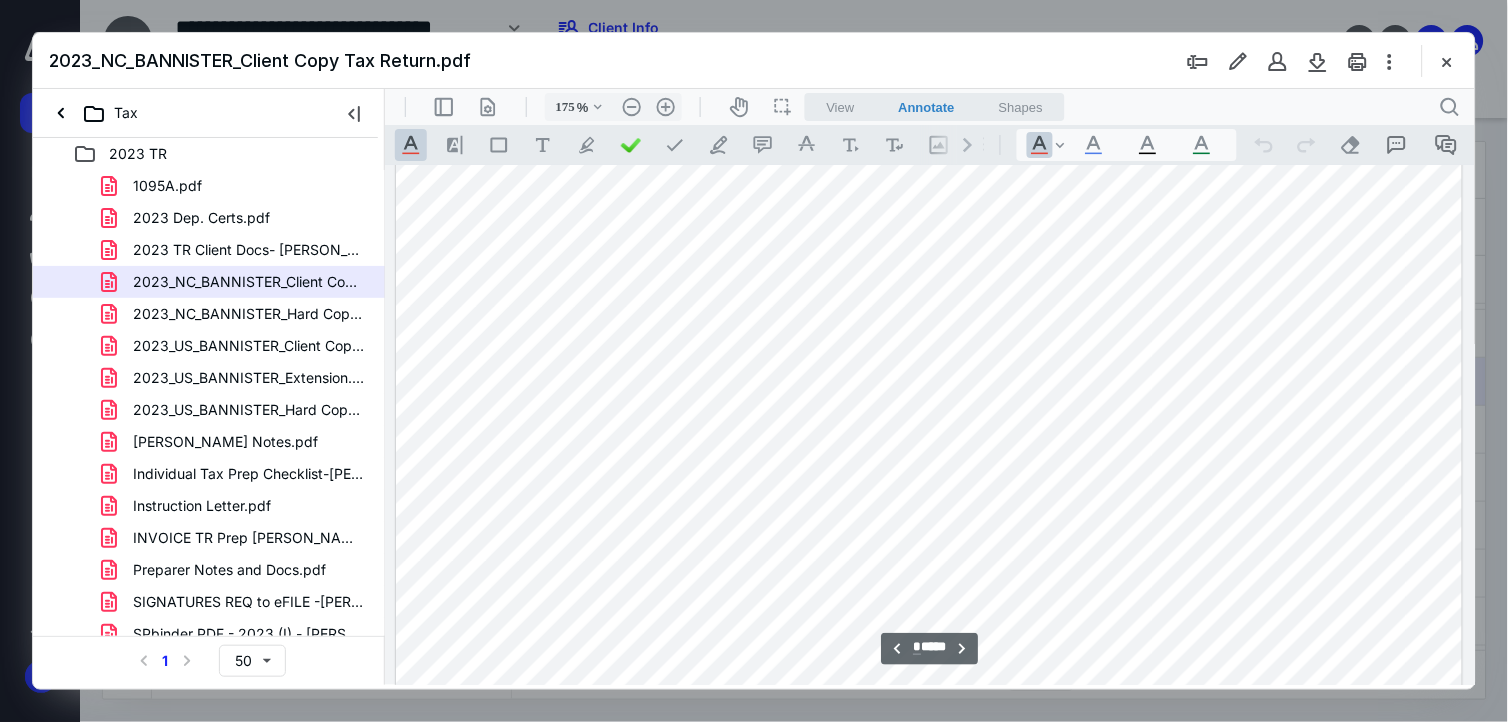 drag, startPoint x: 1445, startPoint y: 66, endPoint x: 1440, endPoint y: 115, distance: 49.25444 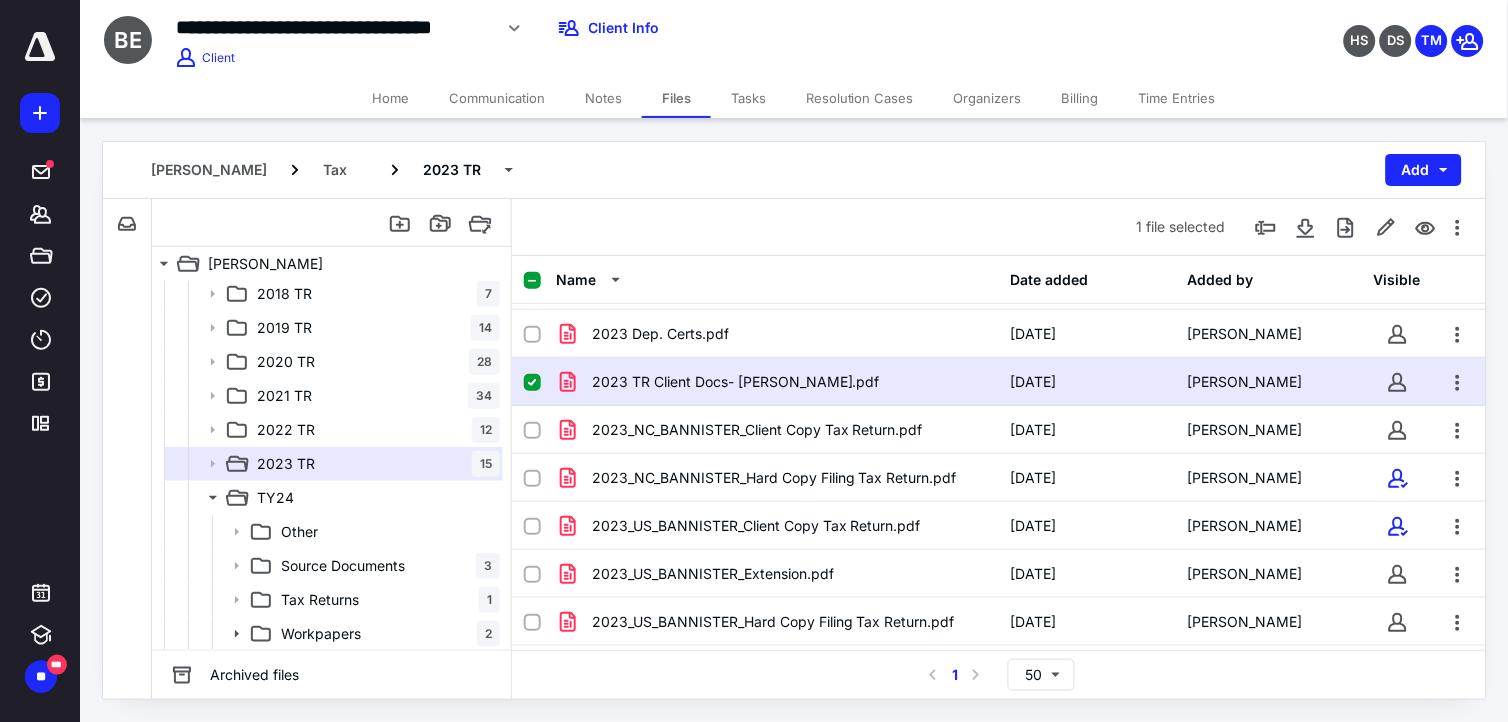 click 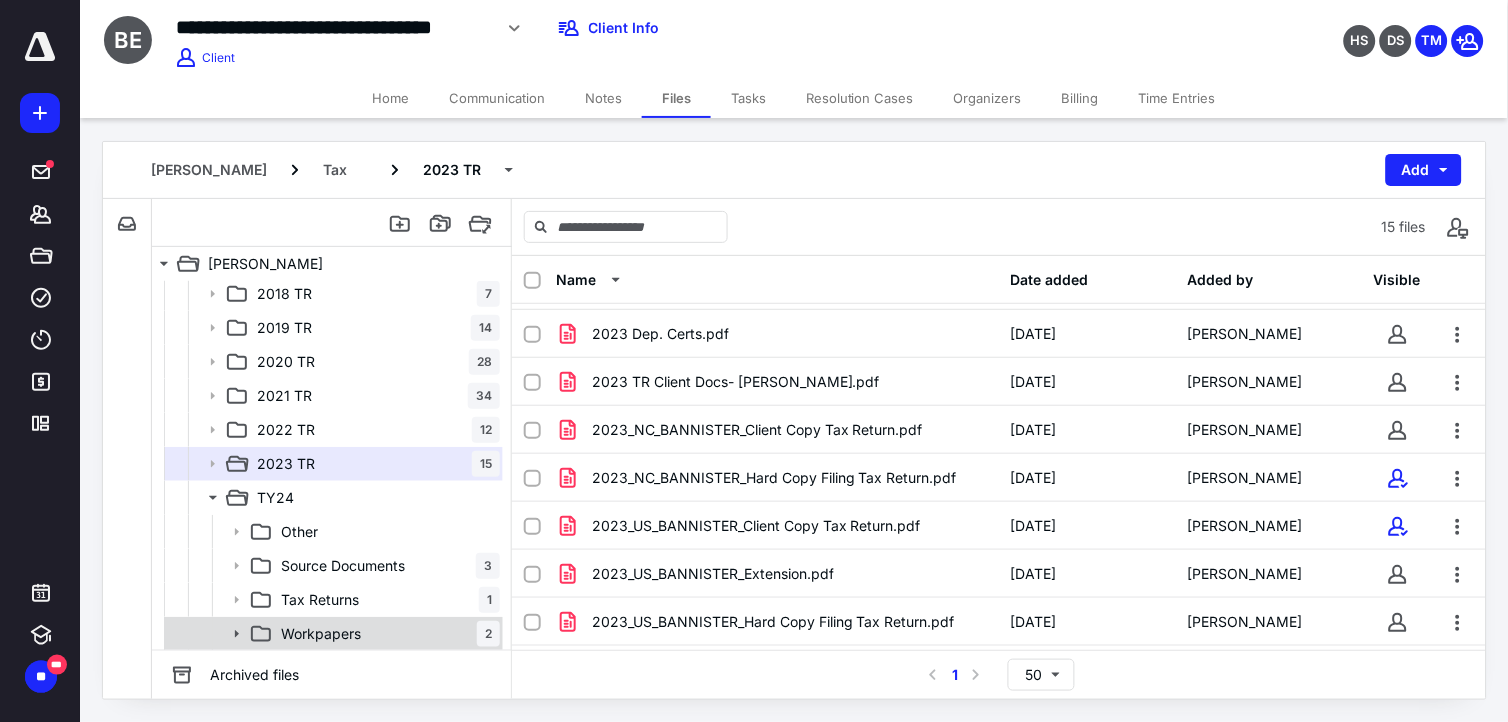 click on "Workpapers" at bounding box center [321, 634] 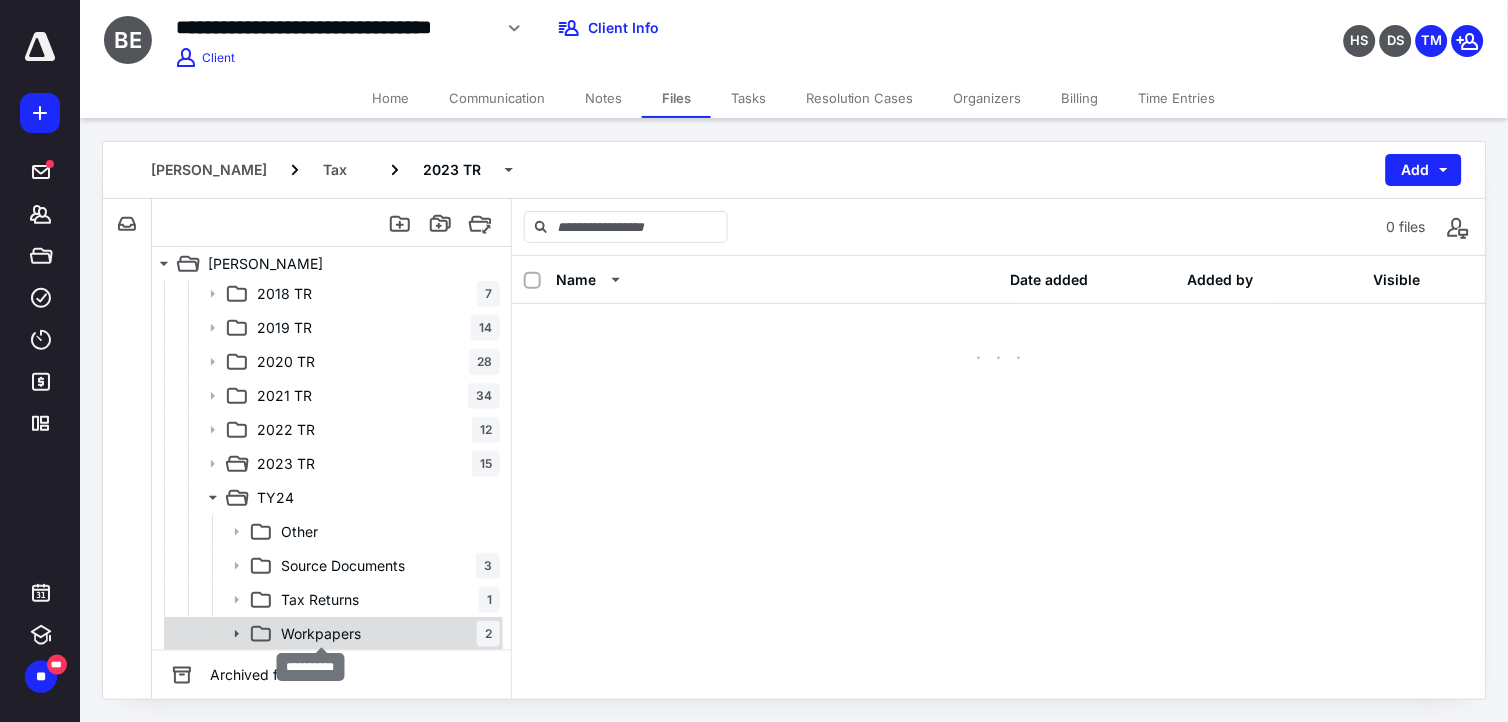 scroll, scrollTop: 0, scrollLeft: 0, axis: both 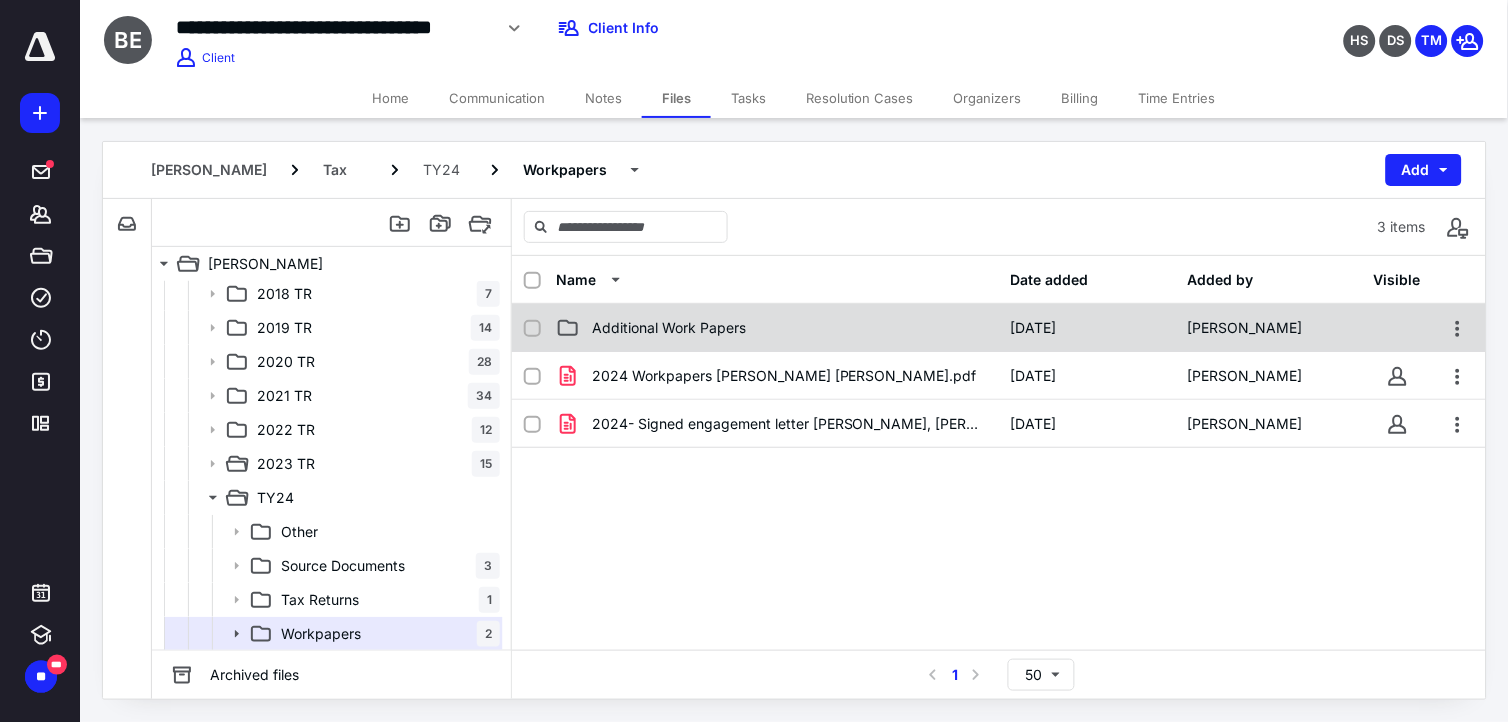 click on "Additional Work Papers" at bounding box center (777, 328) 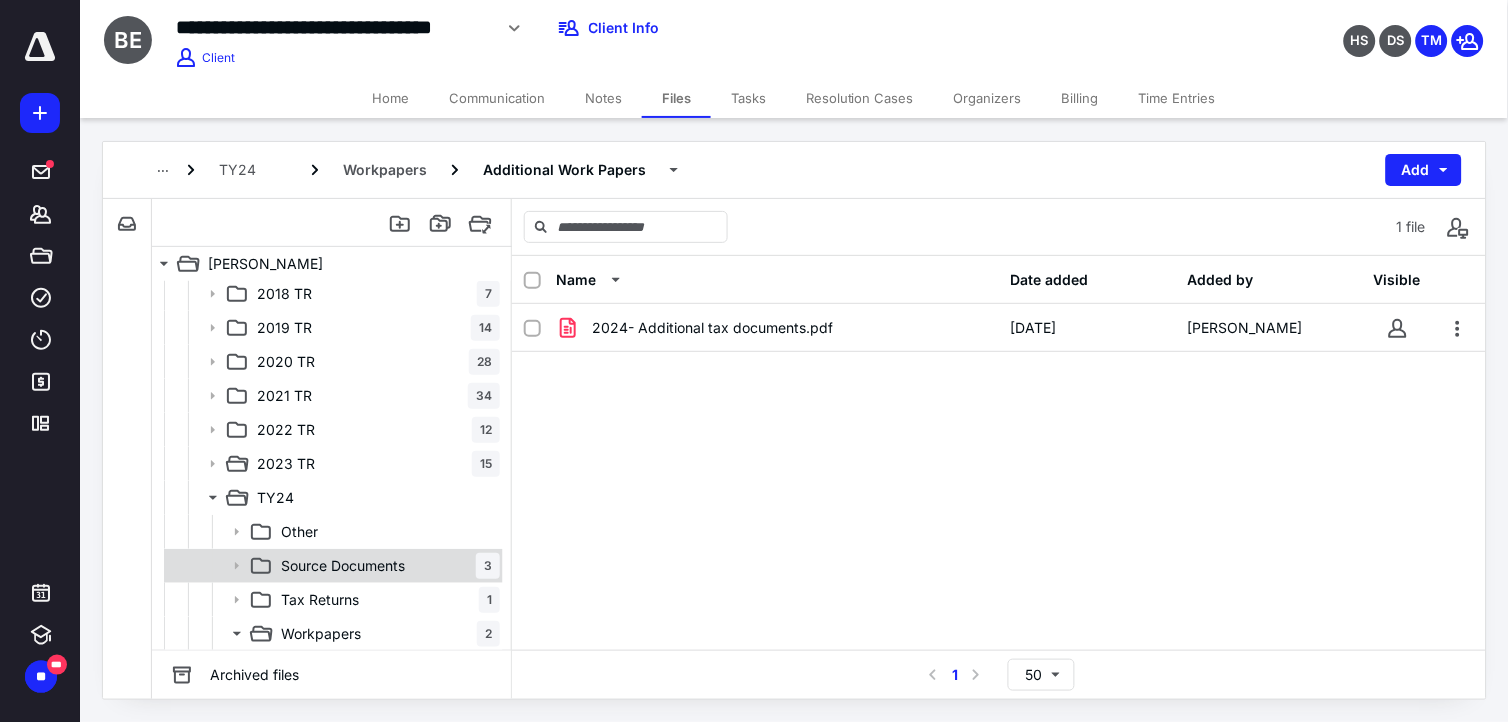 scroll, scrollTop: 243, scrollLeft: 0, axis: vertical 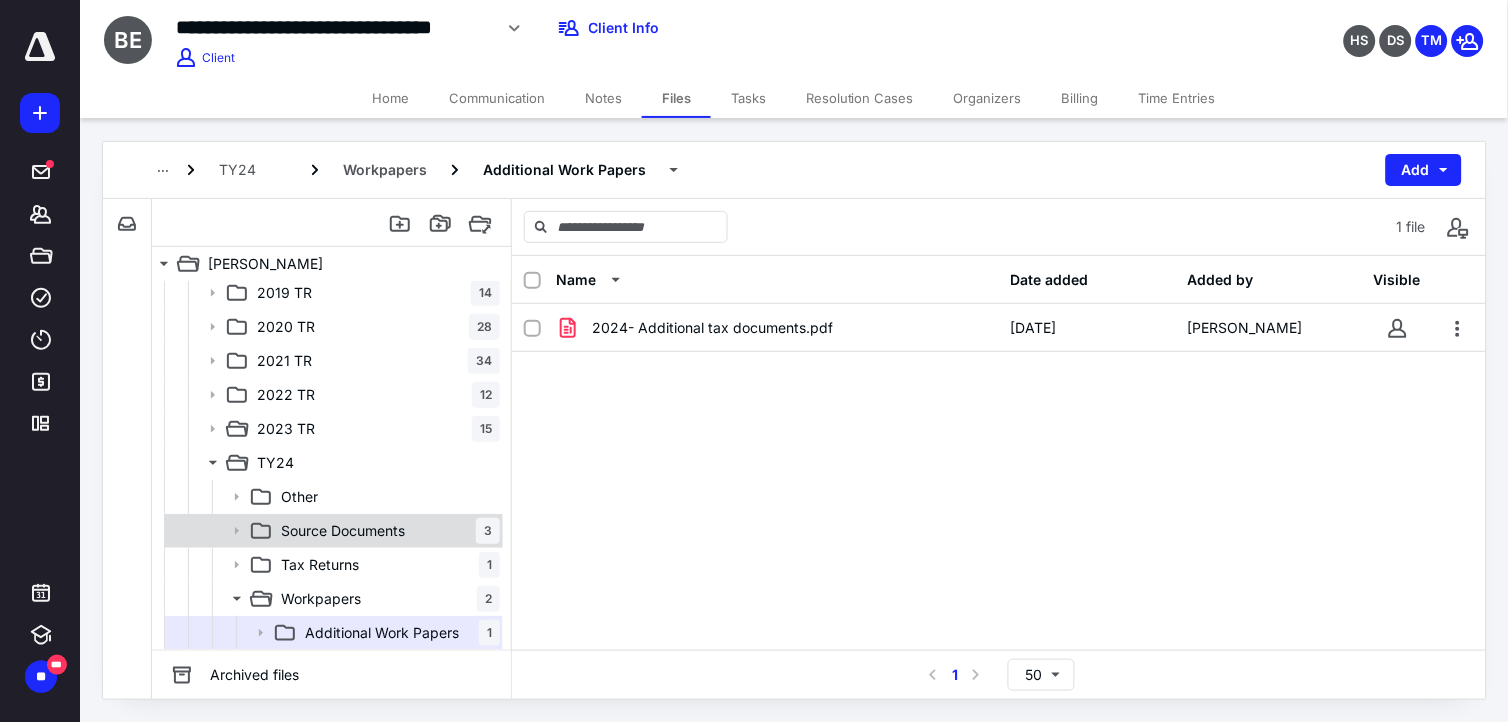 click on "Source Documents" at bounding box center [343, 531] 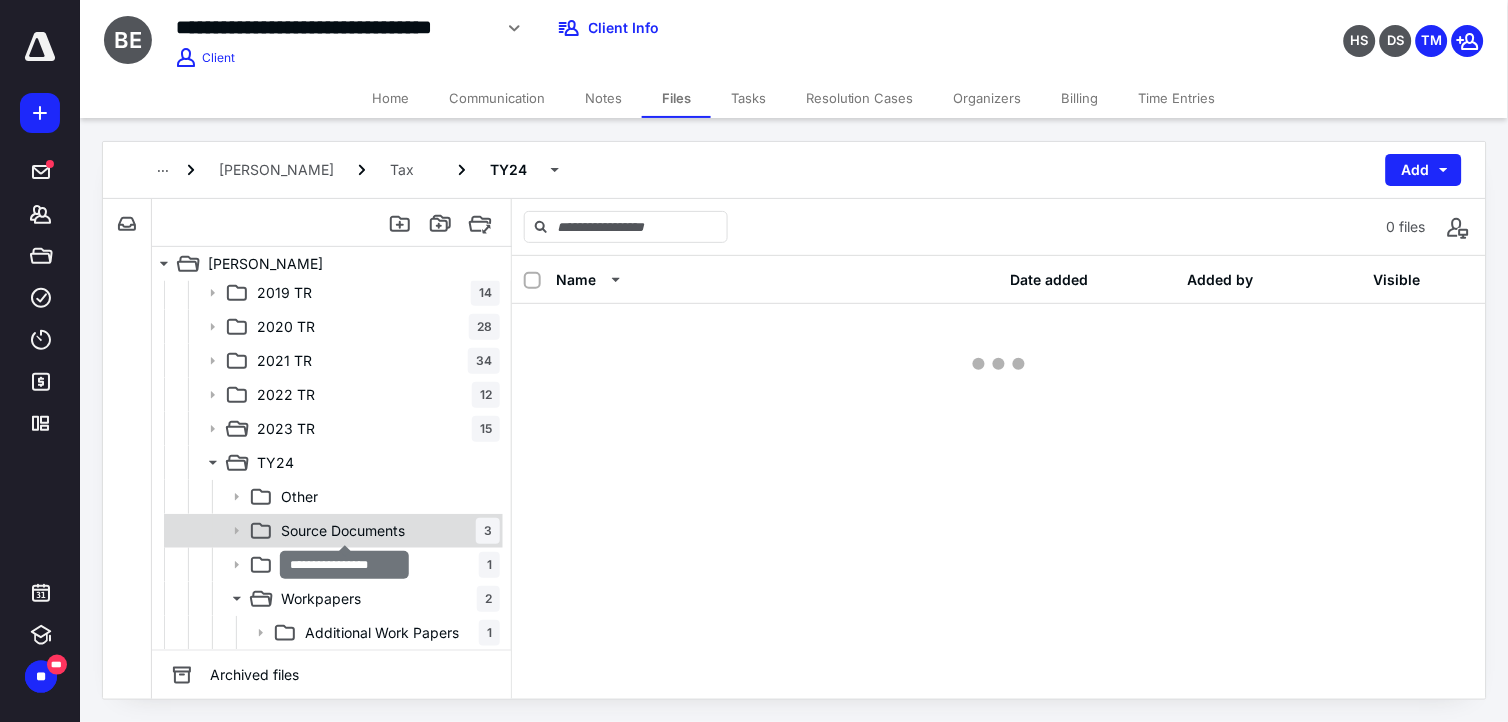 click on "Source Documents" at bounding box center [343, 531] 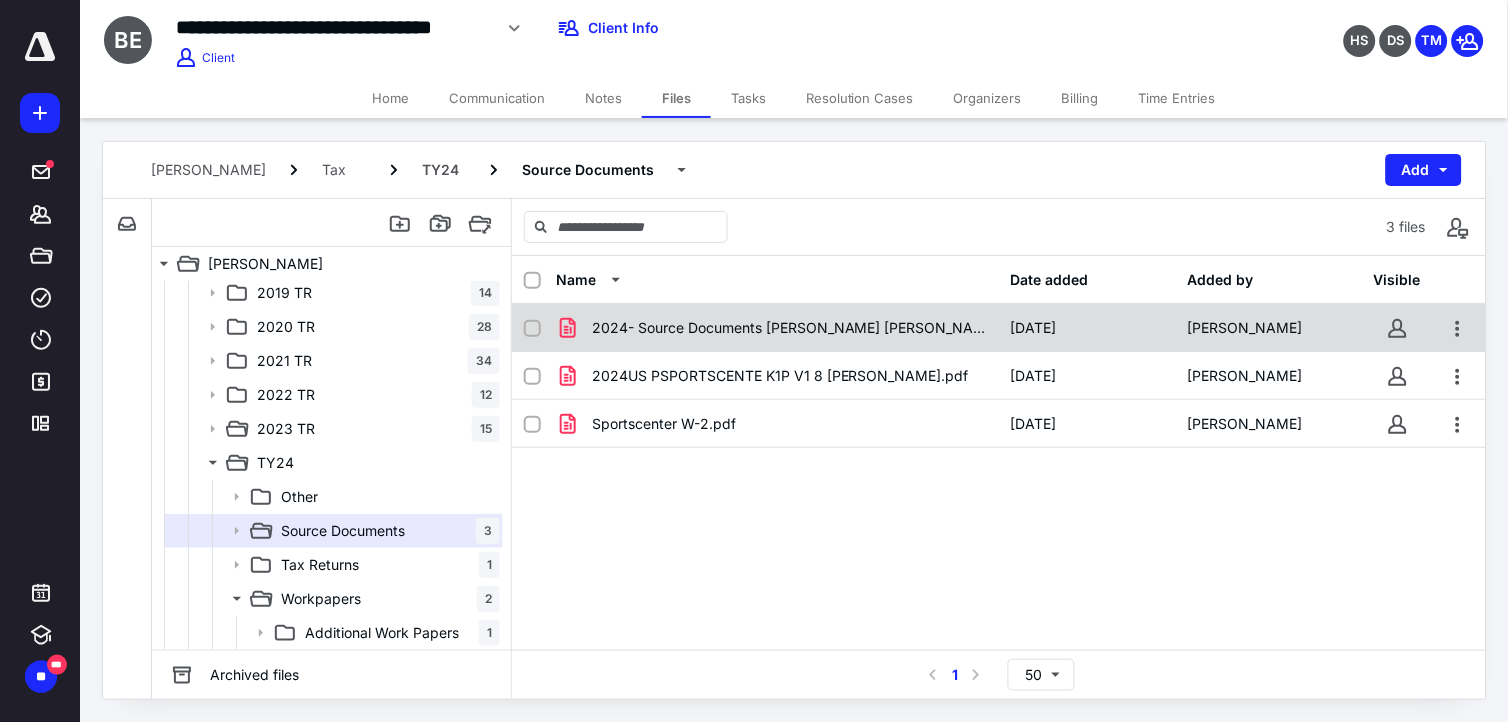 click on "2024- Source Documents [PERSON_NAME] [PERSON_NAME].pdf" at bounding box center (789, 328) 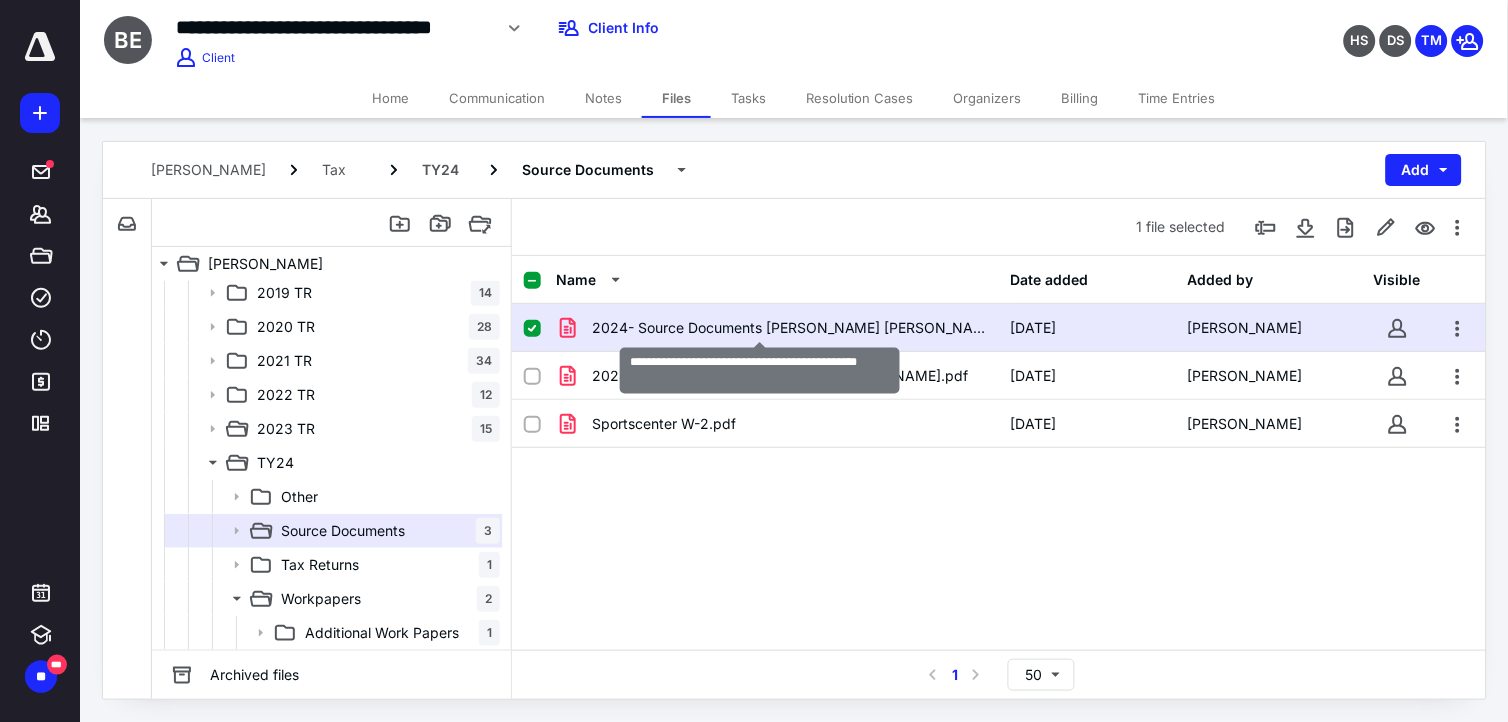 click on "2024- Source Documents [PERSON_NAME] [PERSON_NAME].pdf" at bounding box center [789, 328] 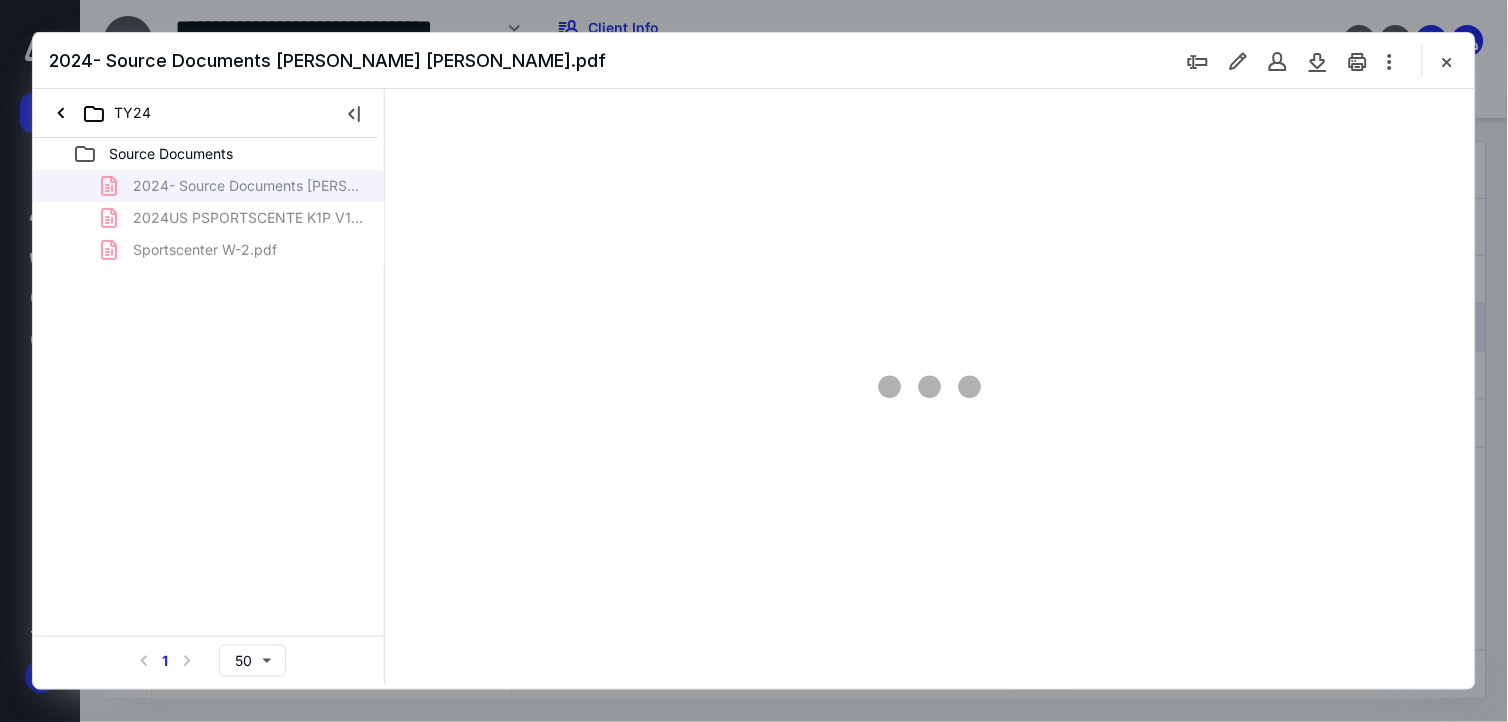 scroll, scrollTop: 0, scrollLeft: 0, axis: both 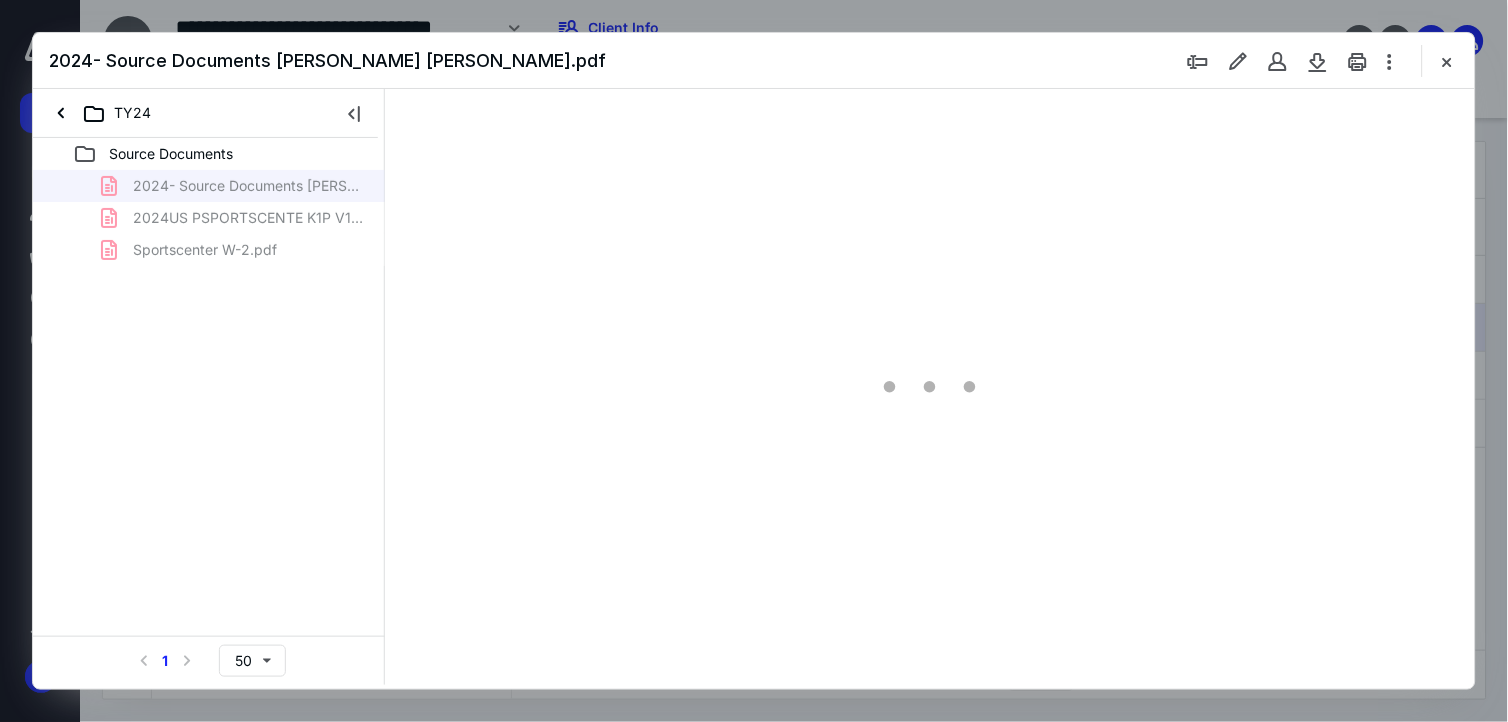 type on "175" 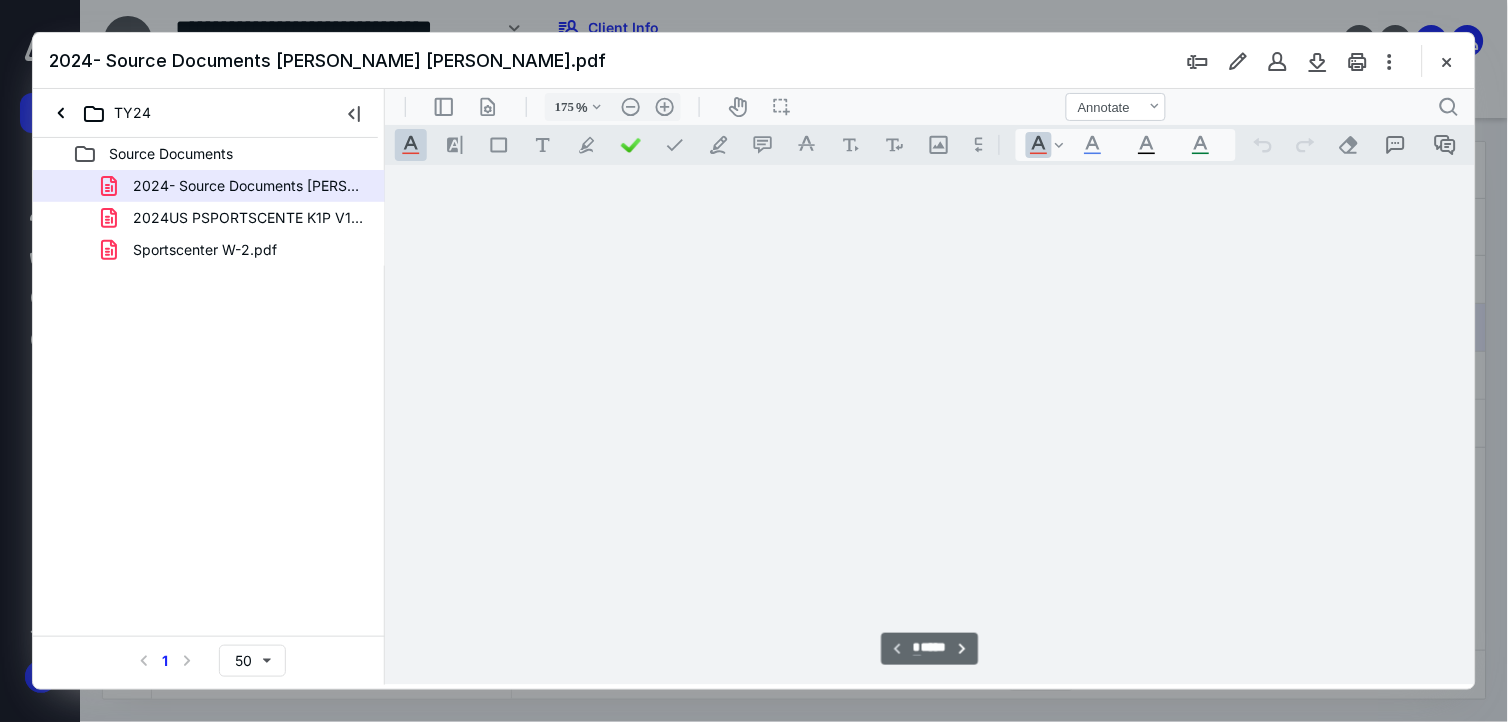 scroll, scrollTop: 83, scrollLeft: 0, axis: vertical 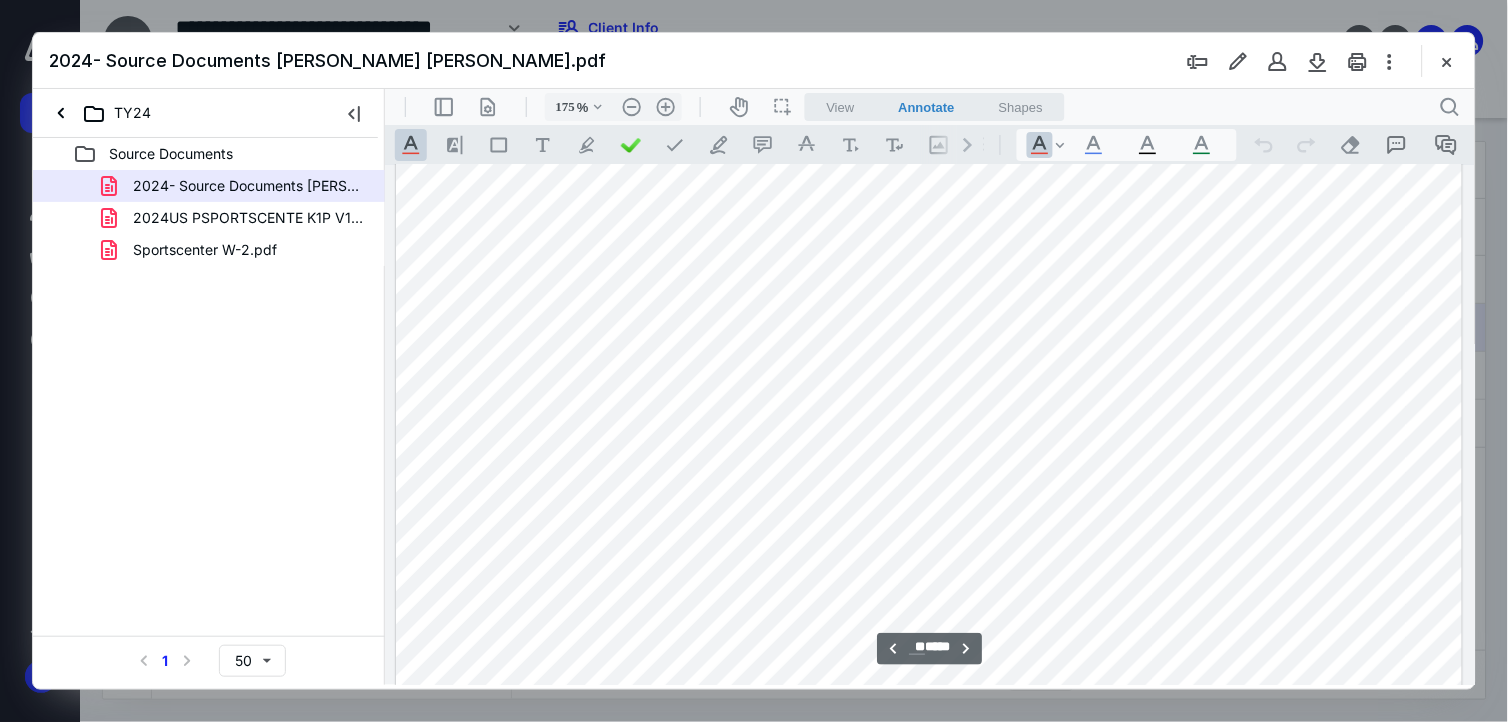 type on "**" 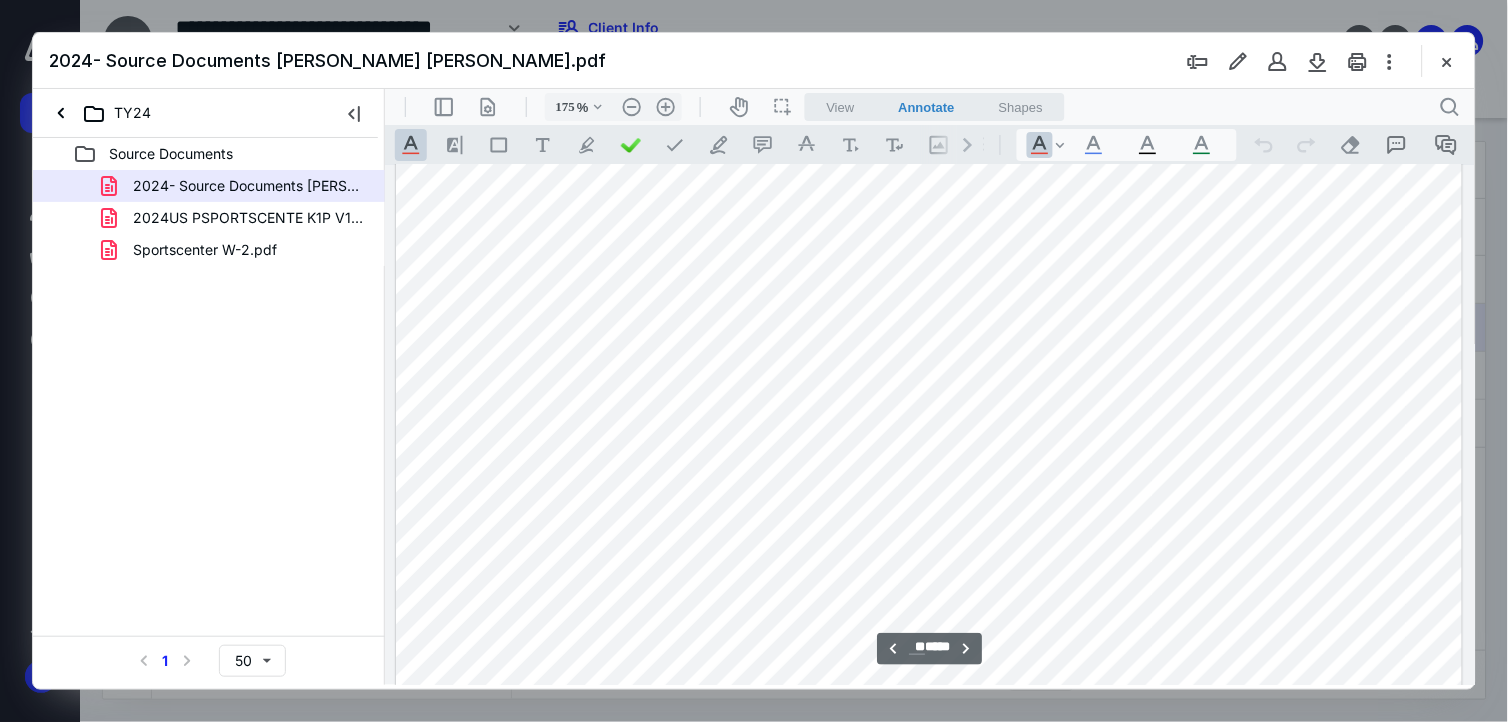 scroll, scrollTop: 19305, scrollLeft: 0, axis: vertical 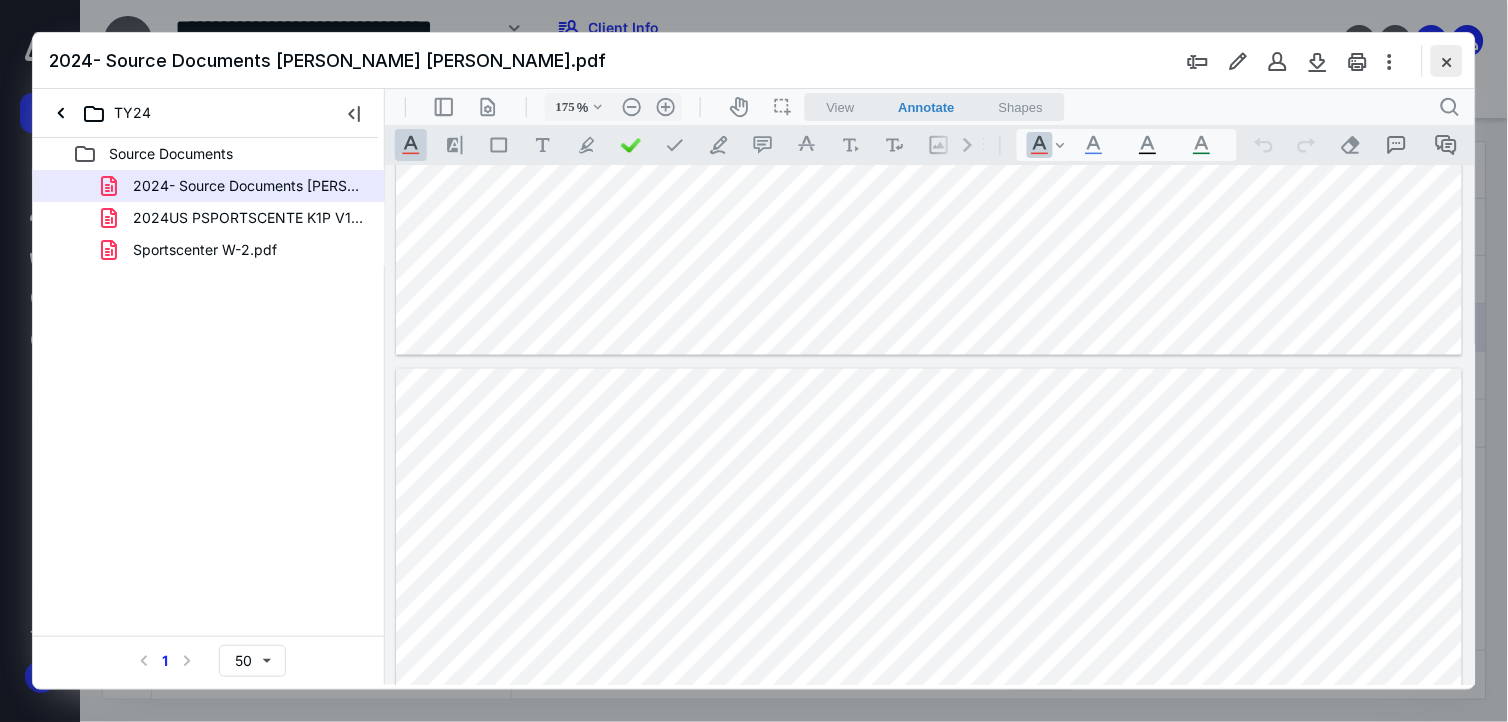 click at bounding box center [1447, 61] 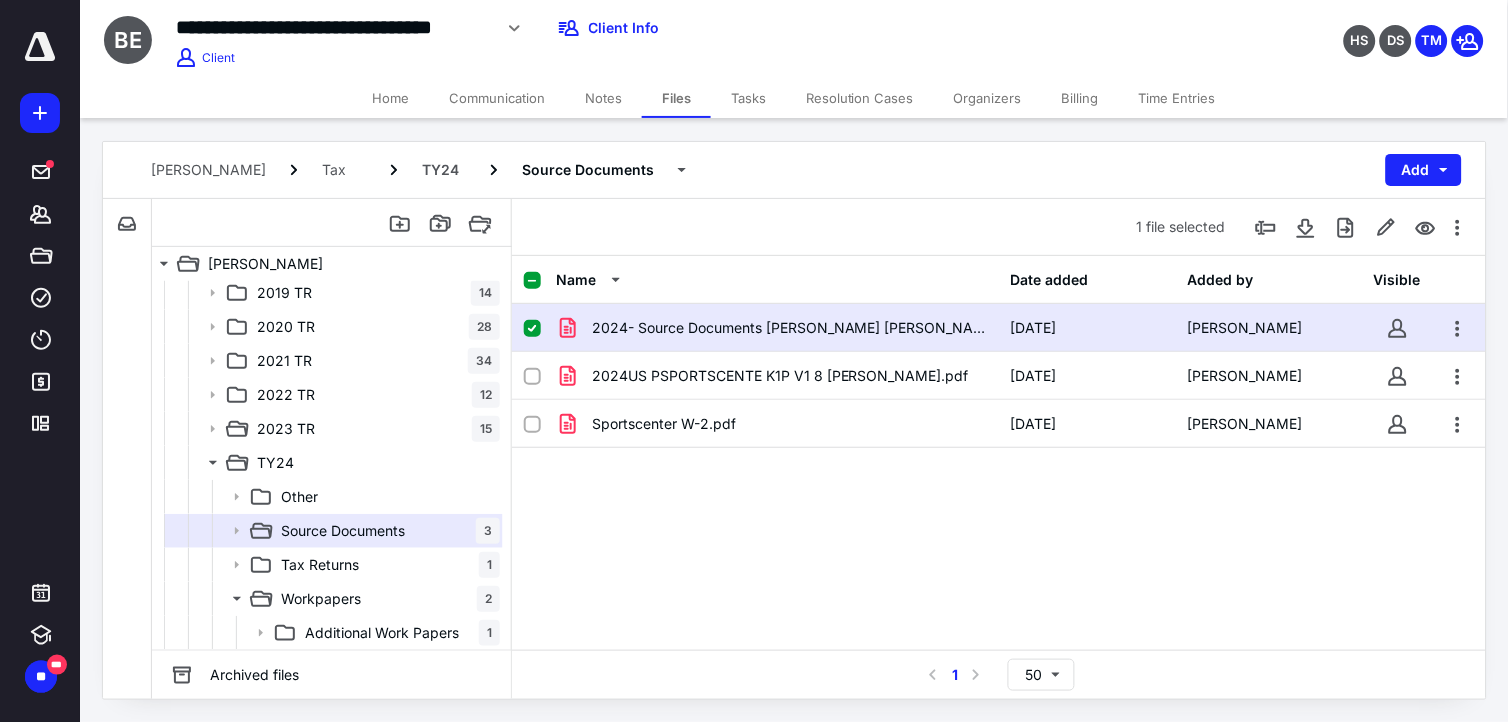 click on "2024- Source Documents [PERSON_NAME] [PERSON_NAME].pdf [DATE] [PERSON_NAME] 2024US PSPORTSCENTE K1P V1 8 [PERSON_NAME].pdf [DATE] [PERSON_NAME] Sportscenter W-2.pdf [DATE] [PERSON_NAME]" at bounding box center [999, 454] 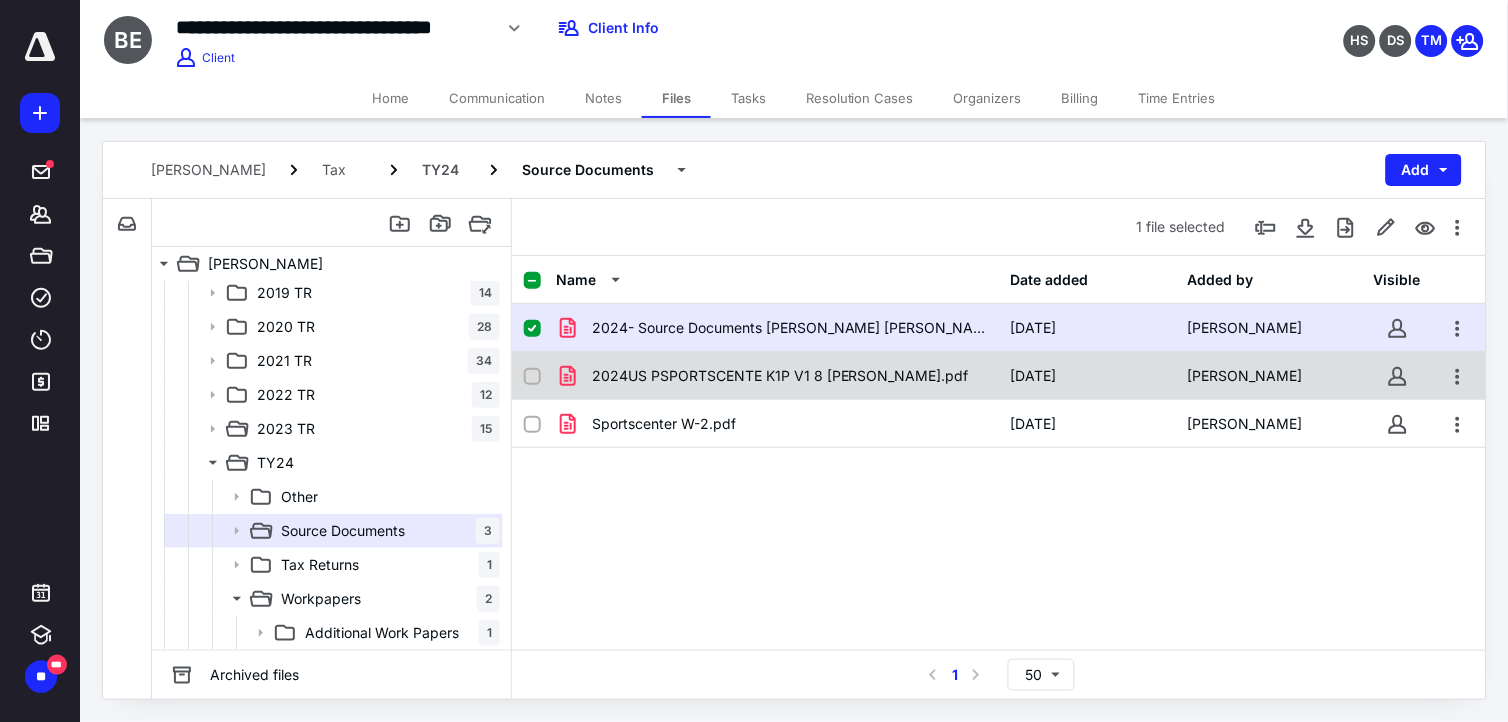 click at bounding box center [532, 329] 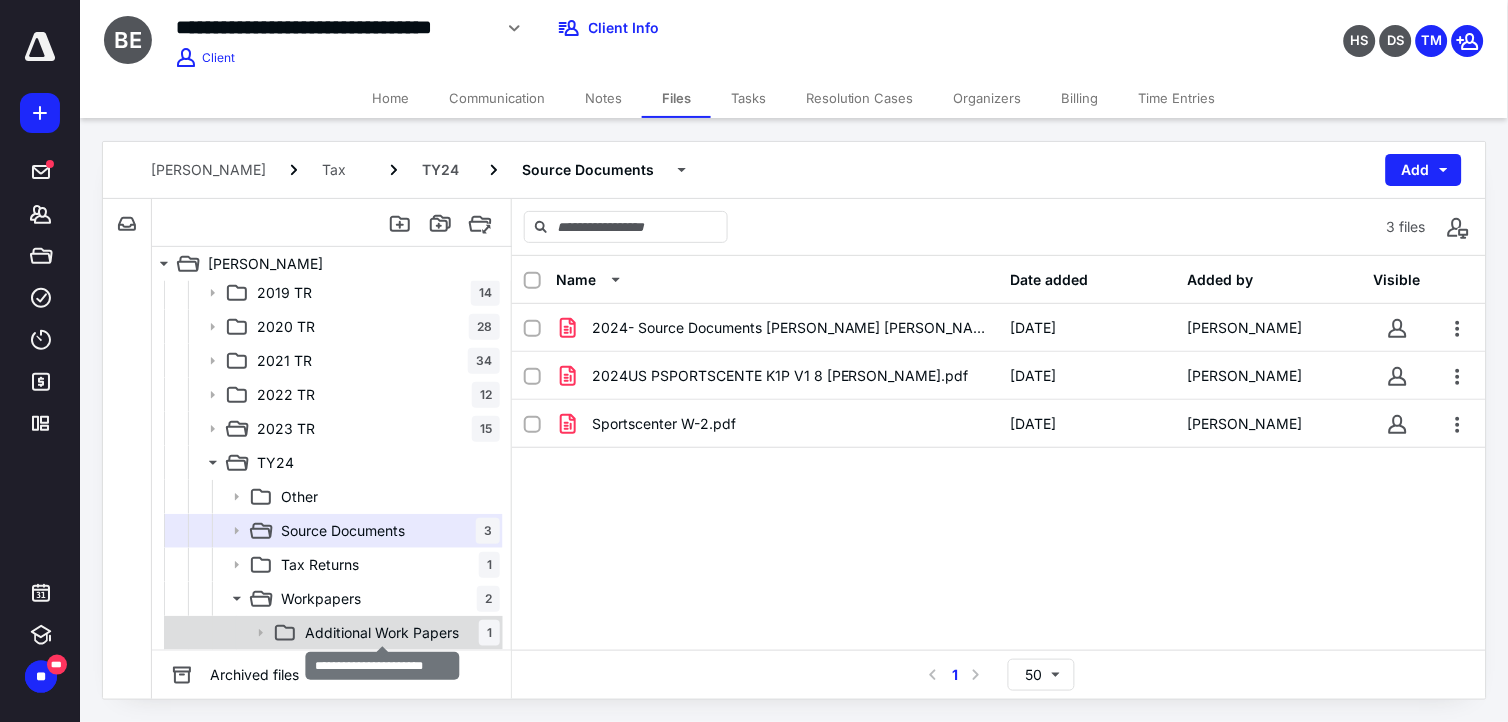 click on "Additional Work Papers" at bounding box center (382, 633) 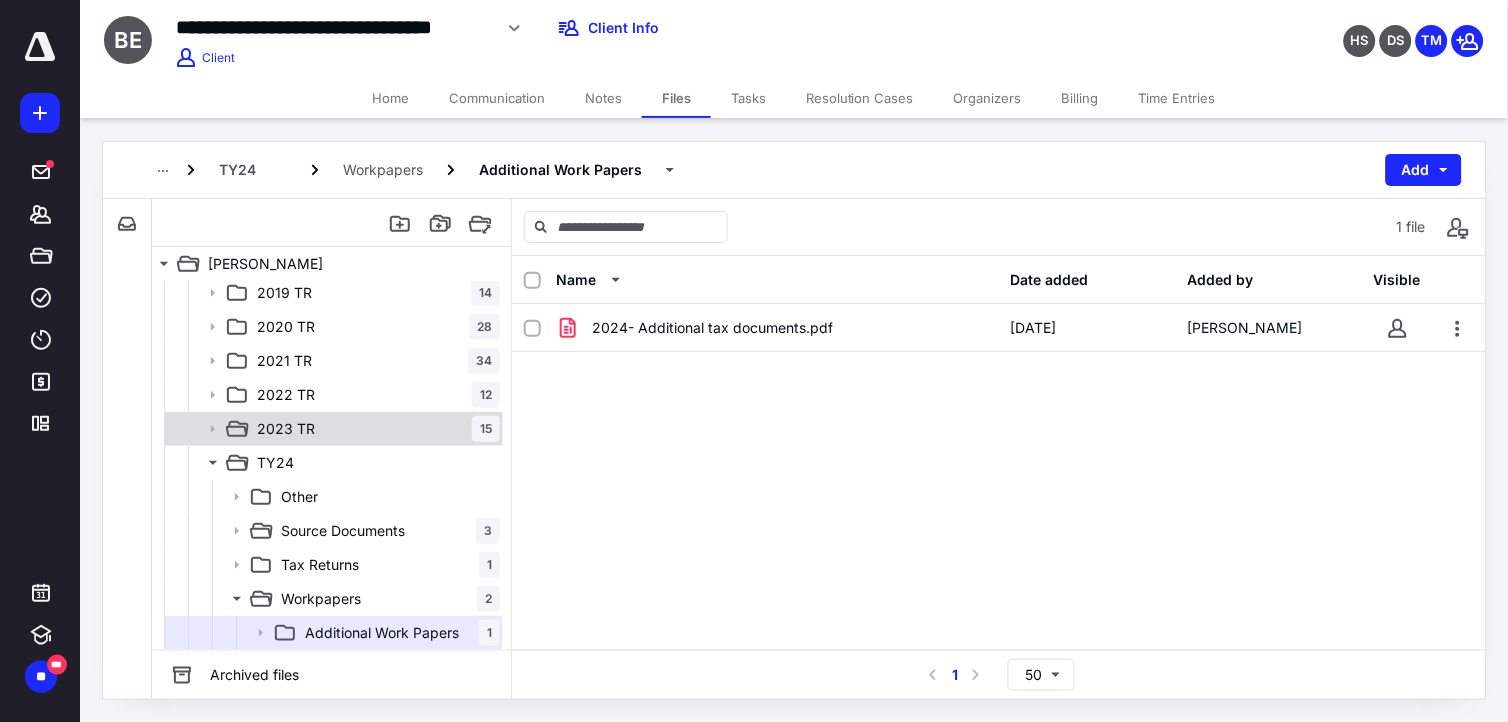 click on "2023 TR" at bounding box center [286, 429] 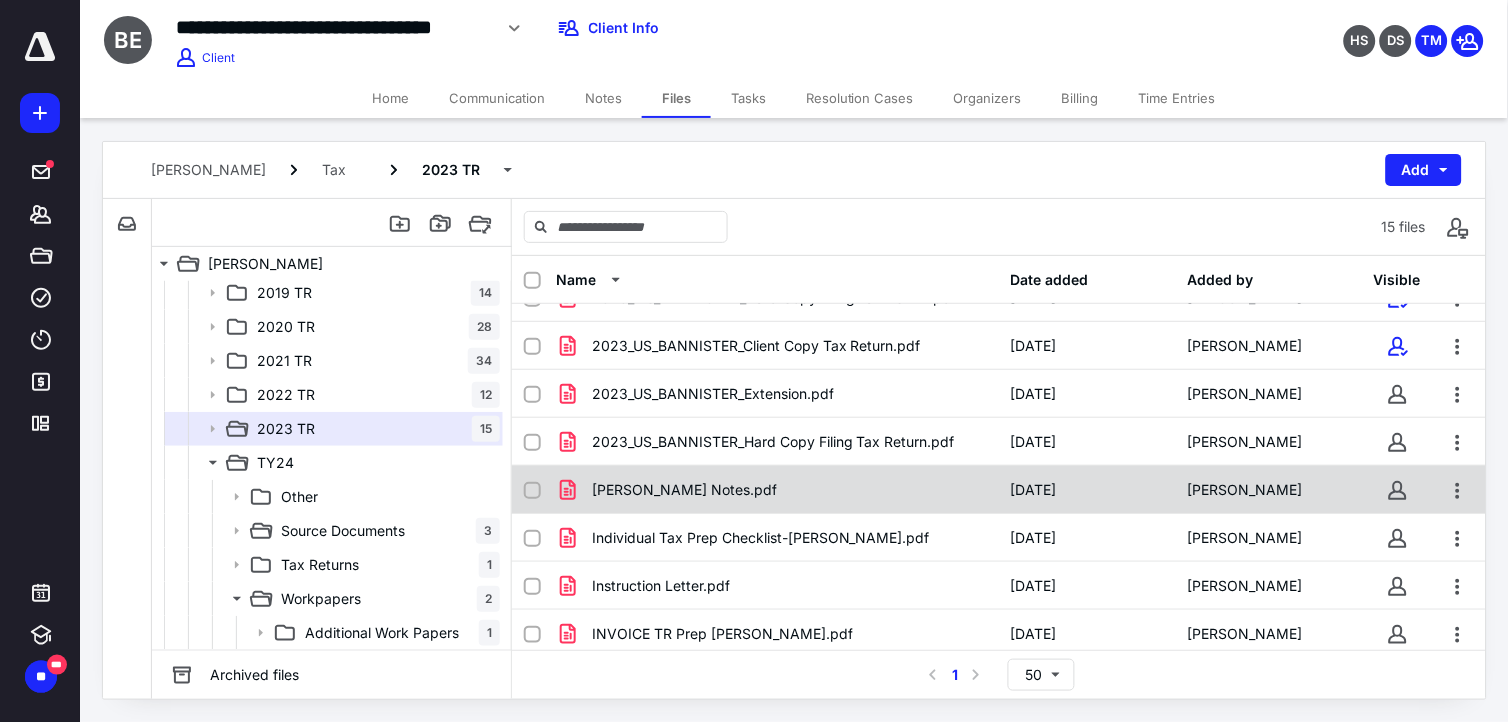 scroll, scrollTop: 375, scrollLeft: 0, axis: vertical 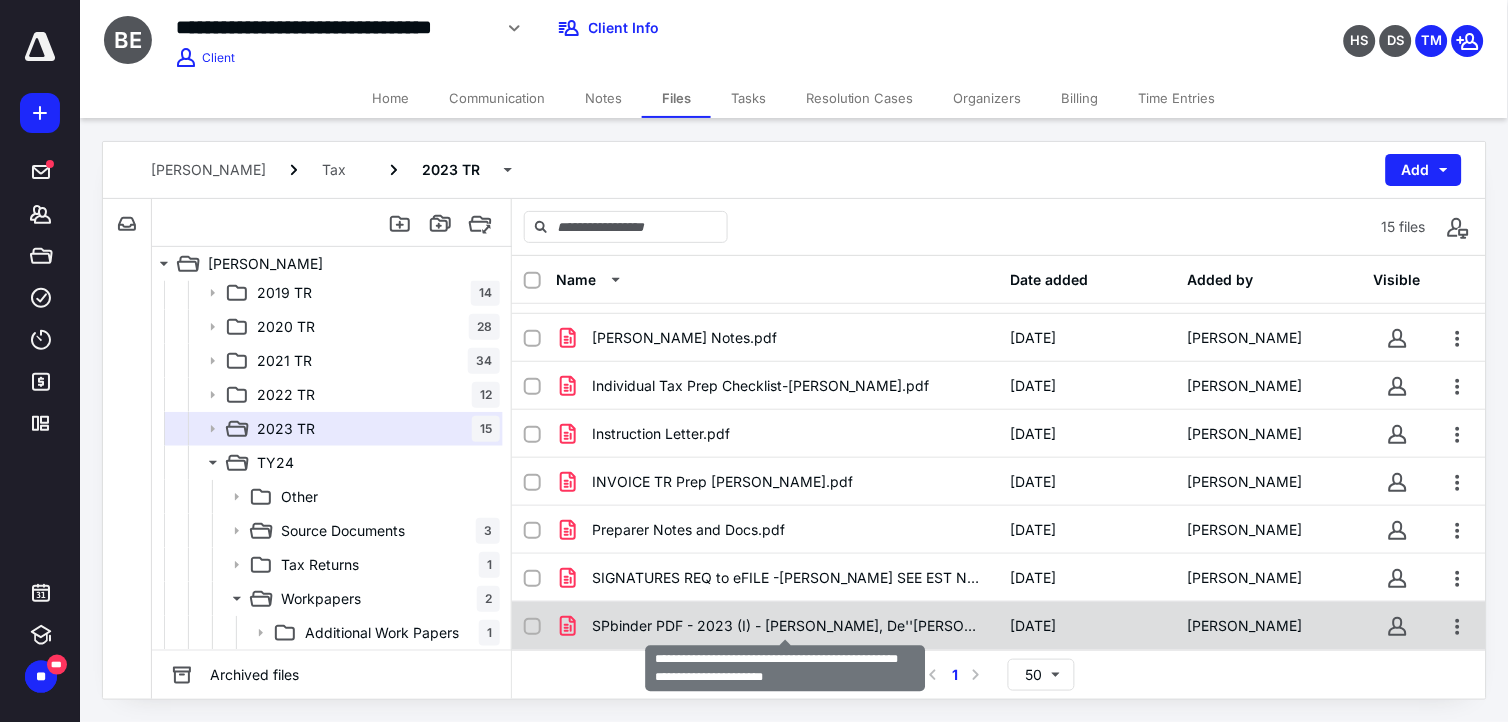 click on "SPbinder PDF - 2023 (I) - [PERSON_NAME], De''[PERSON_NAME] M_BANNISTER_33427143.pdf" at bounding box center (789, 626) 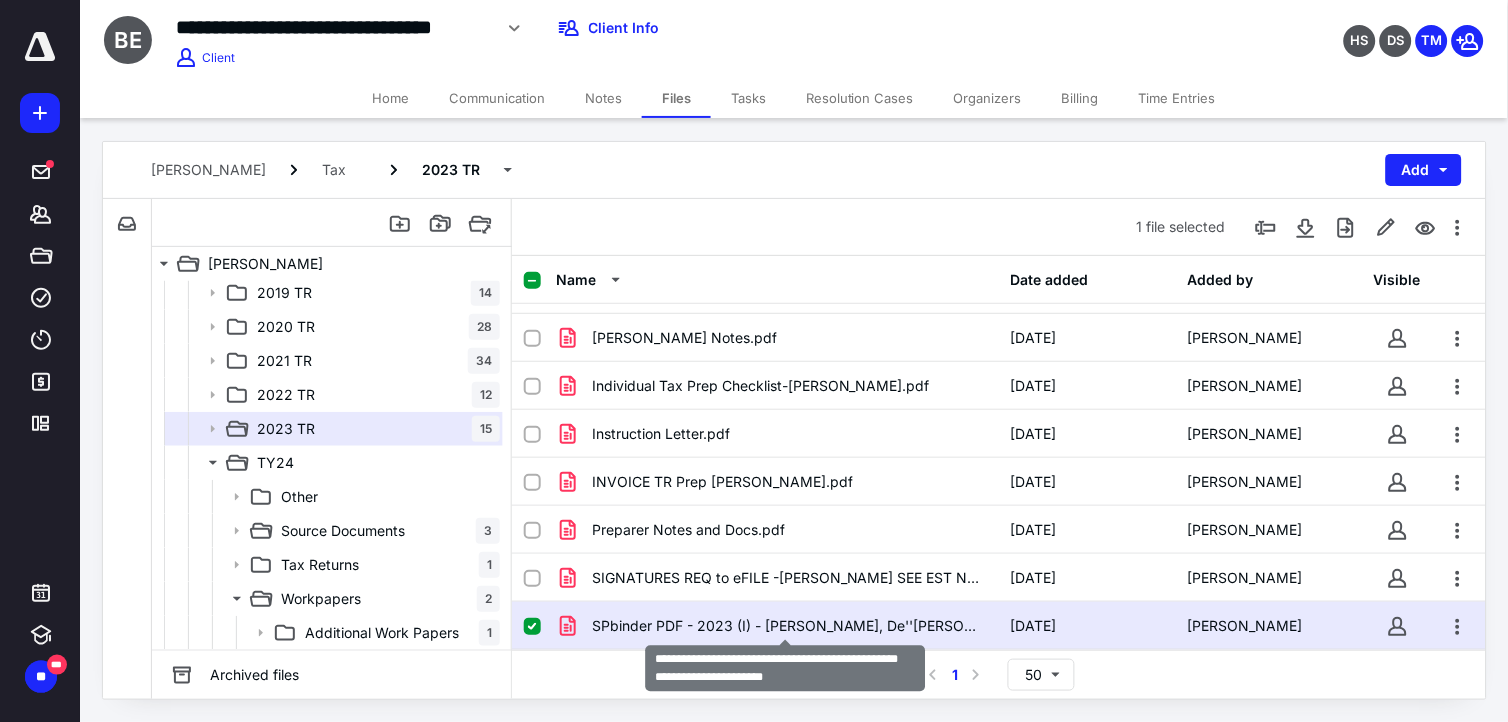 click on "SPbinder PDF - 2023 (I) - [PERSON_NAME], De''[PERSON_NAME] M_BANNISTER_33427143.pdf" at bounding box center (789, 626) 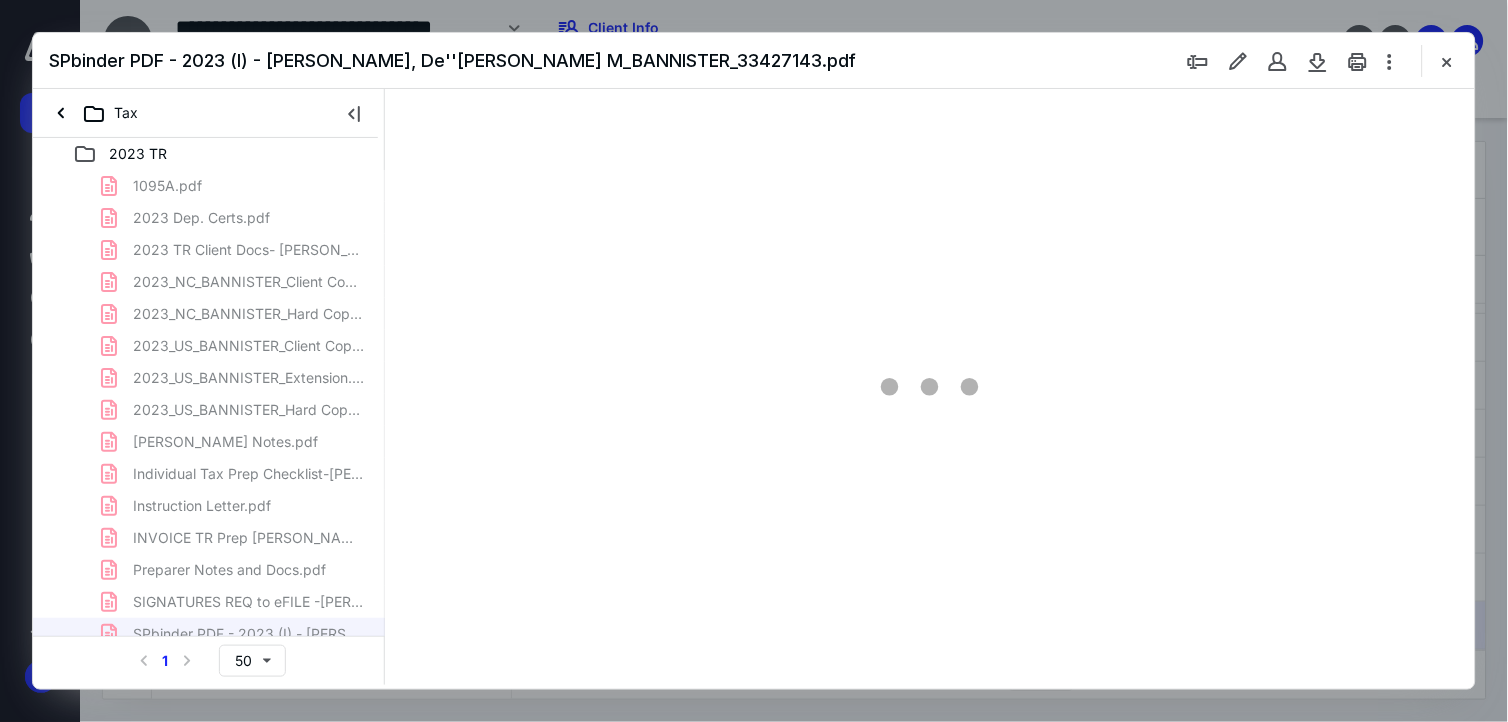 scroll, scrollTop: 0, scrollLeft: 0, axis: both 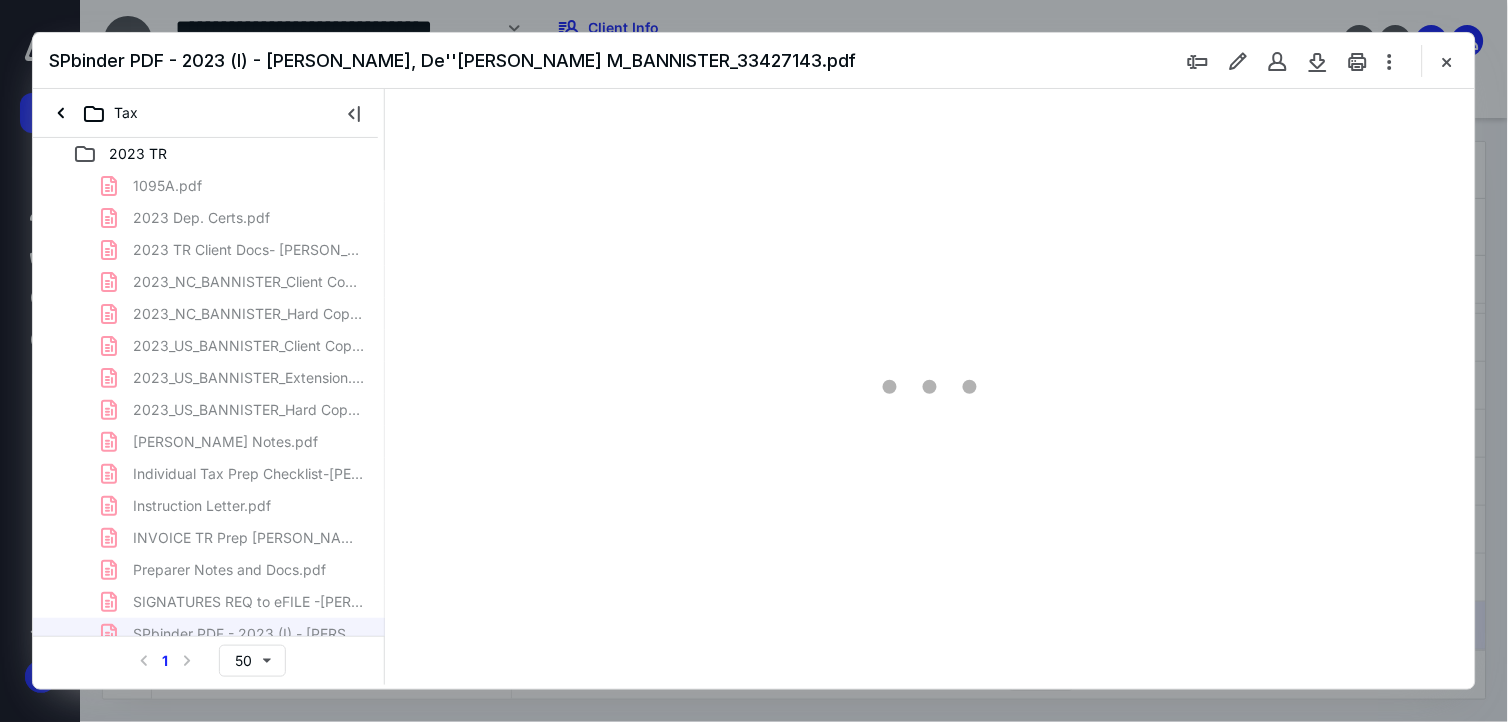 type on "175" 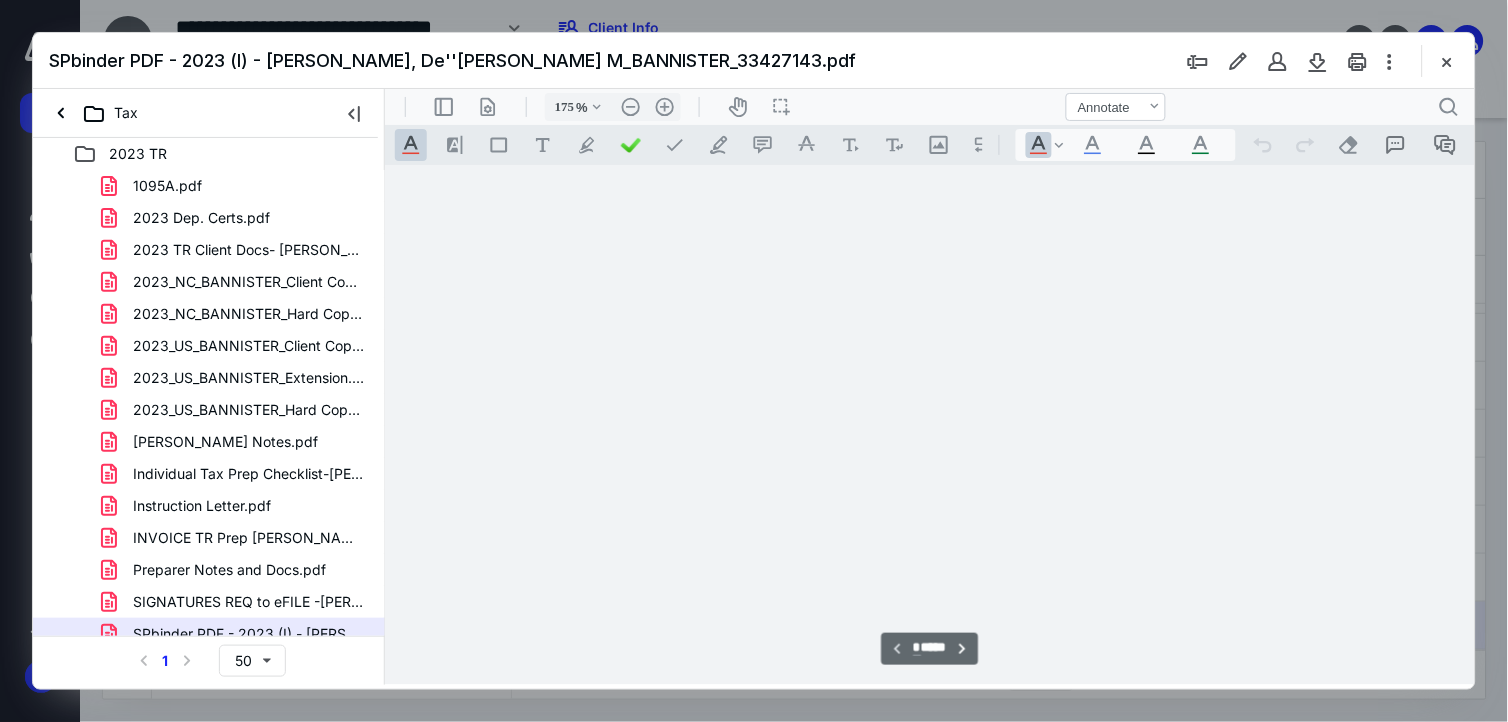 scroll, scrollTop: 83, scrollLeft: 0, axis: vertical 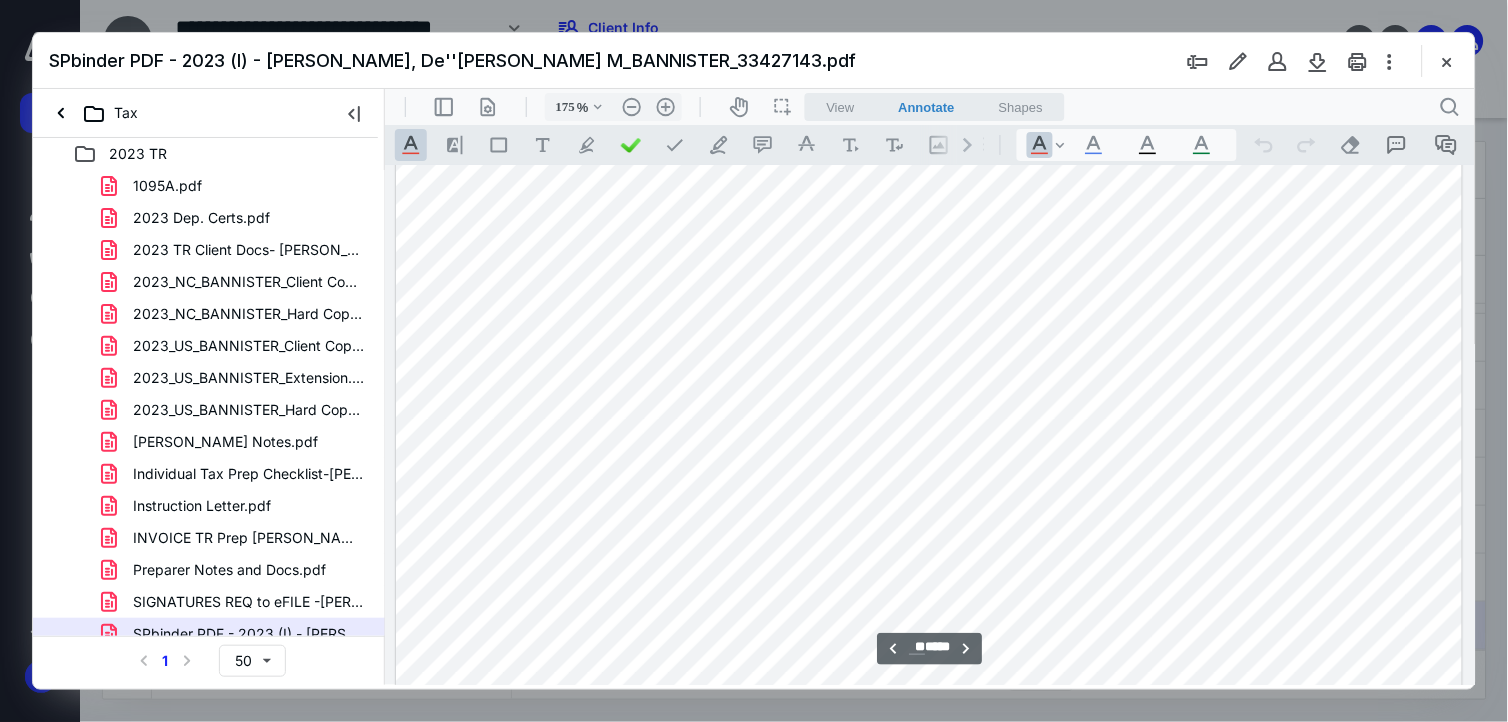 type on "**" 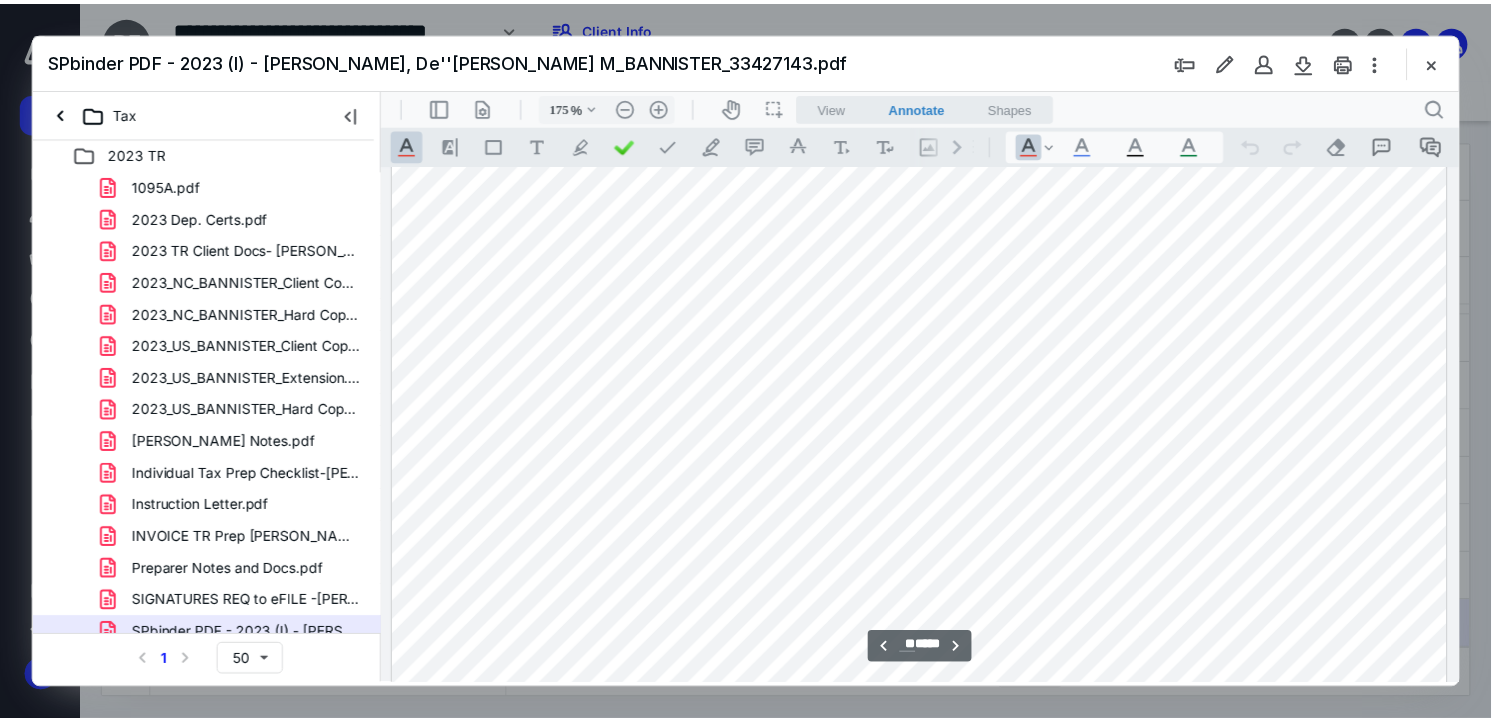 scroll, scrollTop: 18416, scrollLeft: 0, axis: vertical 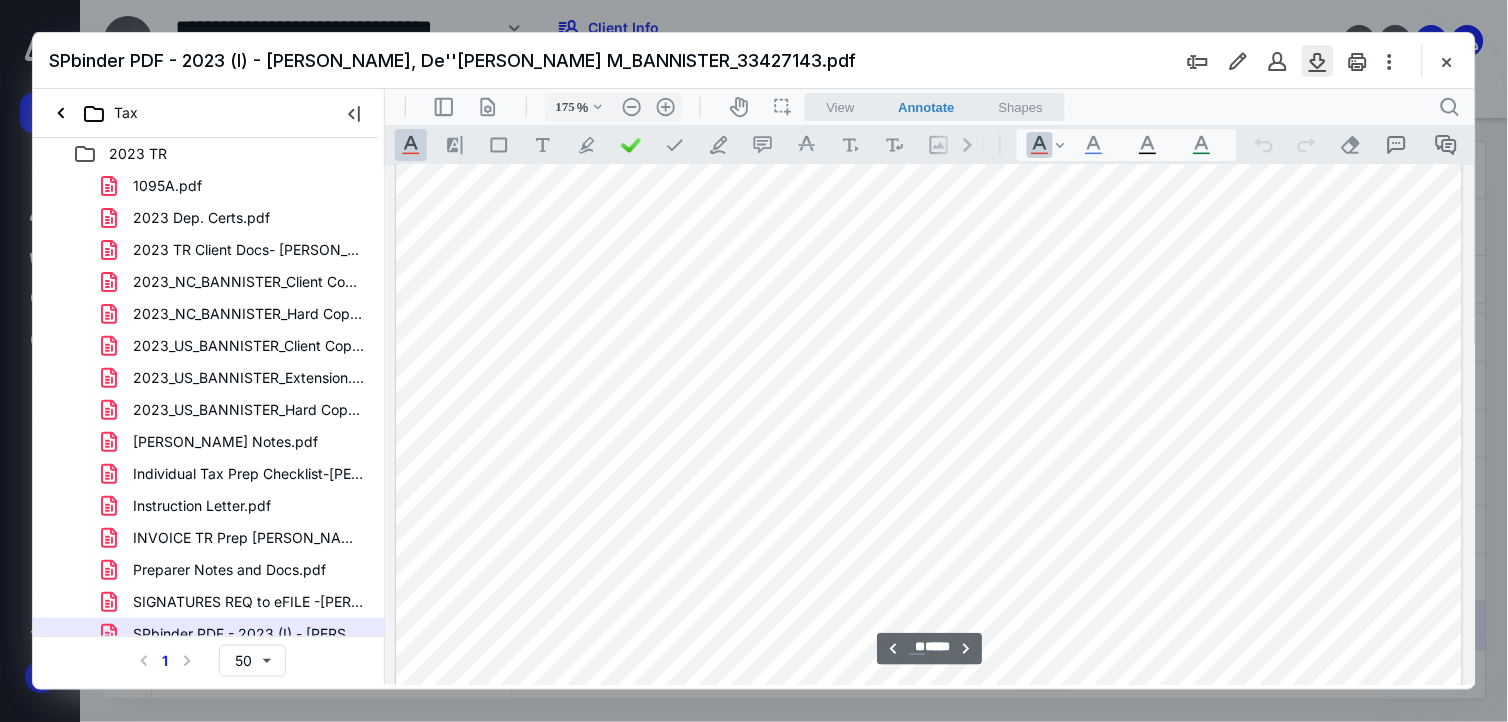 click at bounding box center (1318, 61) 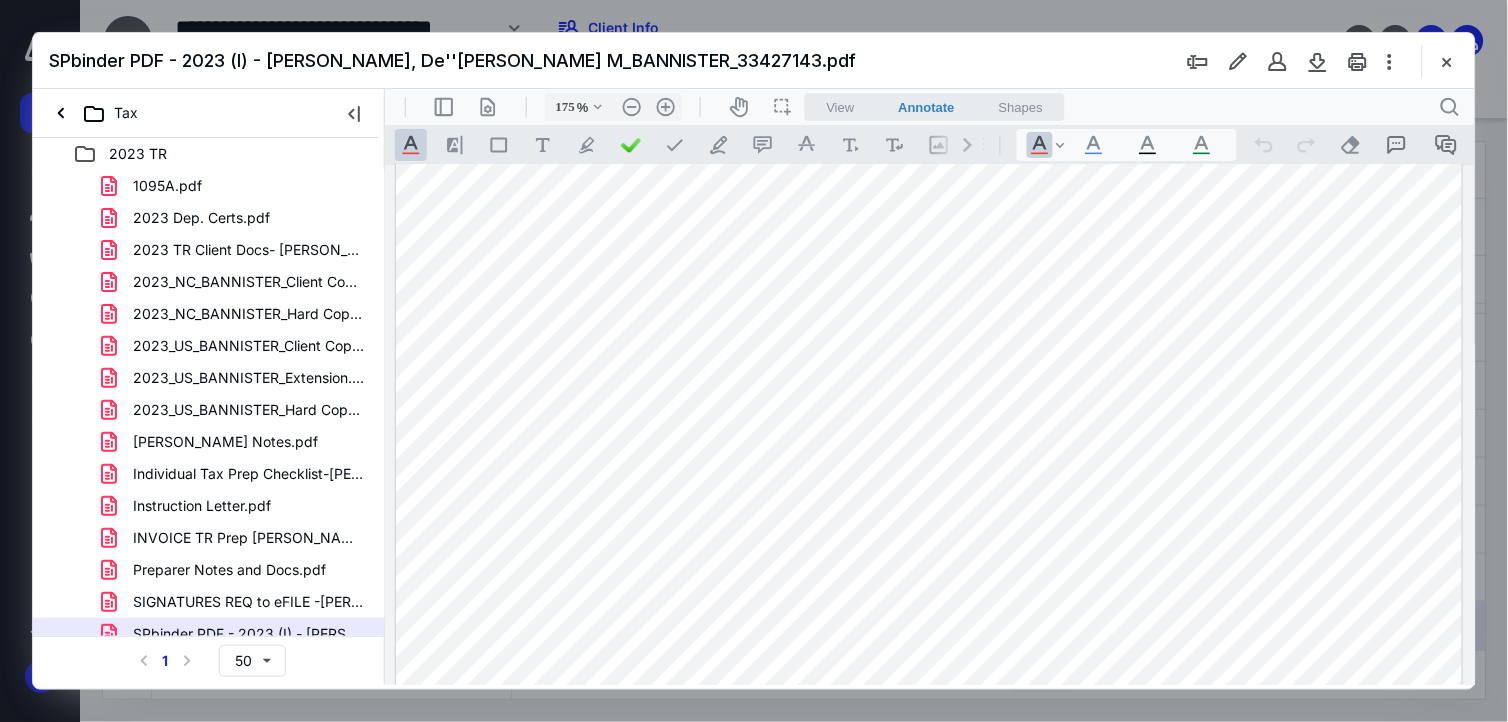 click on "View Annotate Shapes" at bounding box center [934, 106] 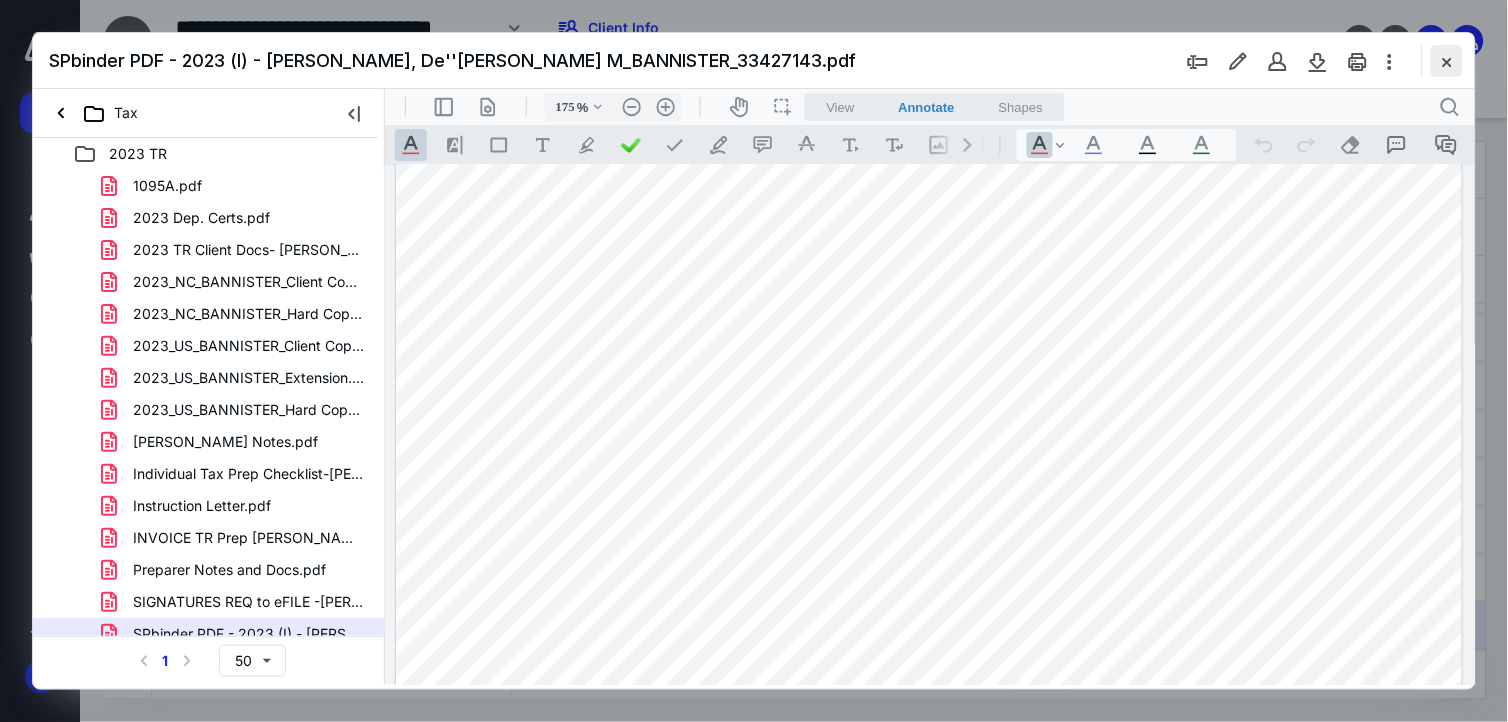 click at bounding box center [1447, 61] 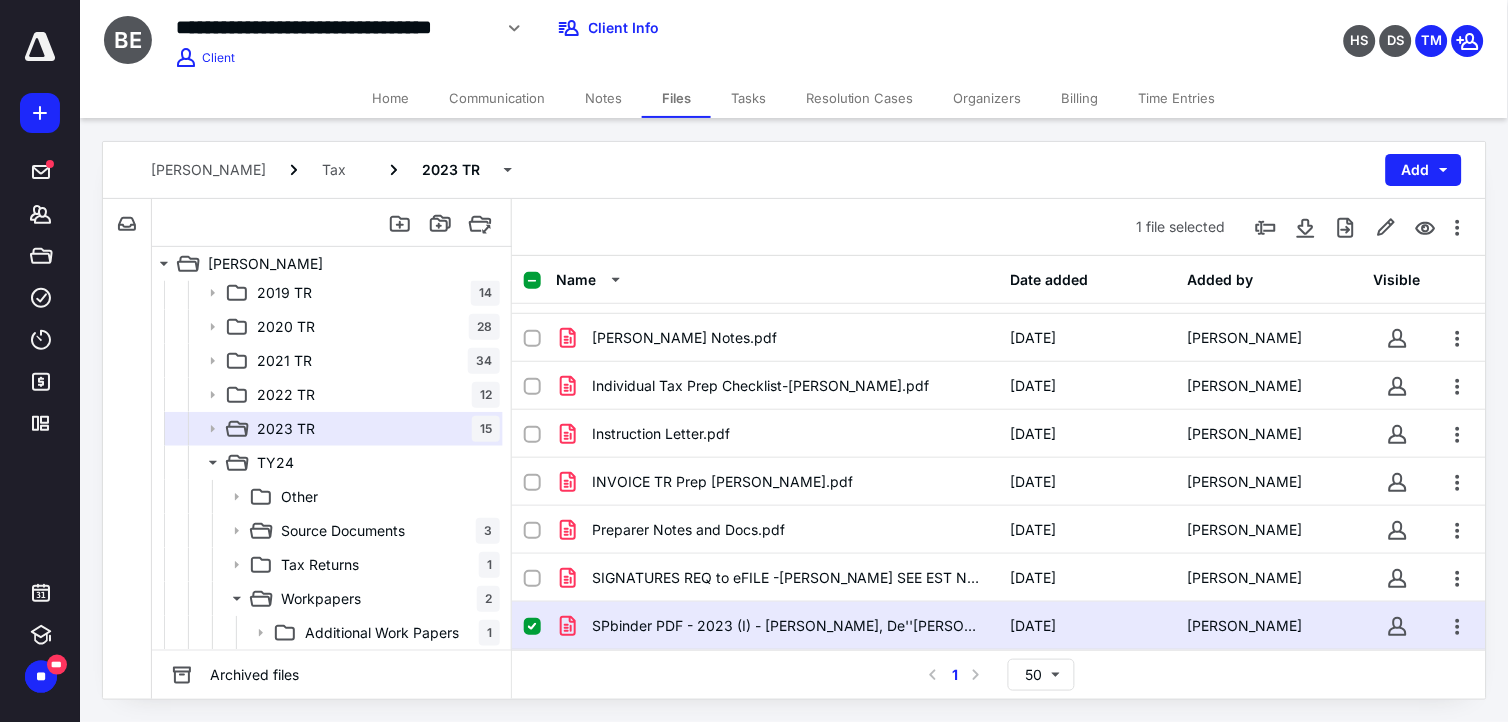 click on "SPbinder PDF - 2023 (I) - [PERSON_NAME], De''[PERSON_NAME] M_BANNISTER_33427143.pdf [DATE] [PERSON_NAME]" at bounding box center (999, 626) 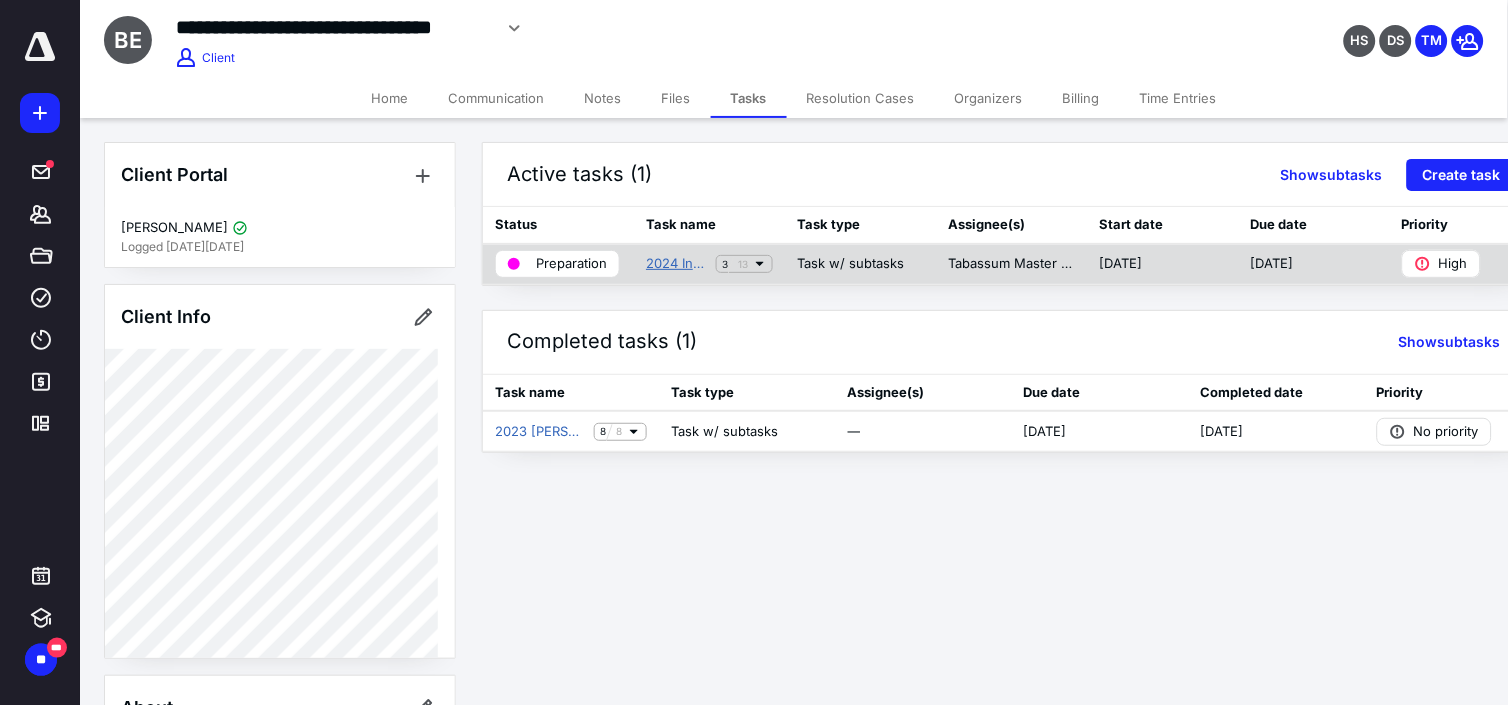 click on "2024 Individual Tax Return [PERSON_NAME]" at bounding box center (677, 264) 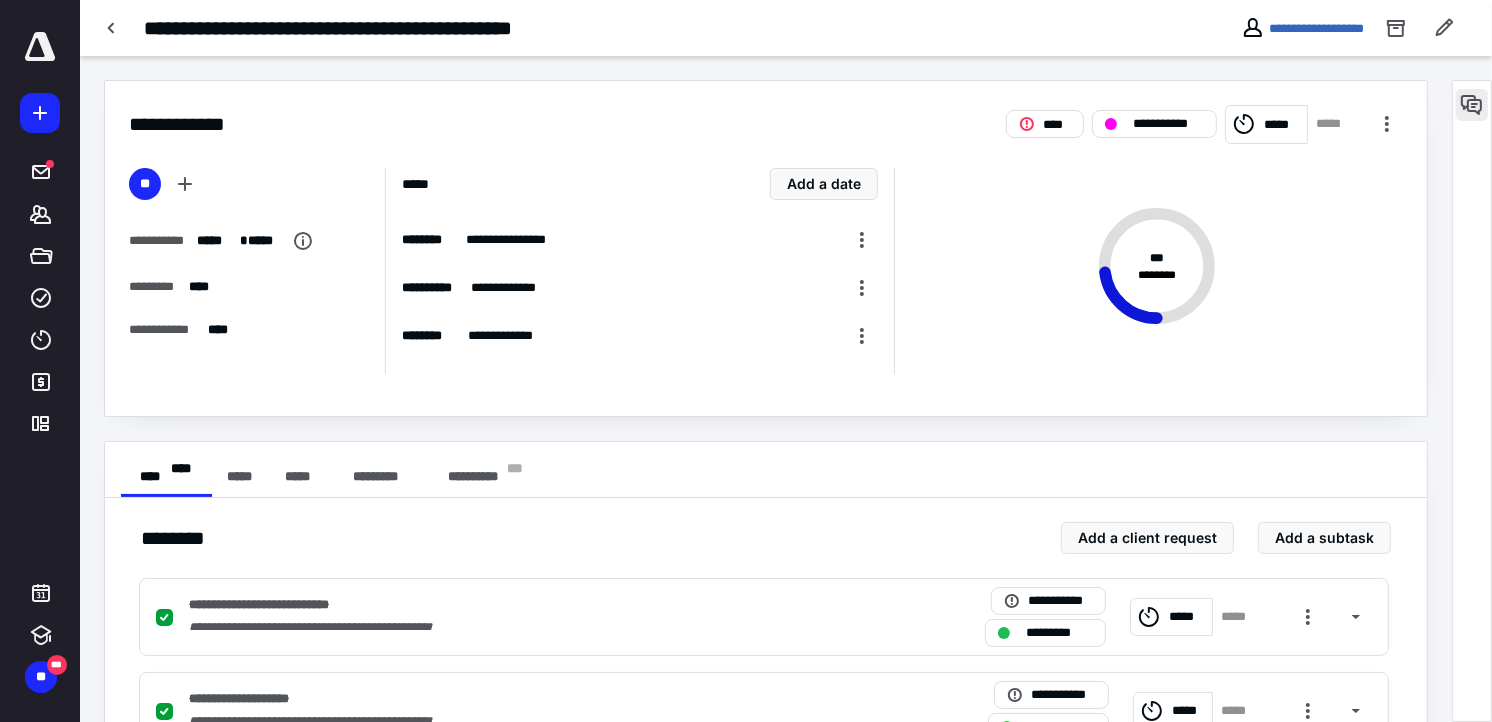 click at bounding box center [1472, 105] 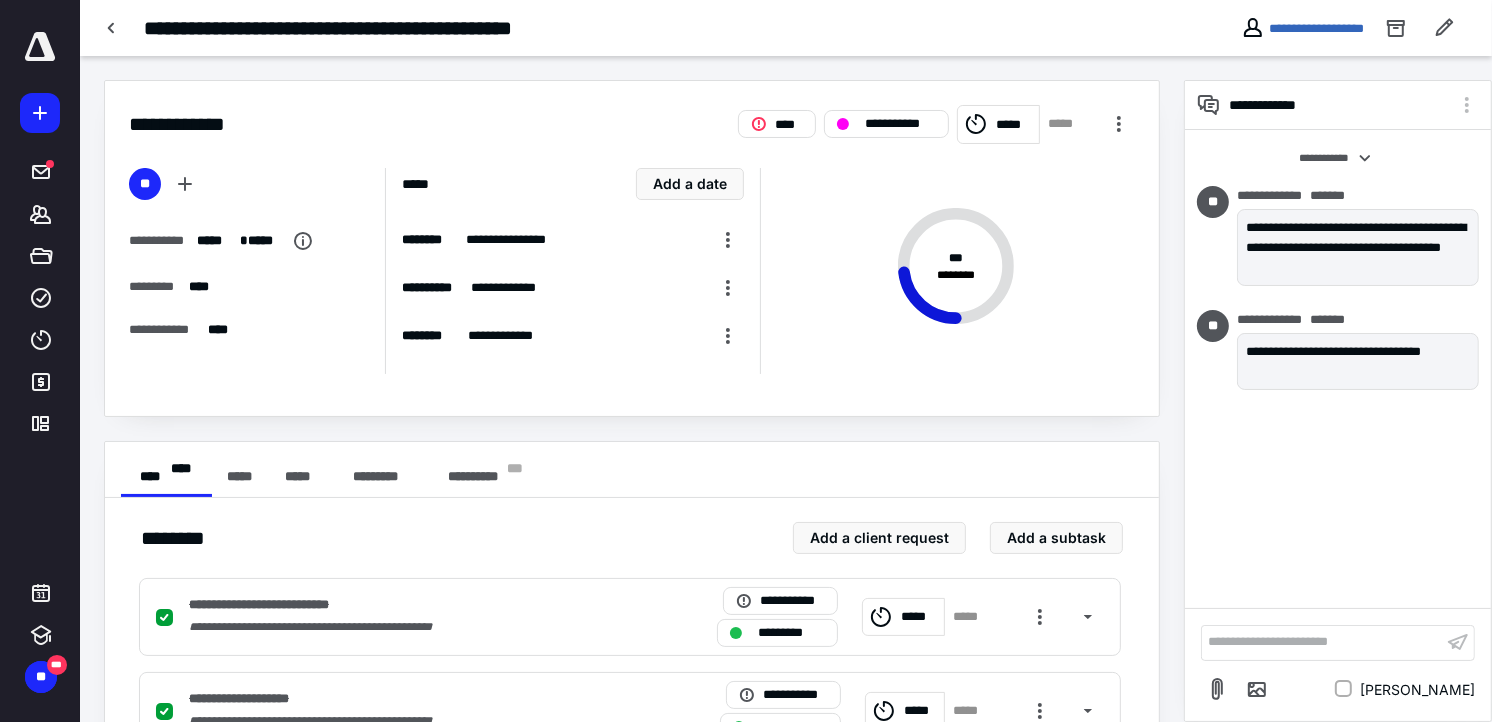 click on "**********" at bounding box center (1322, 642) 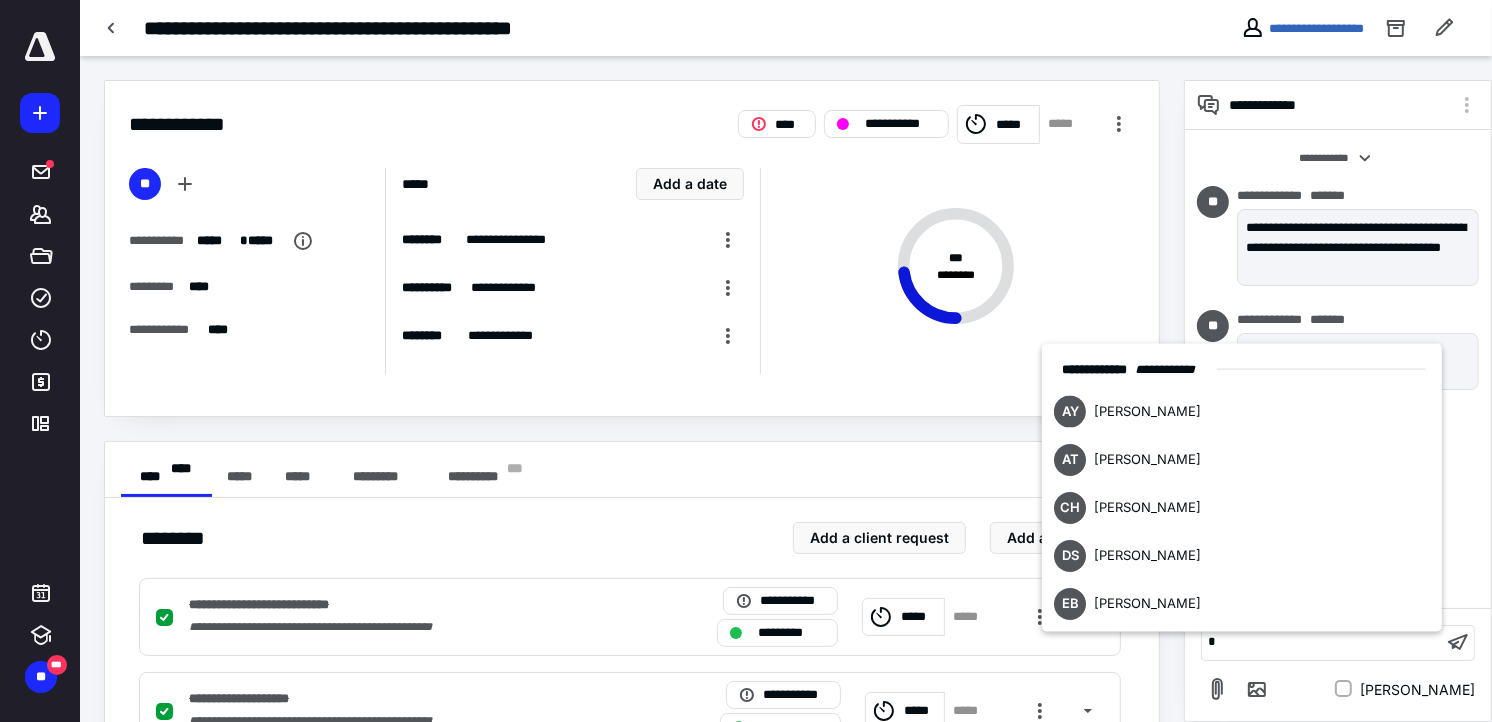type 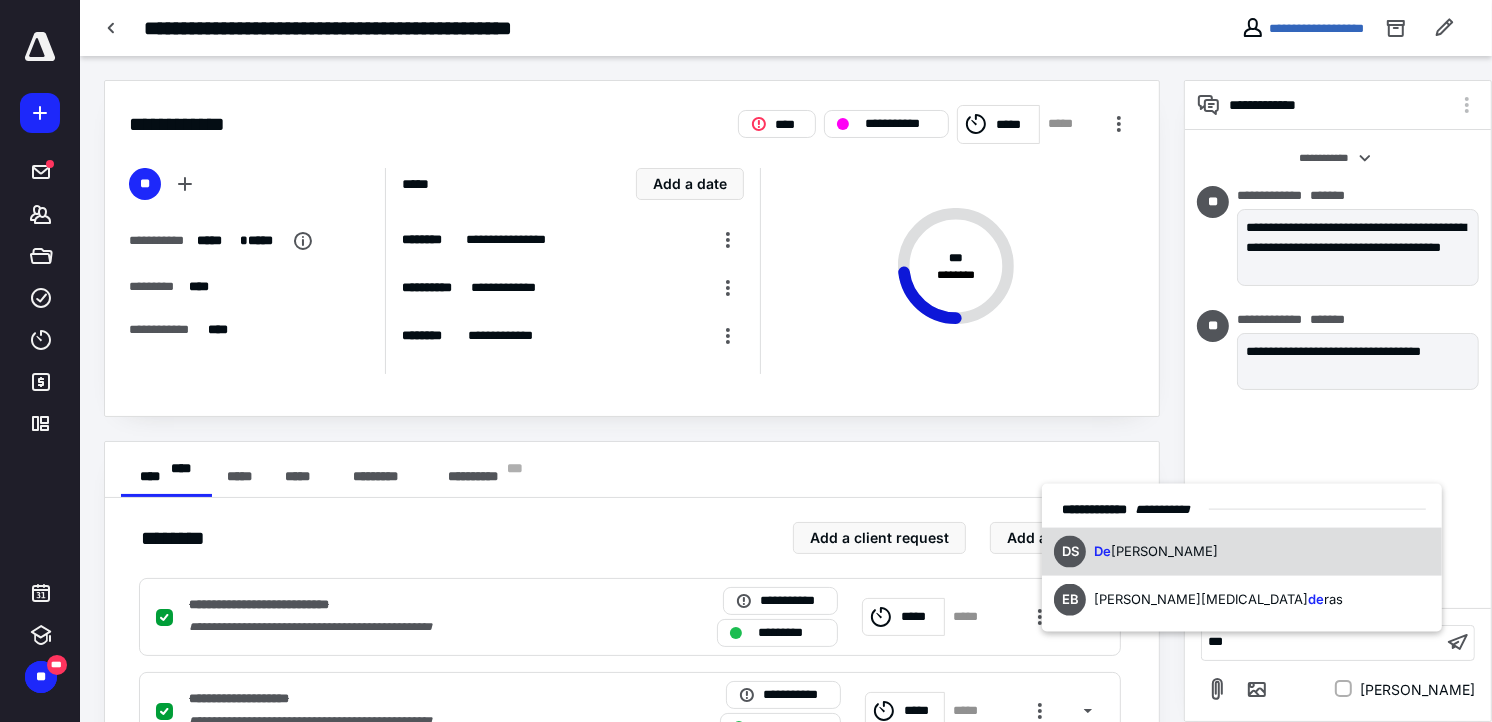 click on "[PERSON_NAME] [PERSON_NAME]" at bounding box center [1242, 552] 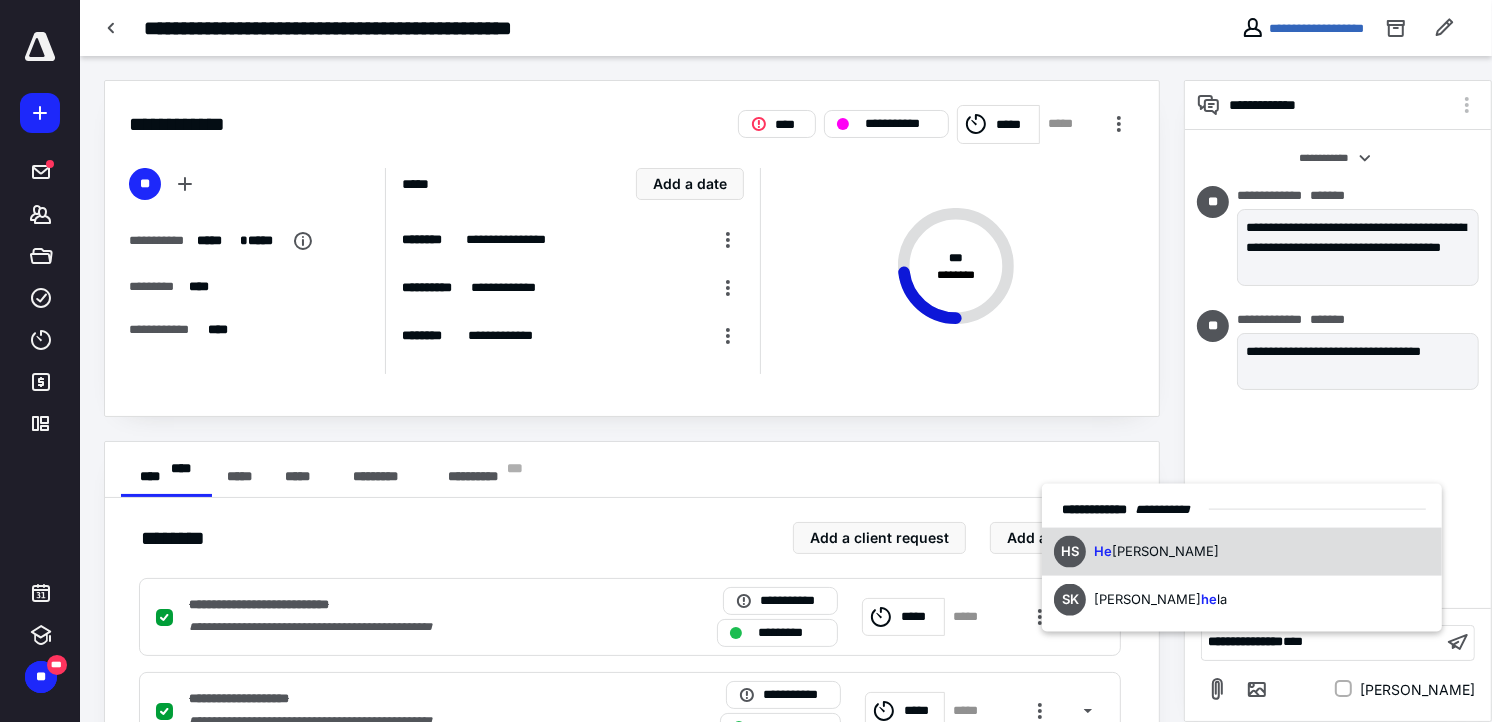 drag, startPoint x: 1172, startPoint y: 540, endPoint x: 1270, endPoint y: 558, distance: 99.63935 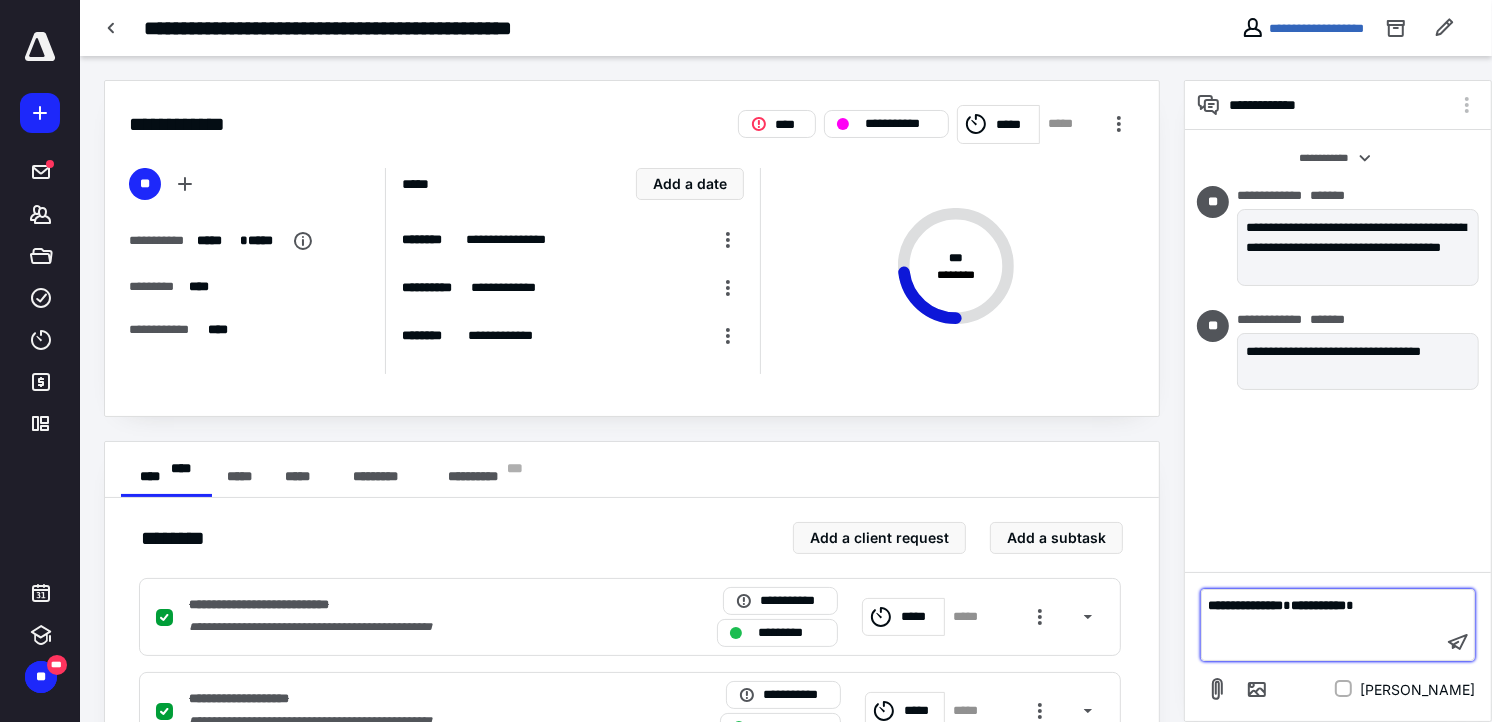 click on "﻿" at bounding box center (1322, 645) 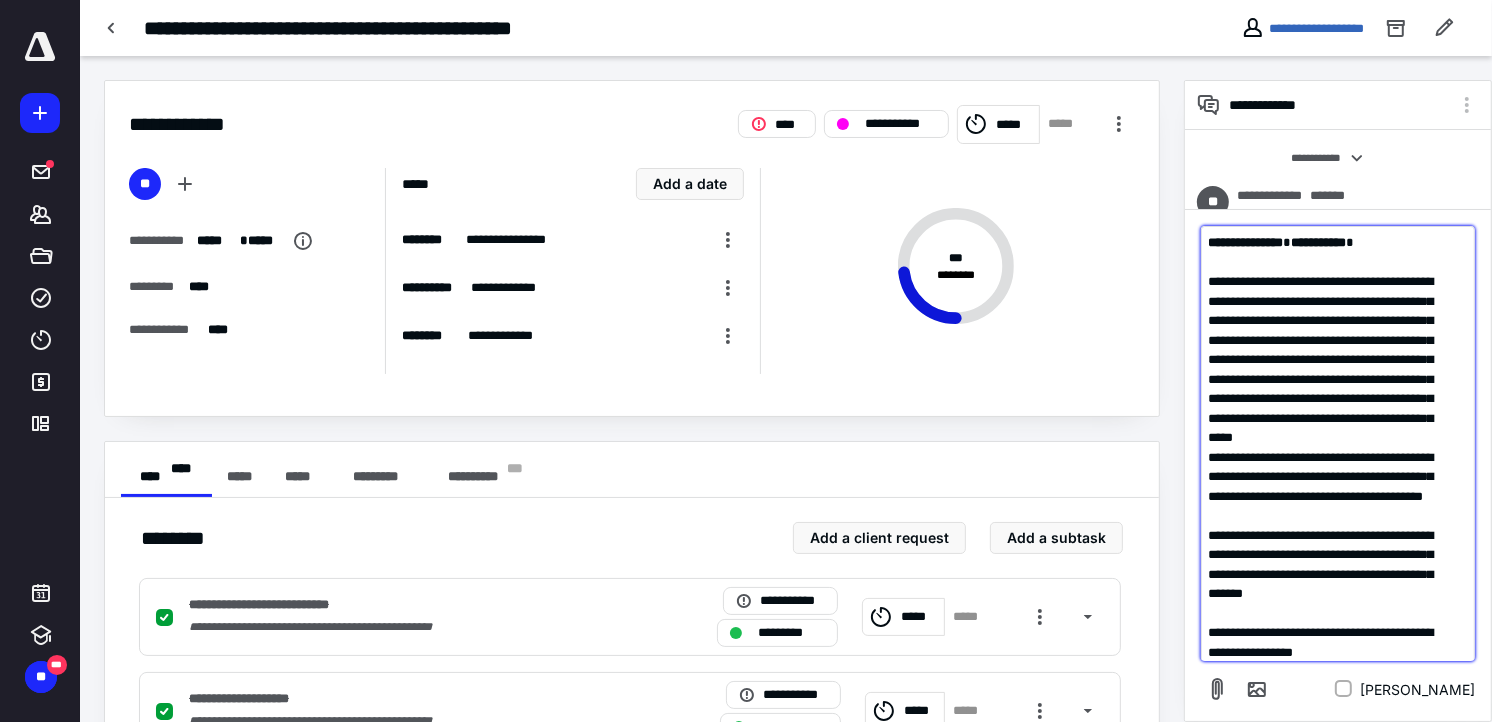 scroll, scrollTop: 164, scrollLeft: 0, axis: vertical 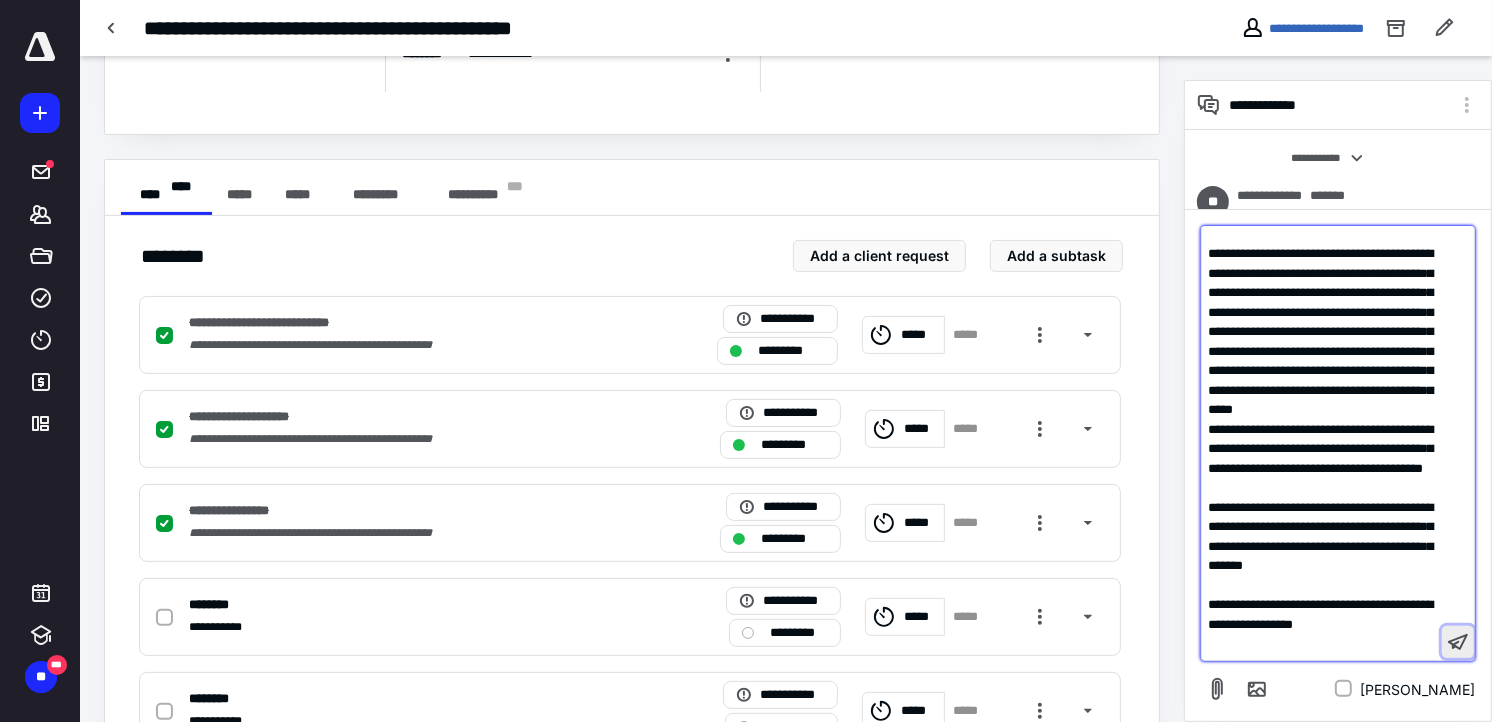 click at bounding box center (1458, 642) 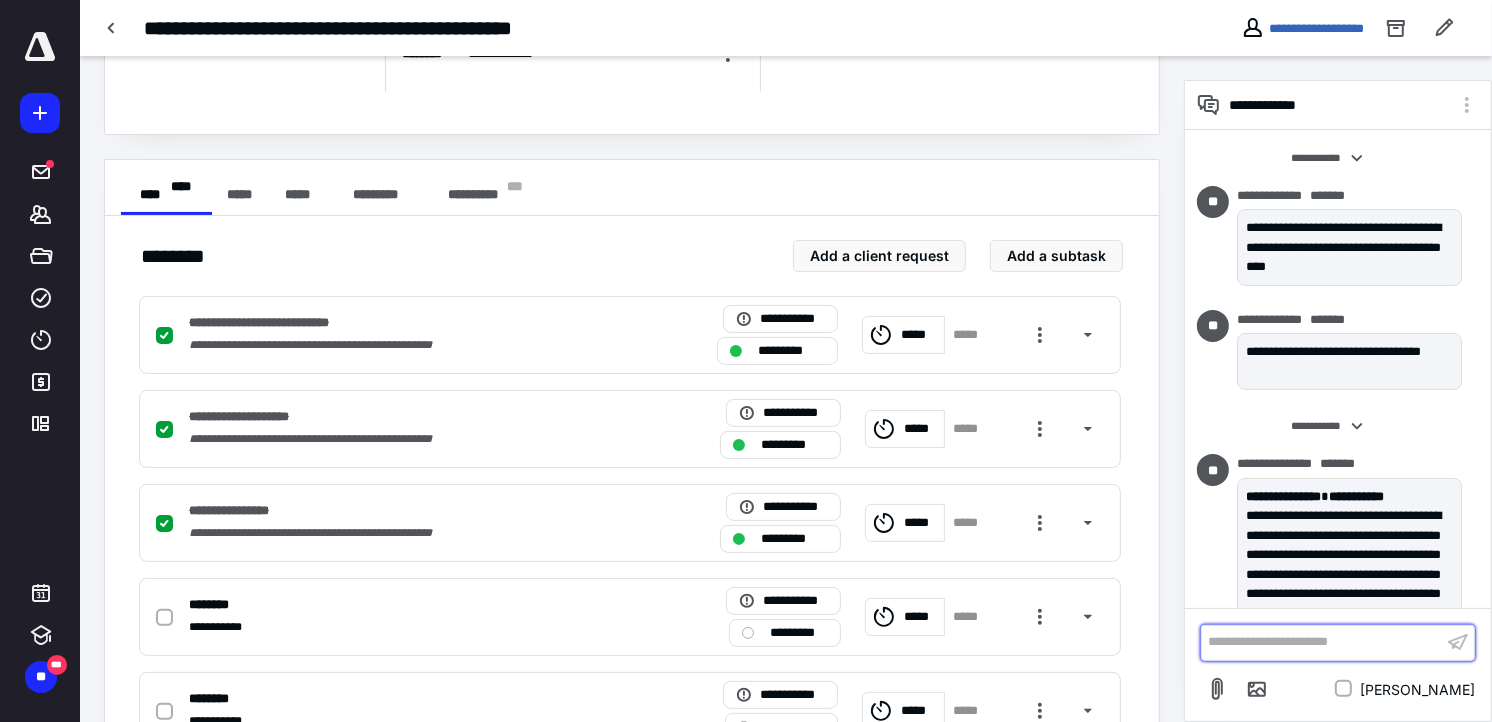 scroll, scrollTop: 435, scrollLeft: 0, axis: vertical 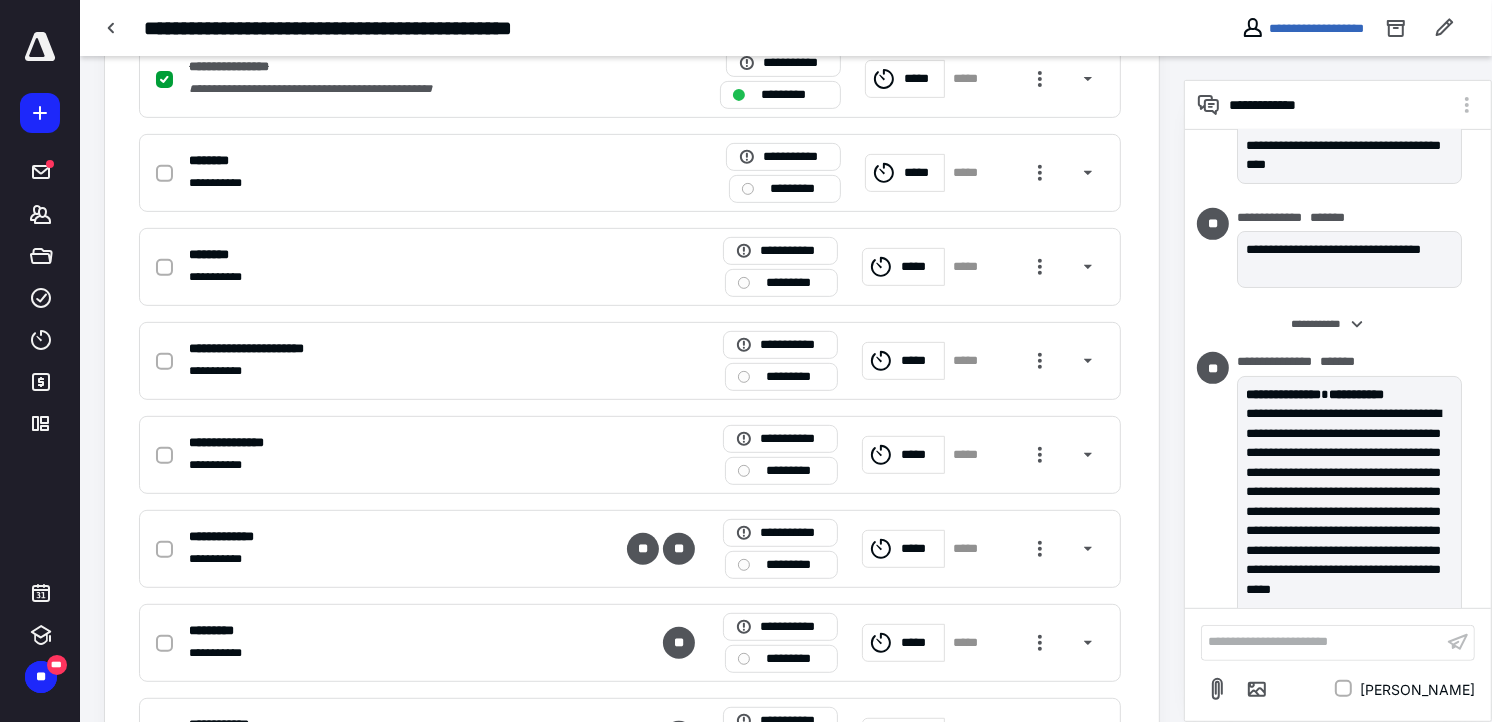 click on "**********" at bounding box center (1349, 362) 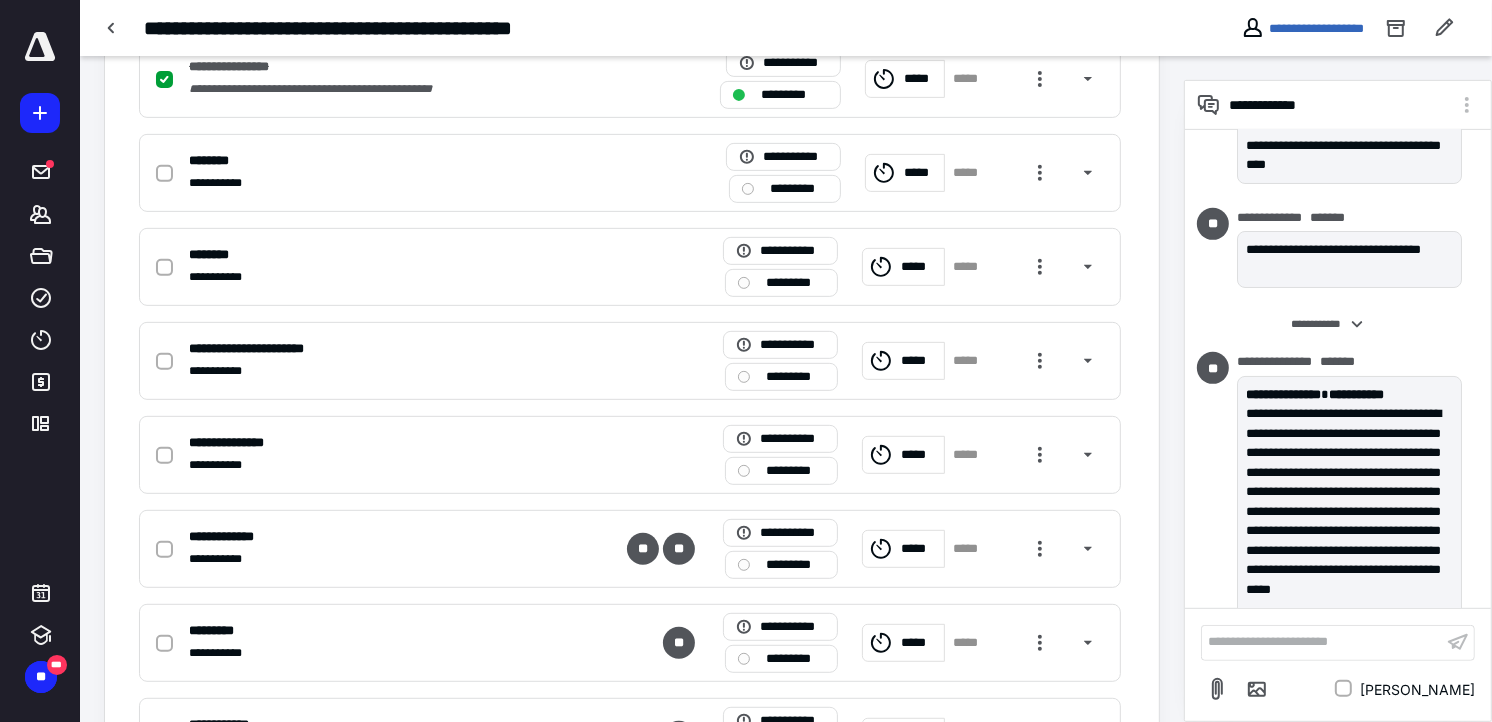 click on "**" at bounding box center (1213, 368) 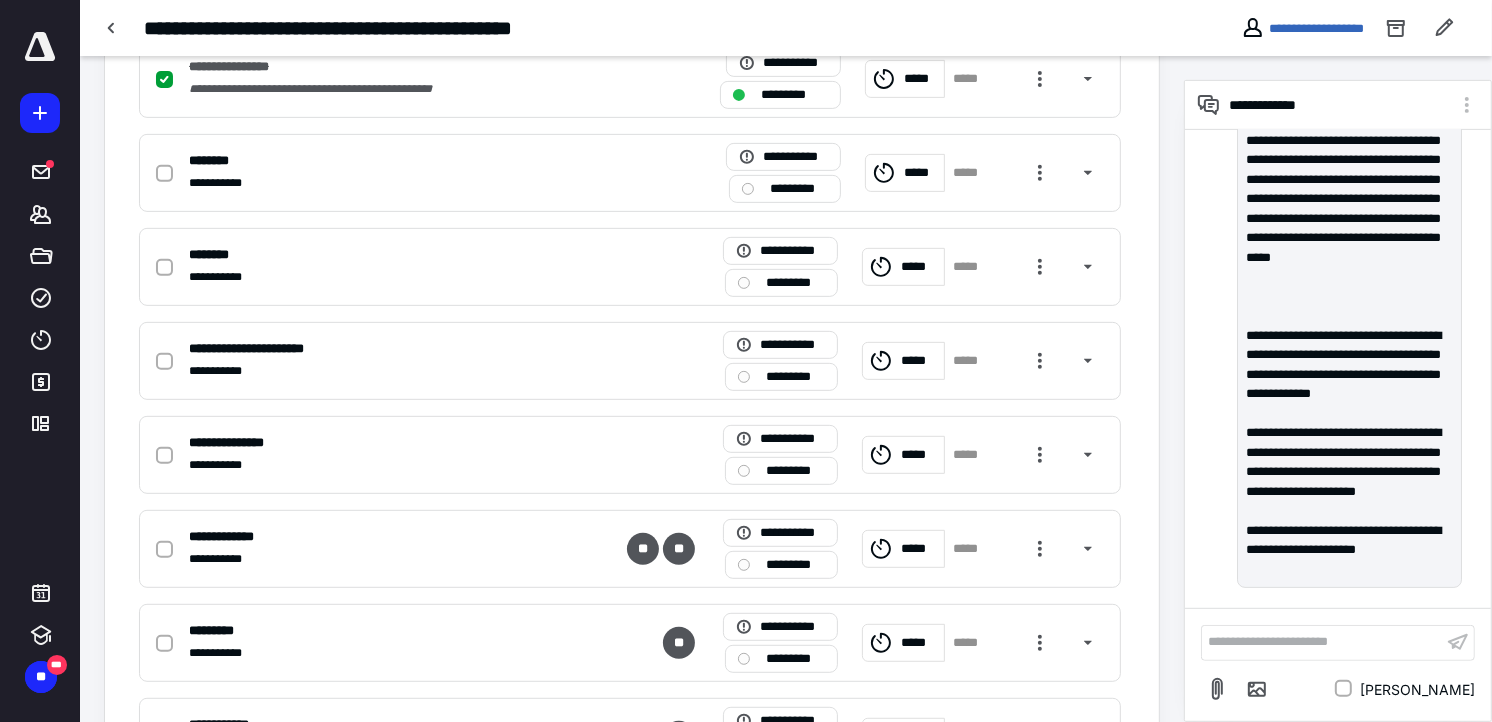 scroll, scrollTop: 837, scrollLeft: 0, axis: vertical 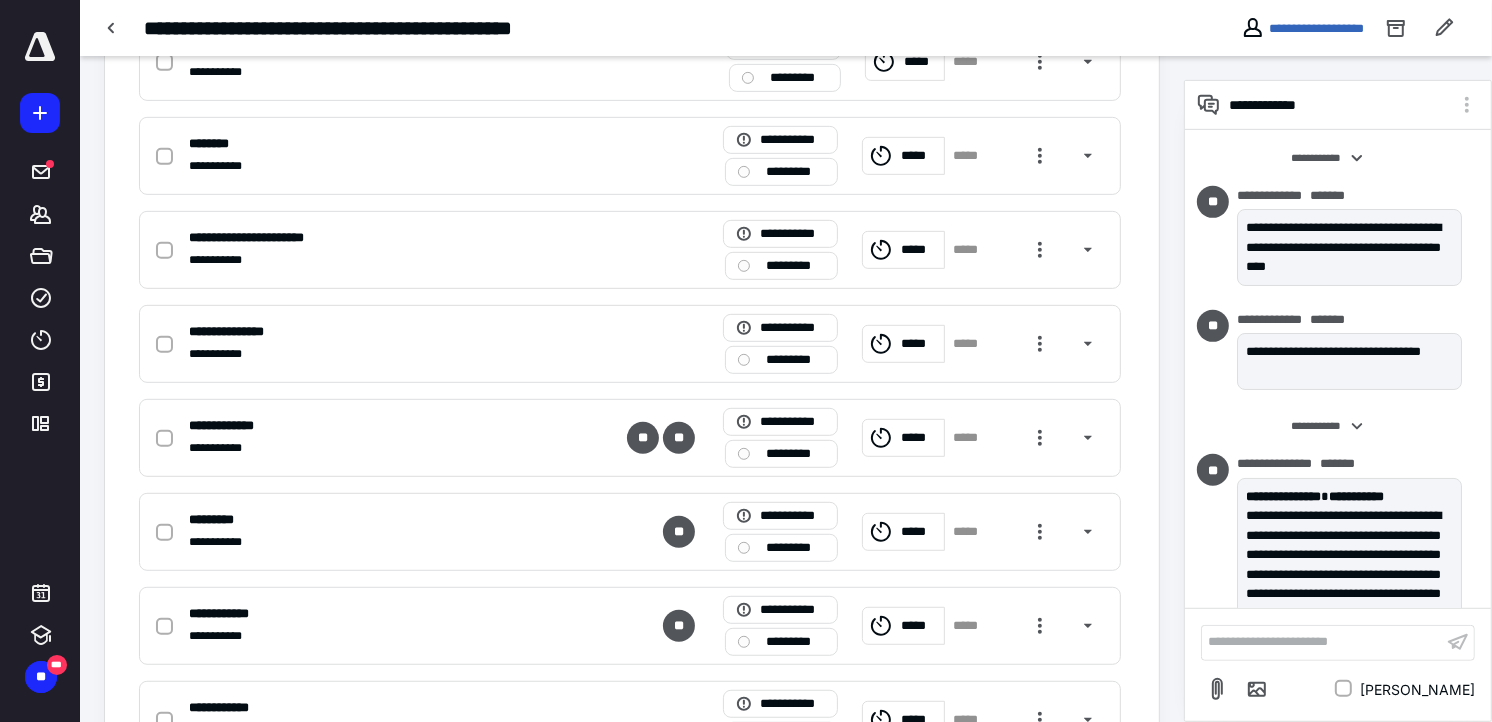 click on "**********" at bounding box center (1349, 464) 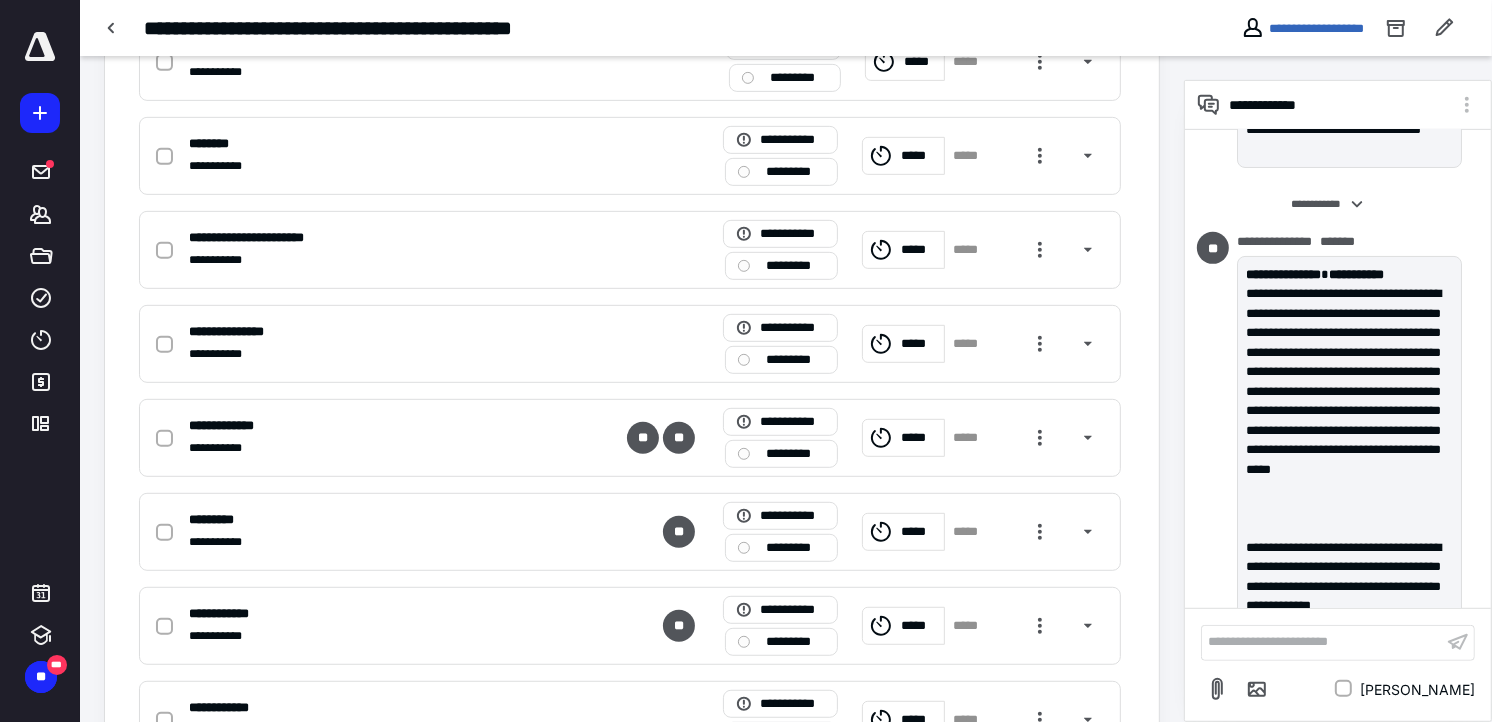 scroll, scrollTop: 435, scrollLeft: 0, axis: vertical 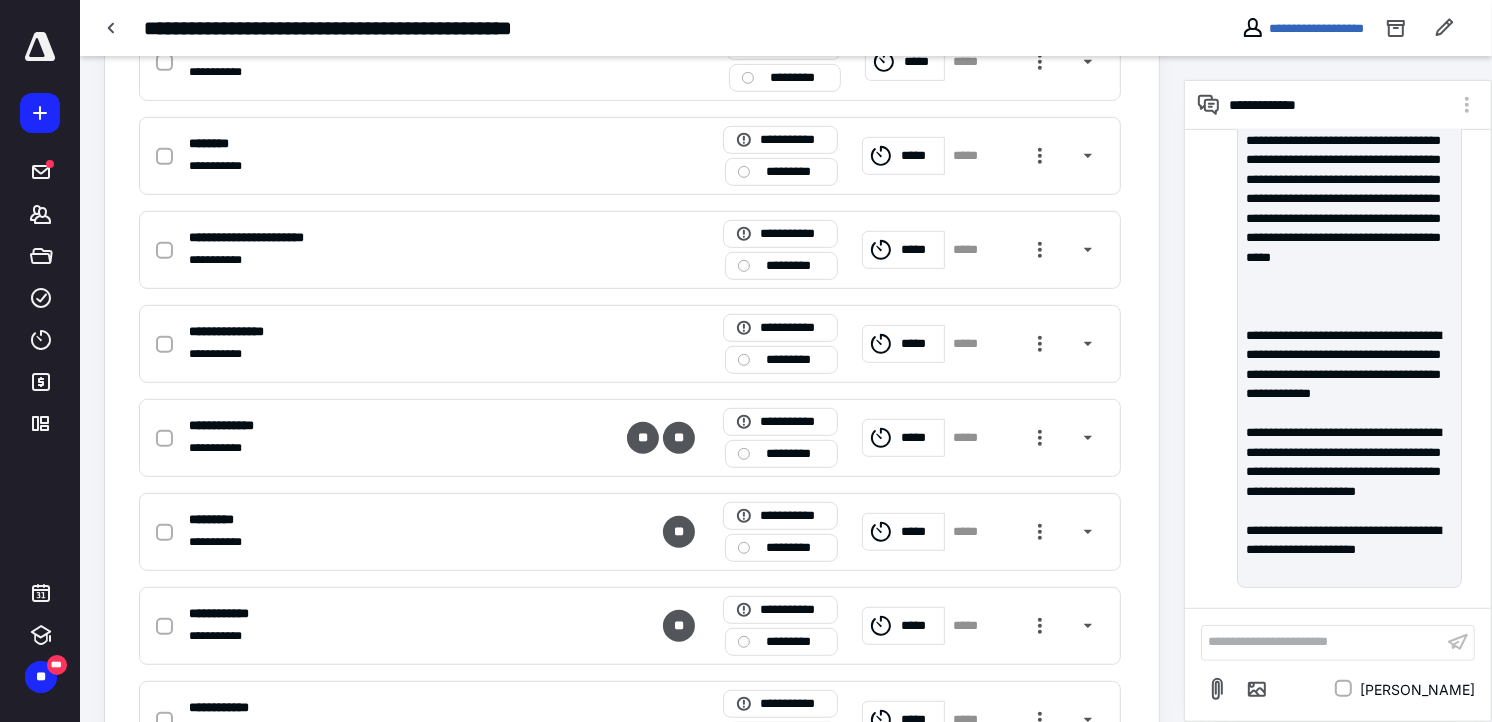 drag, startPoint x: 1292, startPoint y: 442, endPoint x: 1371, endPoint y: 515, distance: 107.563934 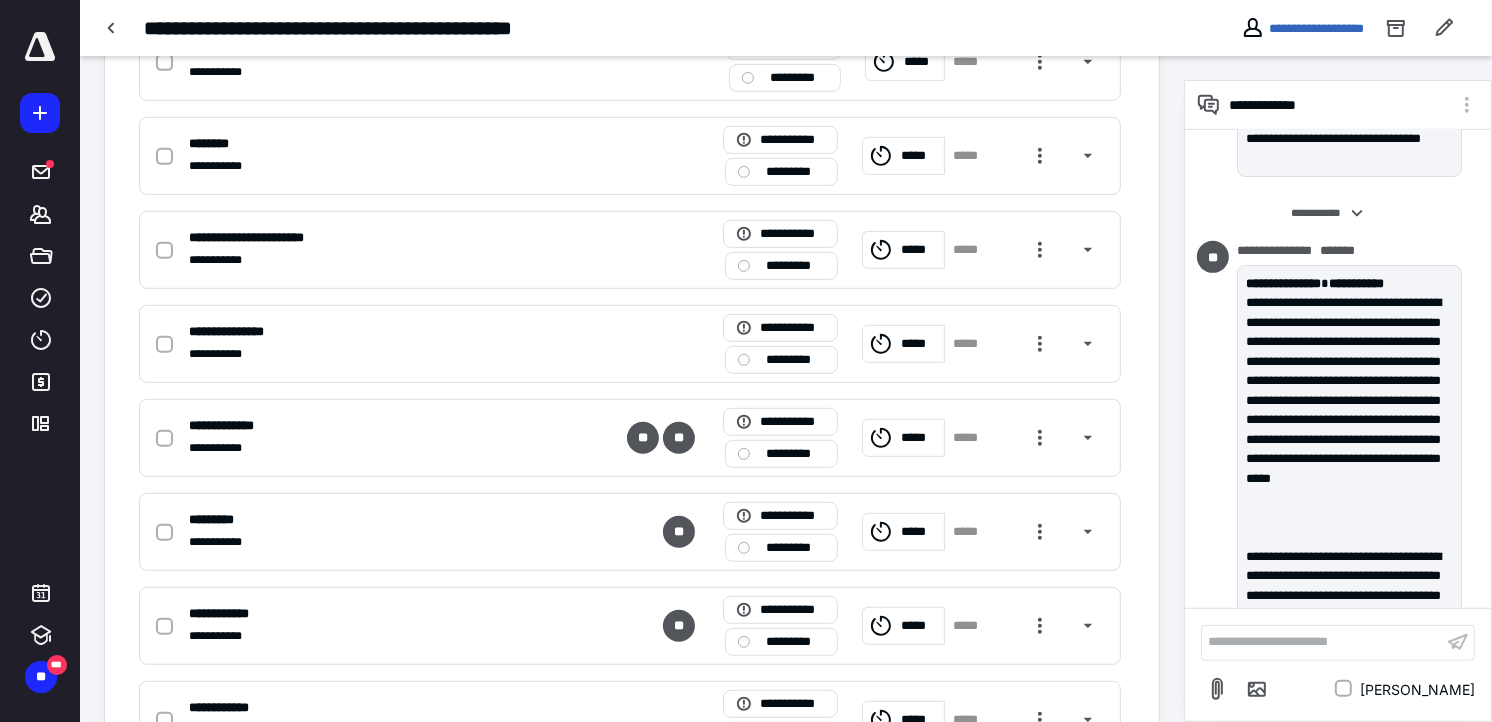 scroll, scrollTop: 0, scrollLeft: 0, axis: both 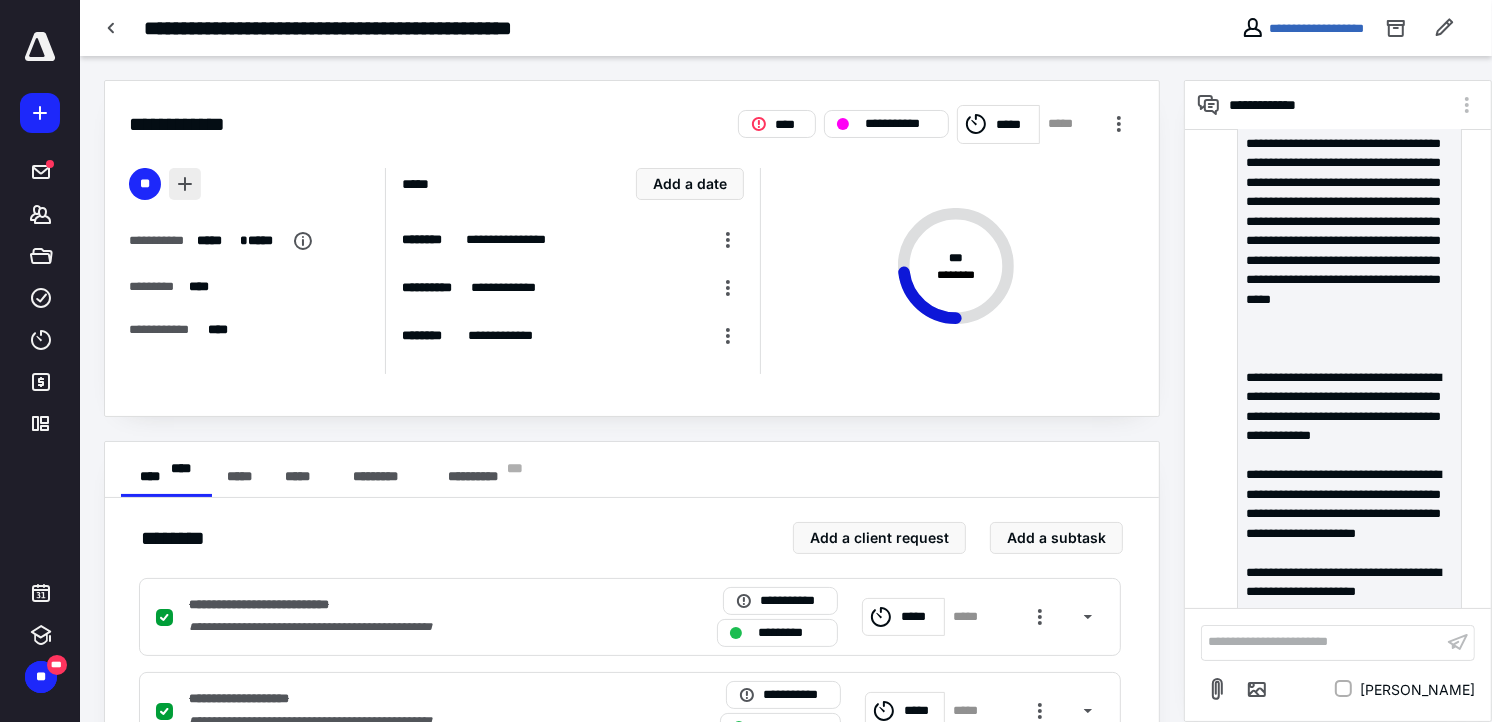 click at bounding box center (185, 184) 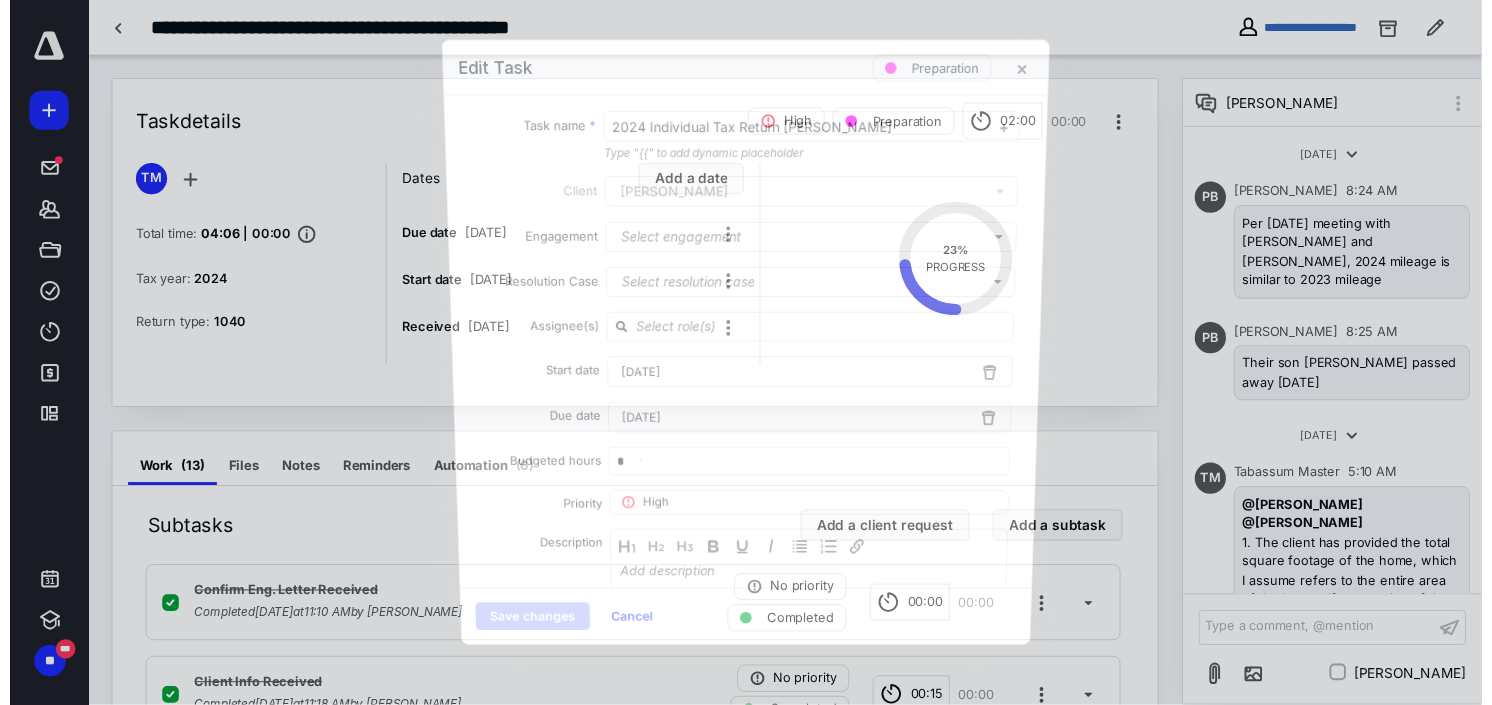 scroll, scrollTop: 392, scrollLeft: 0, axis: vertical 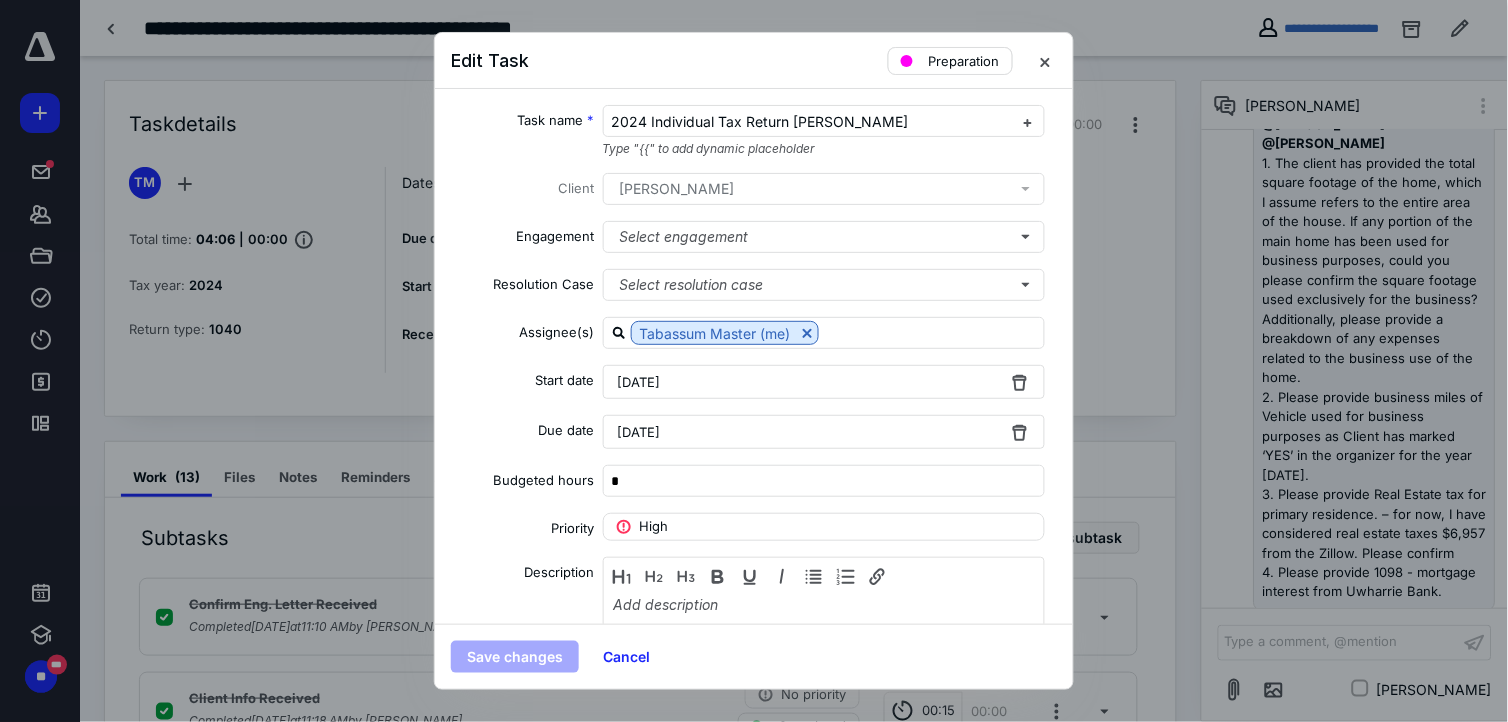 click on "Preparation" at bounding box center [964, 61] 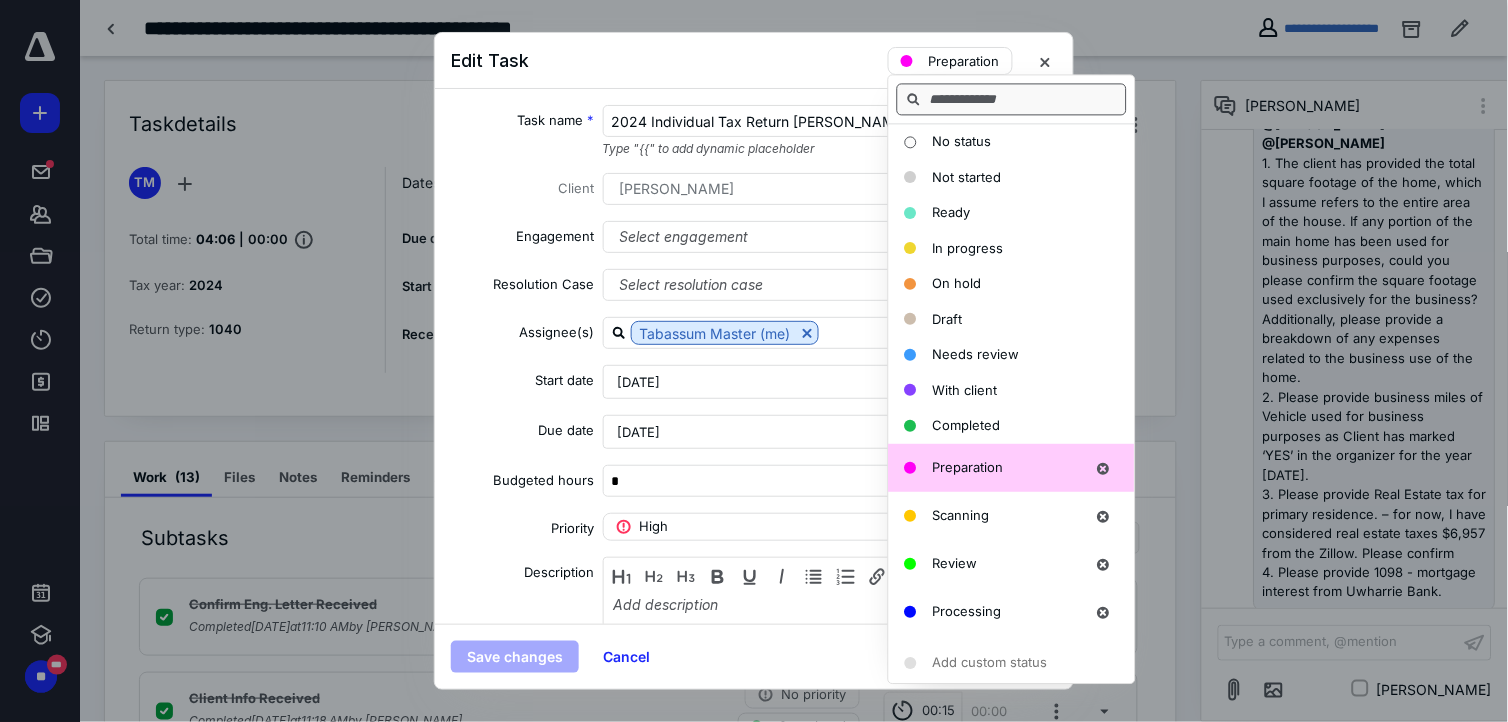click at bounding box center [1012, 99] 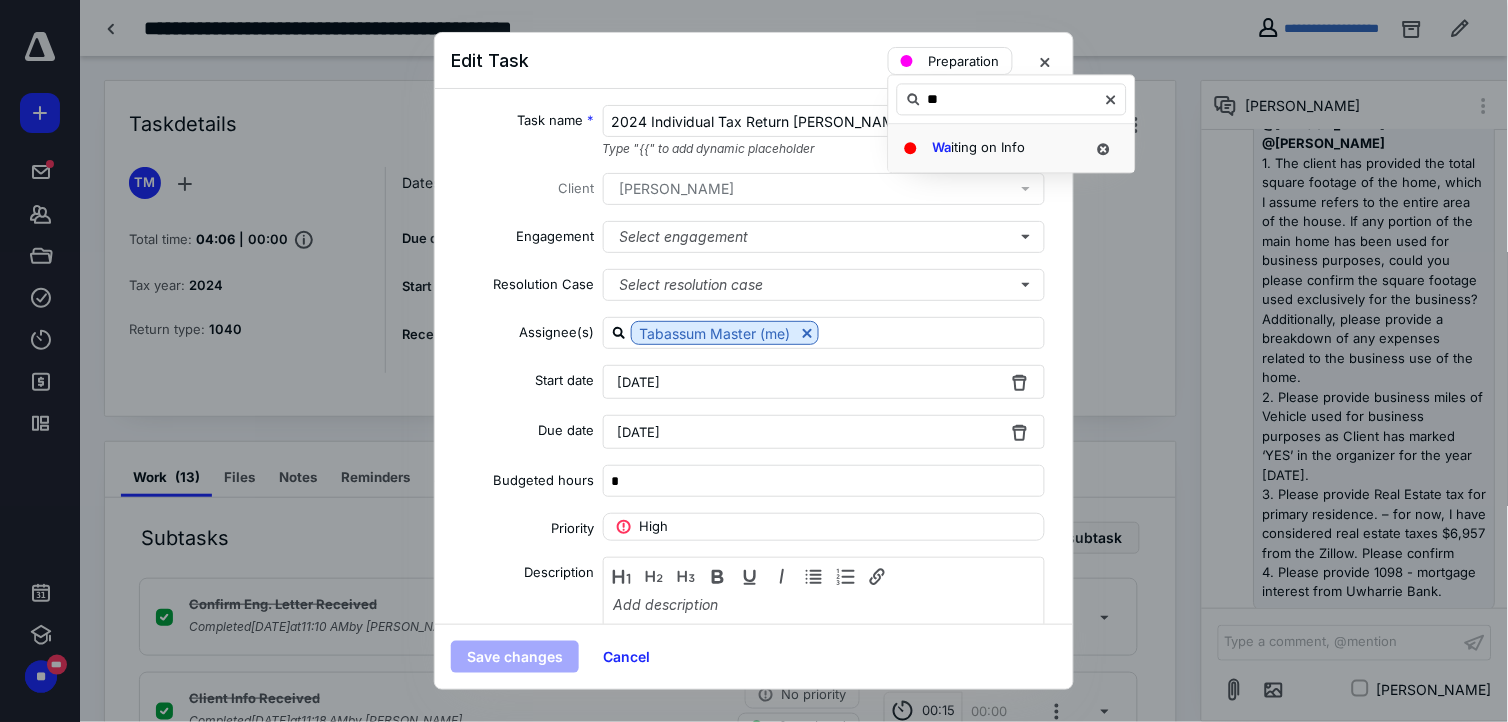 type on "**" 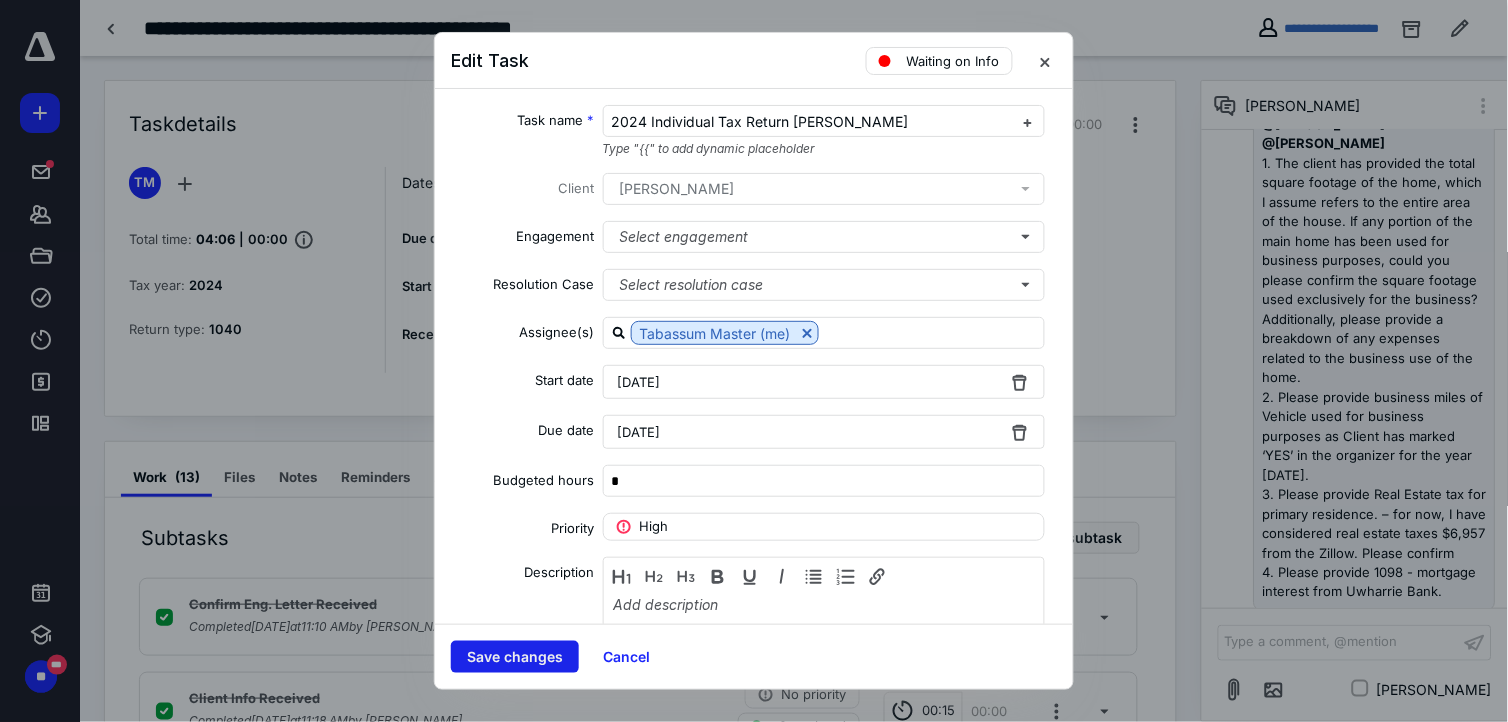 click on "Save changes" at bounding box center [515, 657] 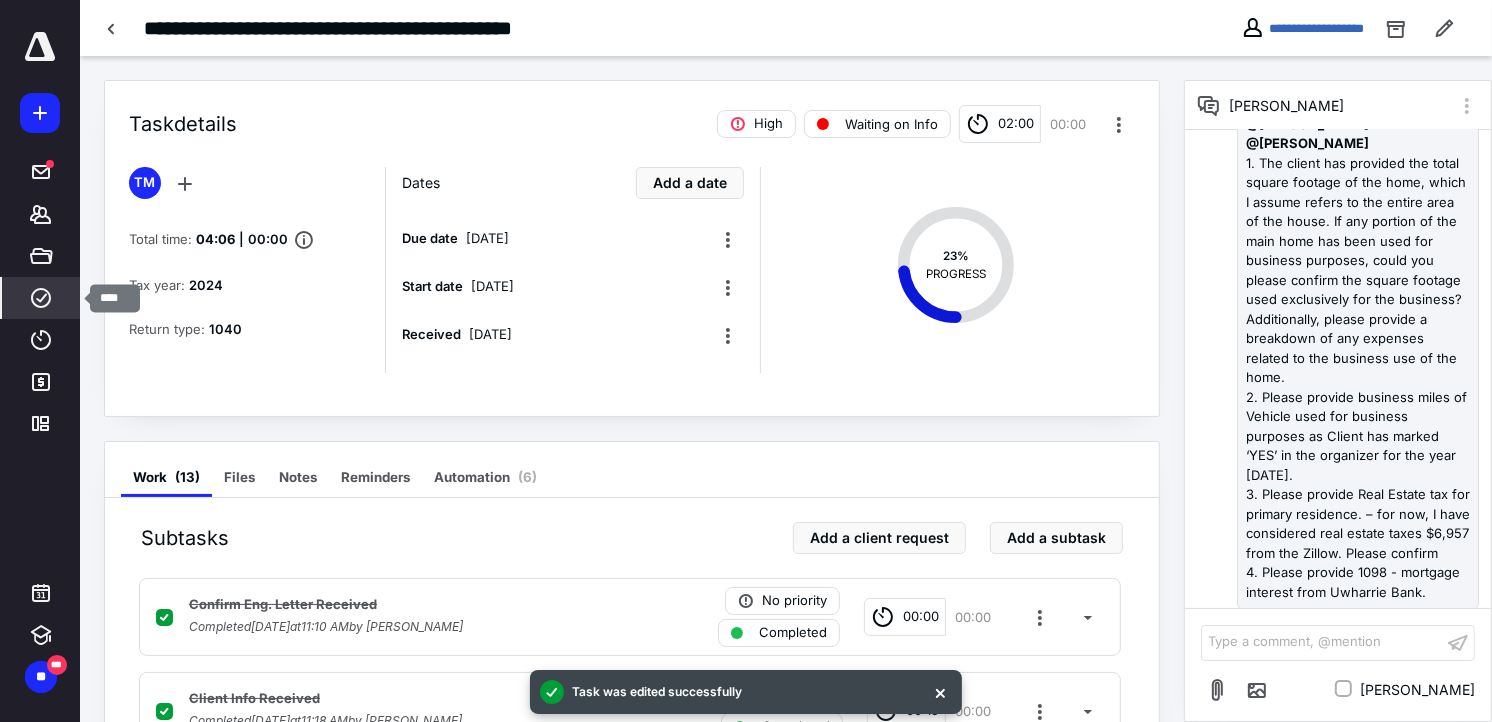 click 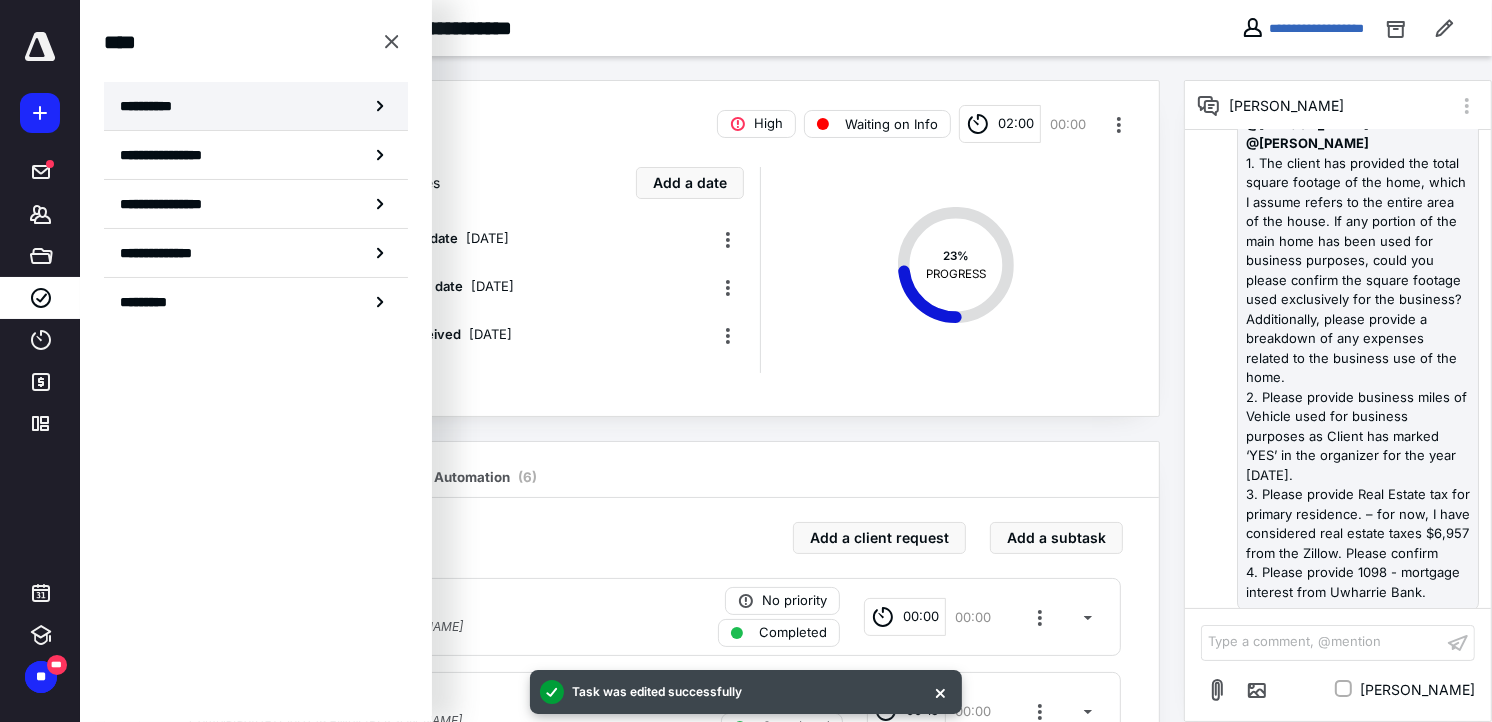 click on "**********" at bounding box center (153, 106) 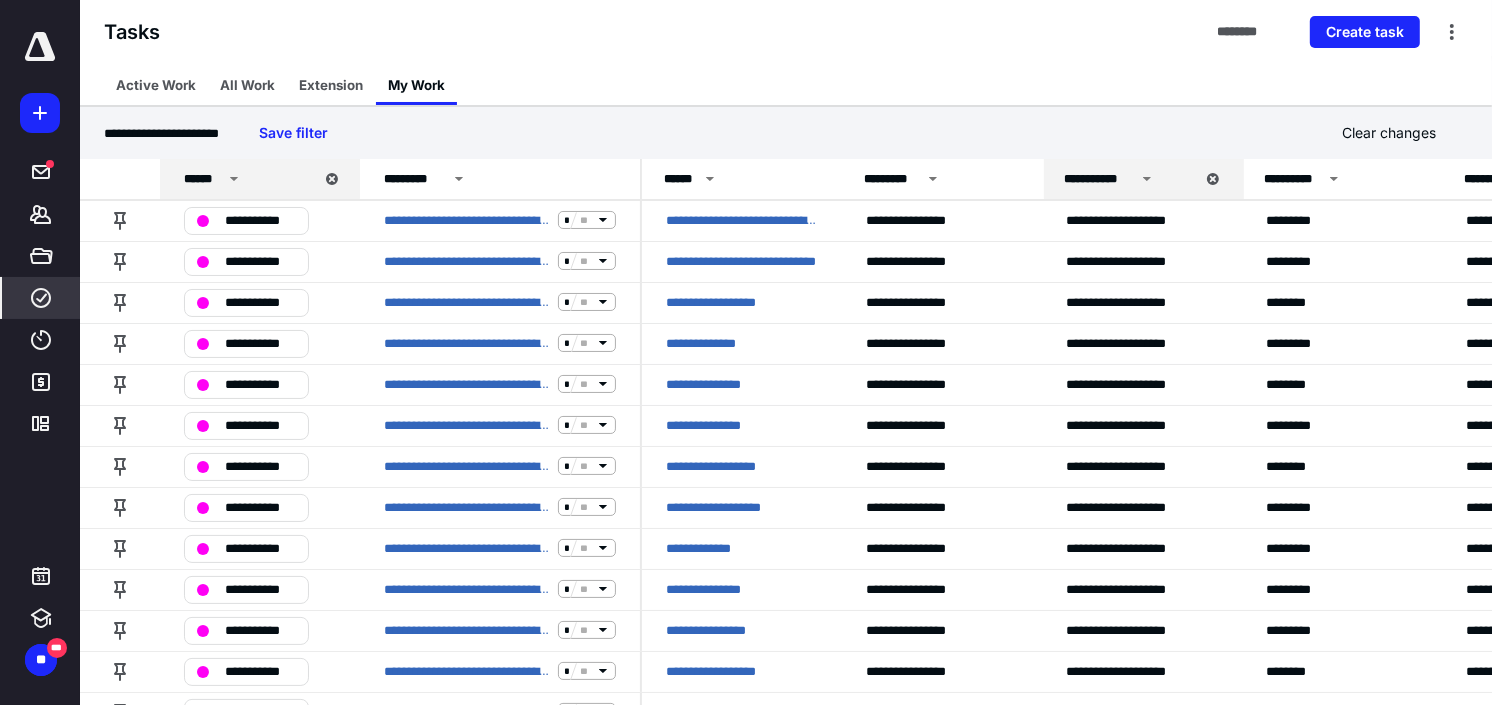 click on "Active Work All Work Extension My Work" at bounding box center [786, 85] 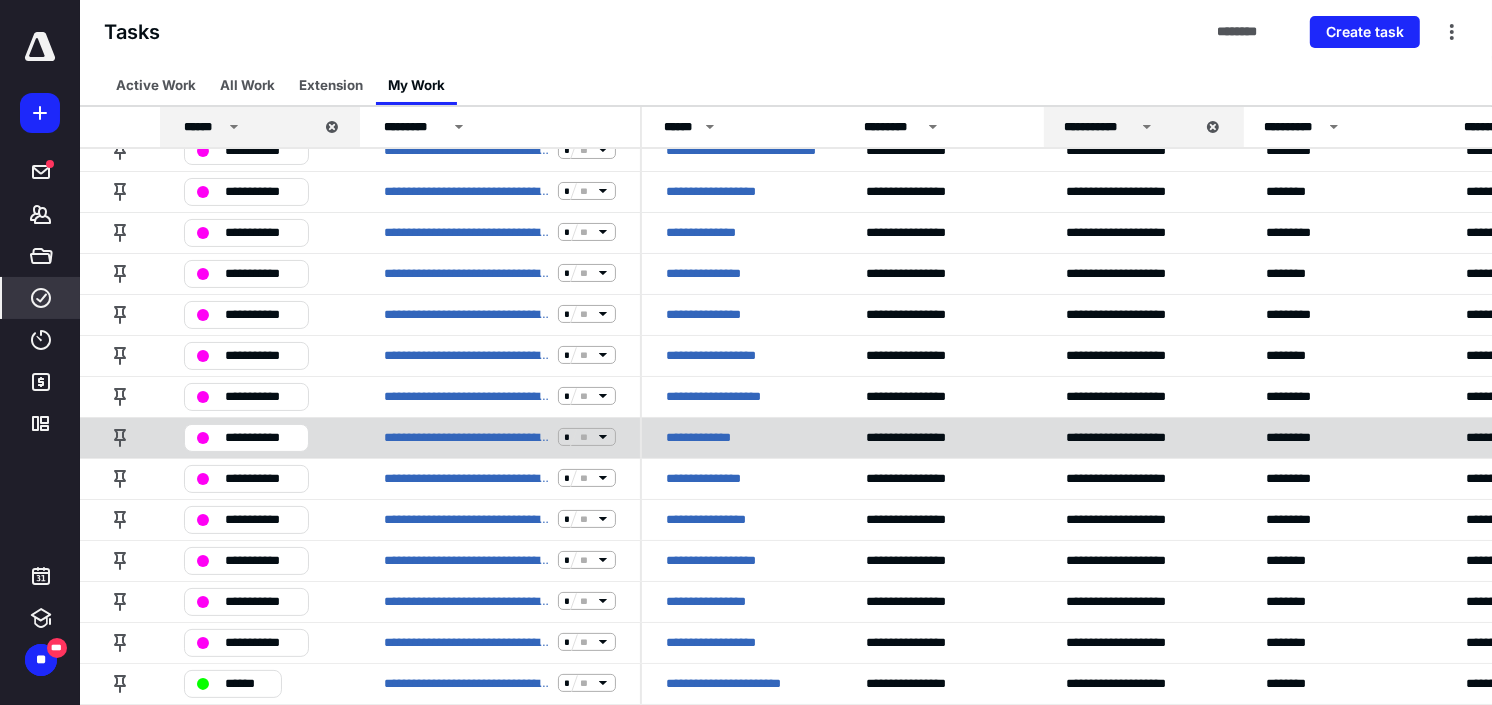 scroll, scrollTop: 222, scrollLeft: 0, axis: vertical 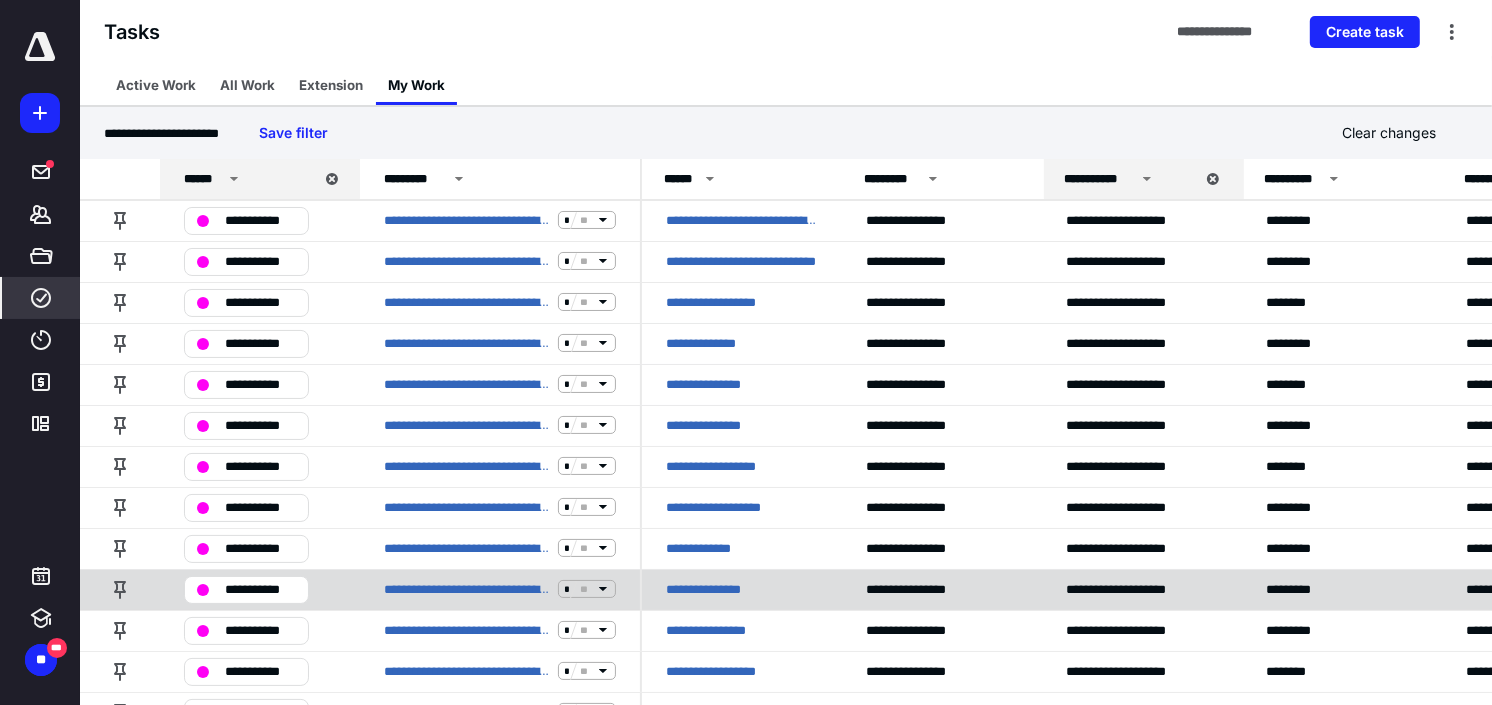 click on "**********" at bounding box center (712, 589) 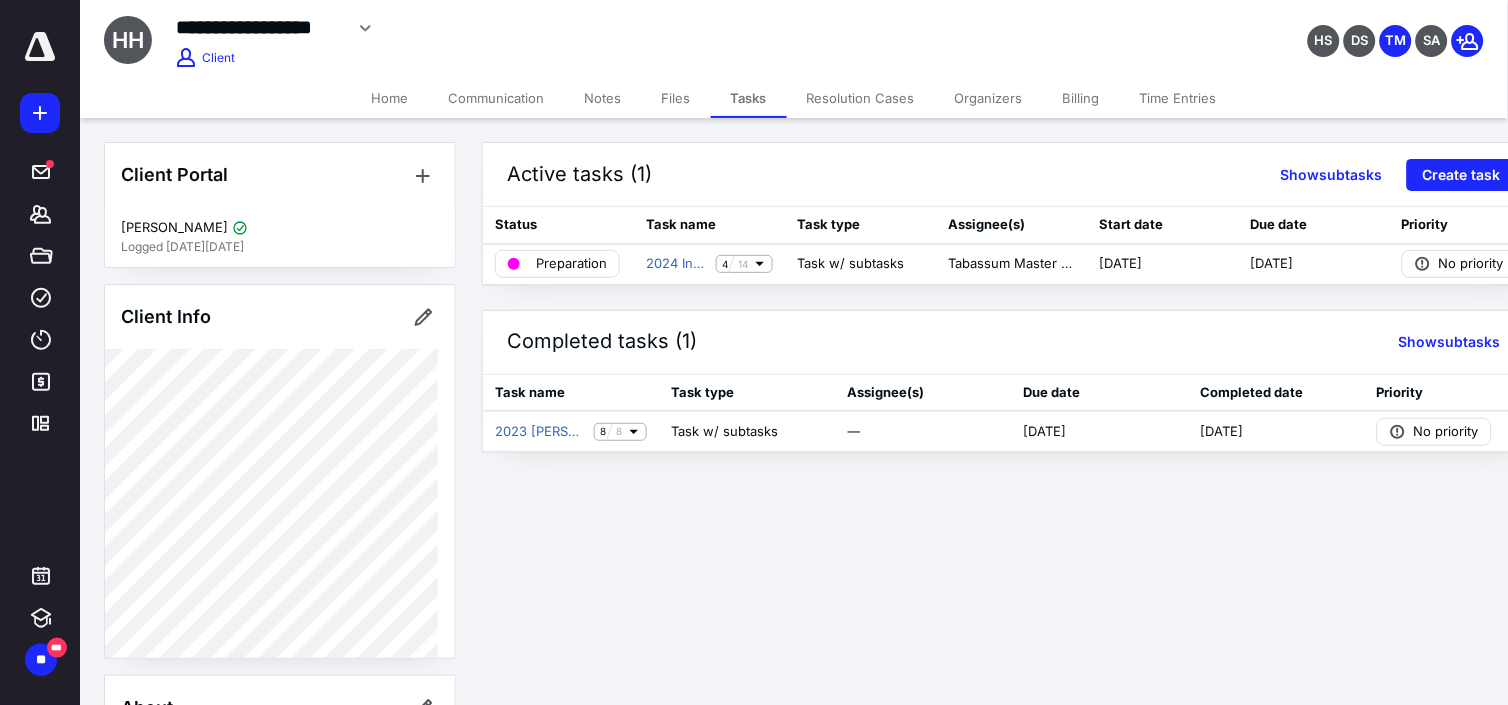 click on "Files" at bounding box center (676, 98) 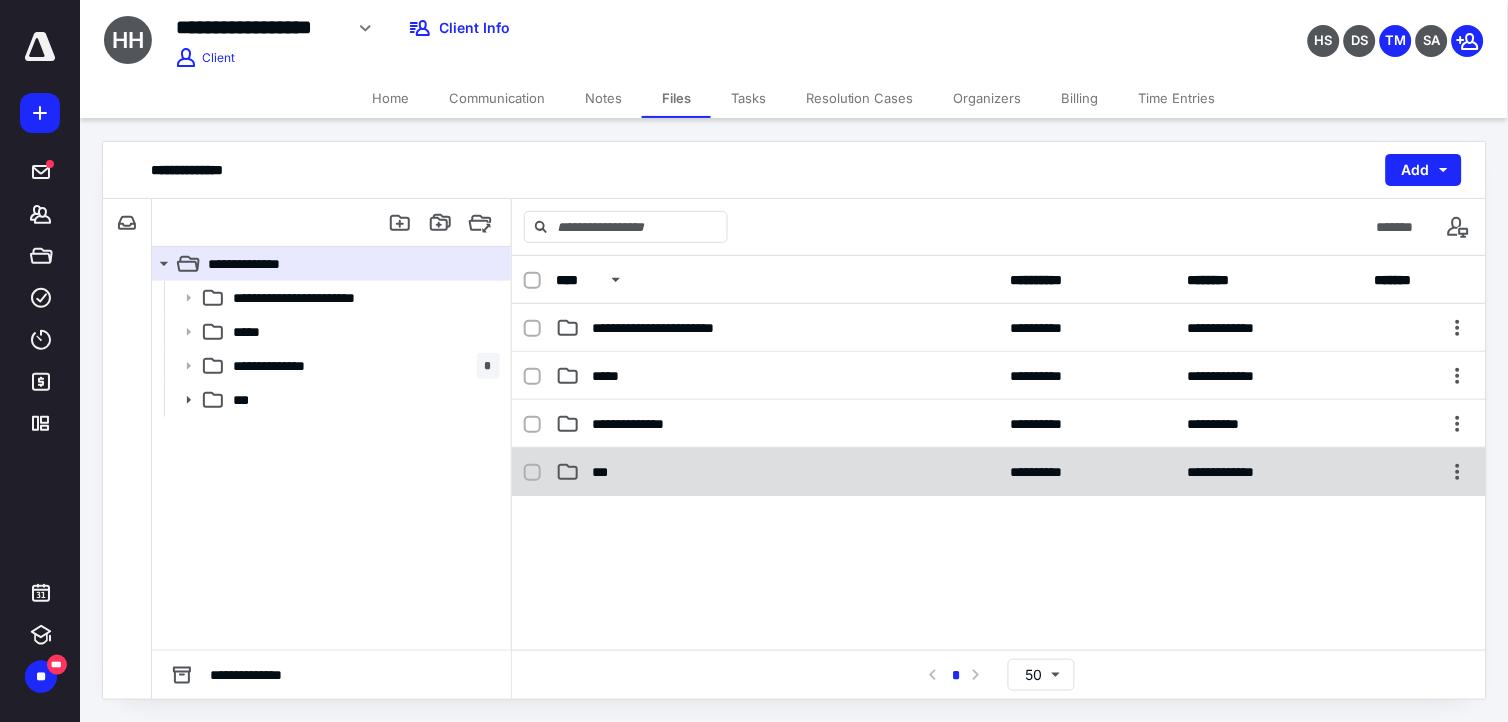 click on "***" at bounding box center (777, 472) 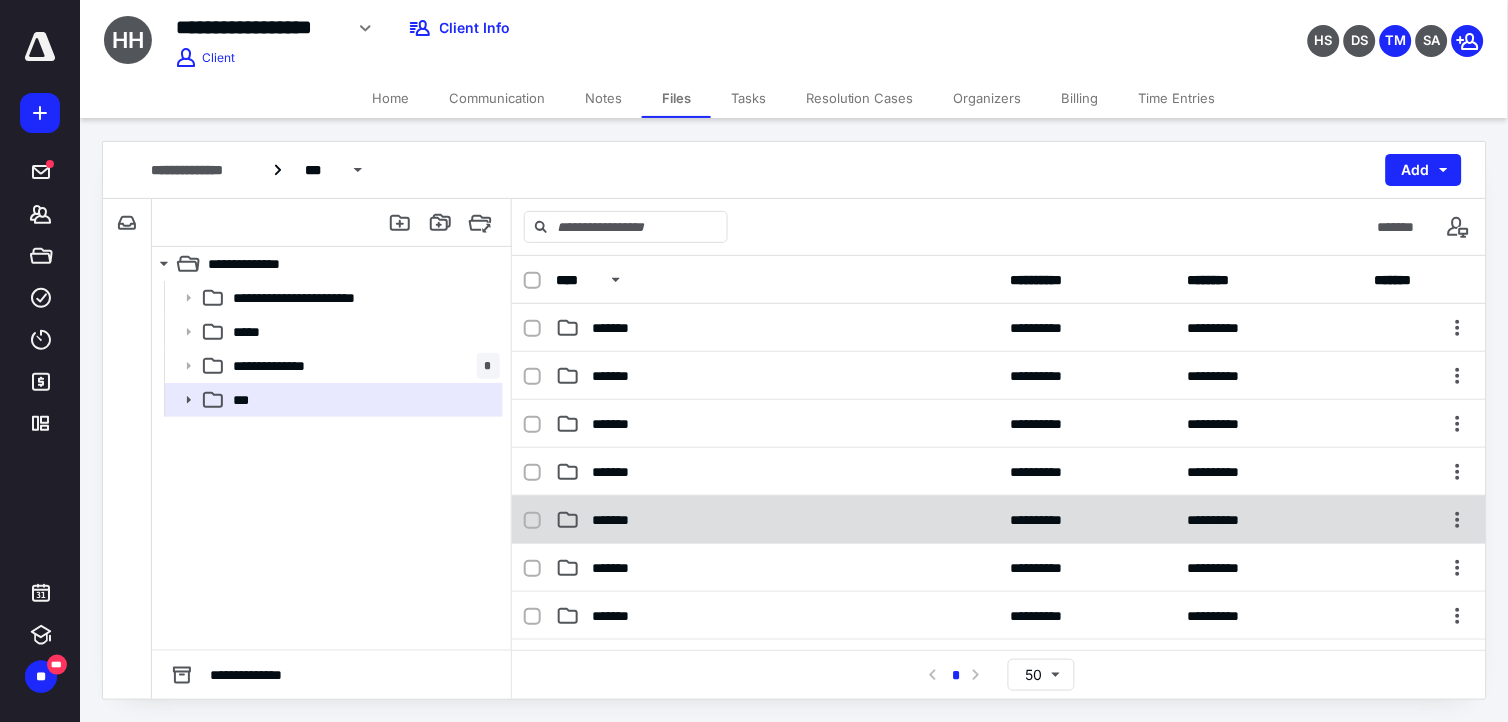 scroll, scrollTop: 222, scrollLeft: 0, axis: vertical 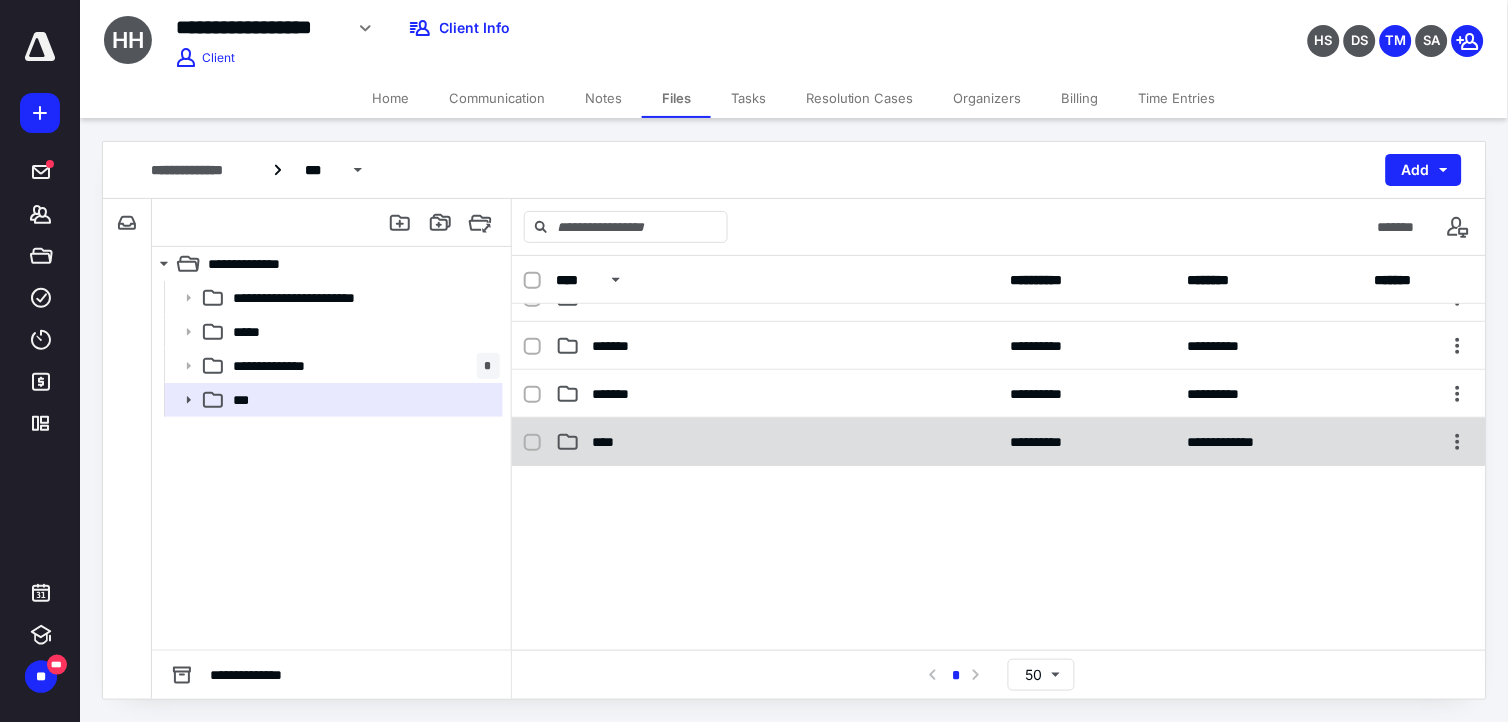click on "****" at bounding box center [777, 442] 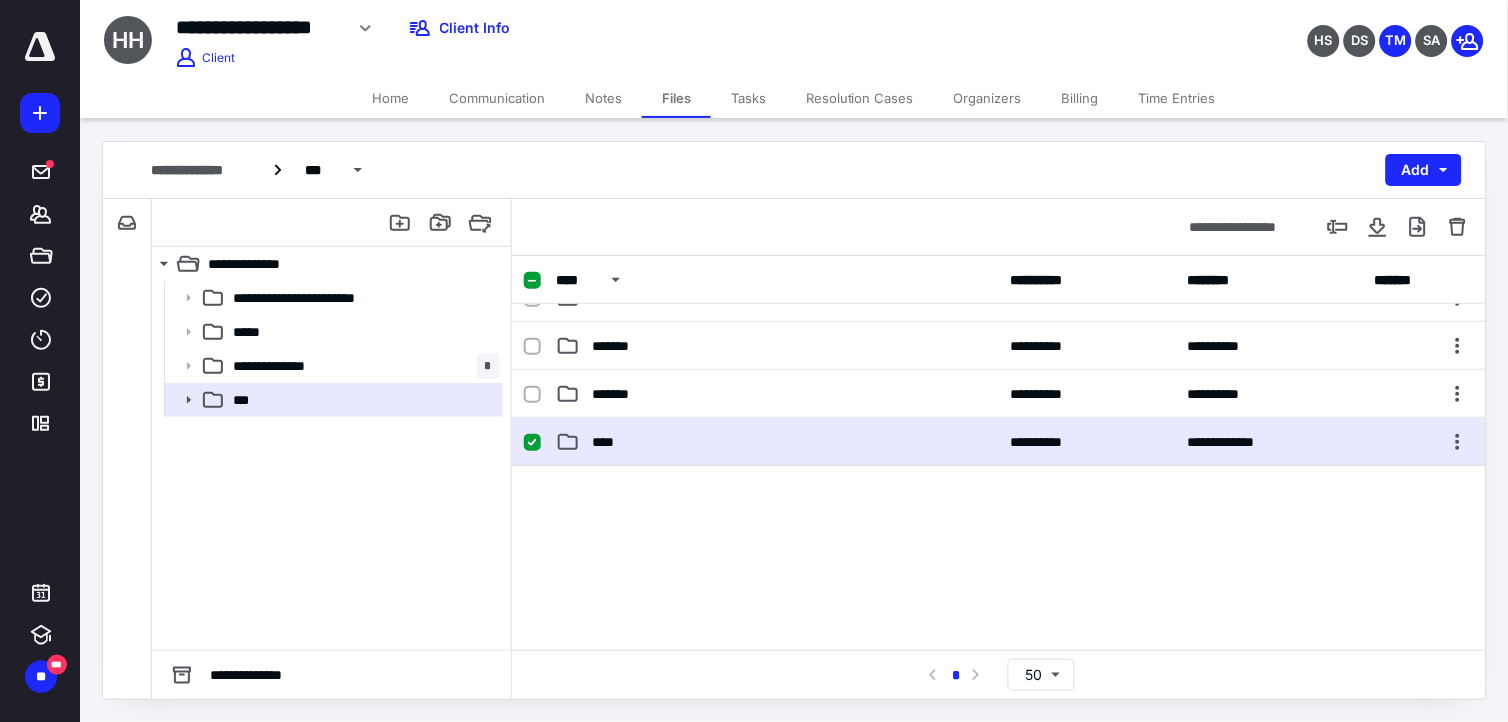 click on "****" at bounding box center [777, 442] 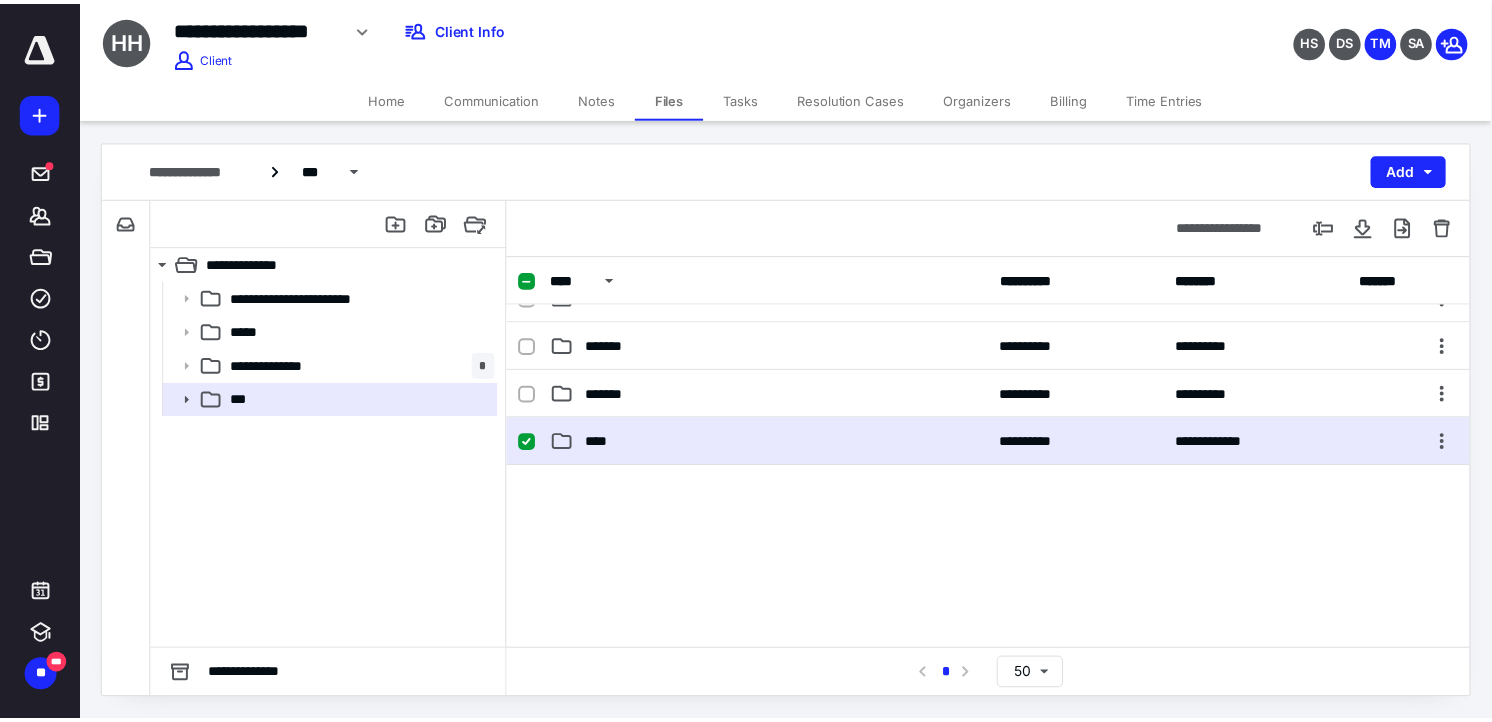 scroll, scrollTop: 0, scrollLeft: 0, axis: both 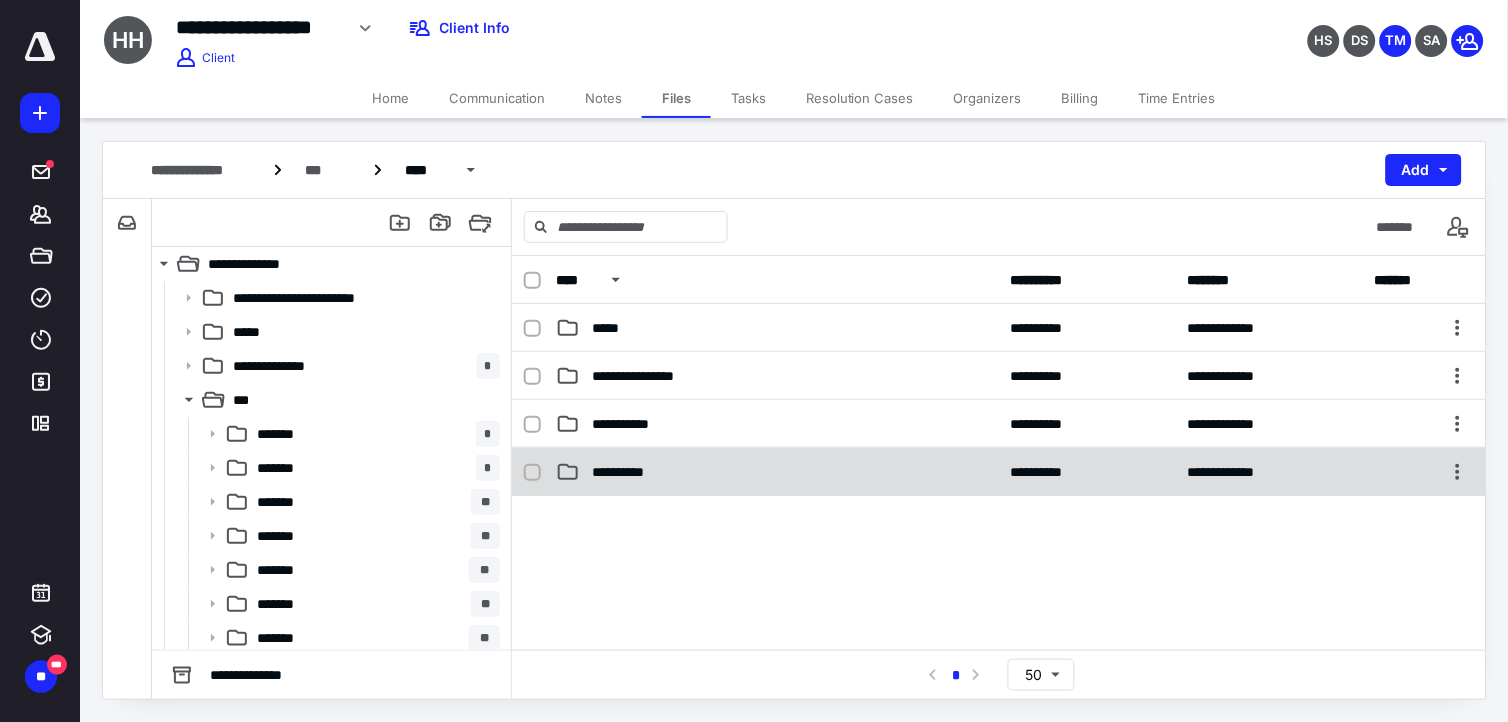 click on "**********" at bounding box center [777, 472] 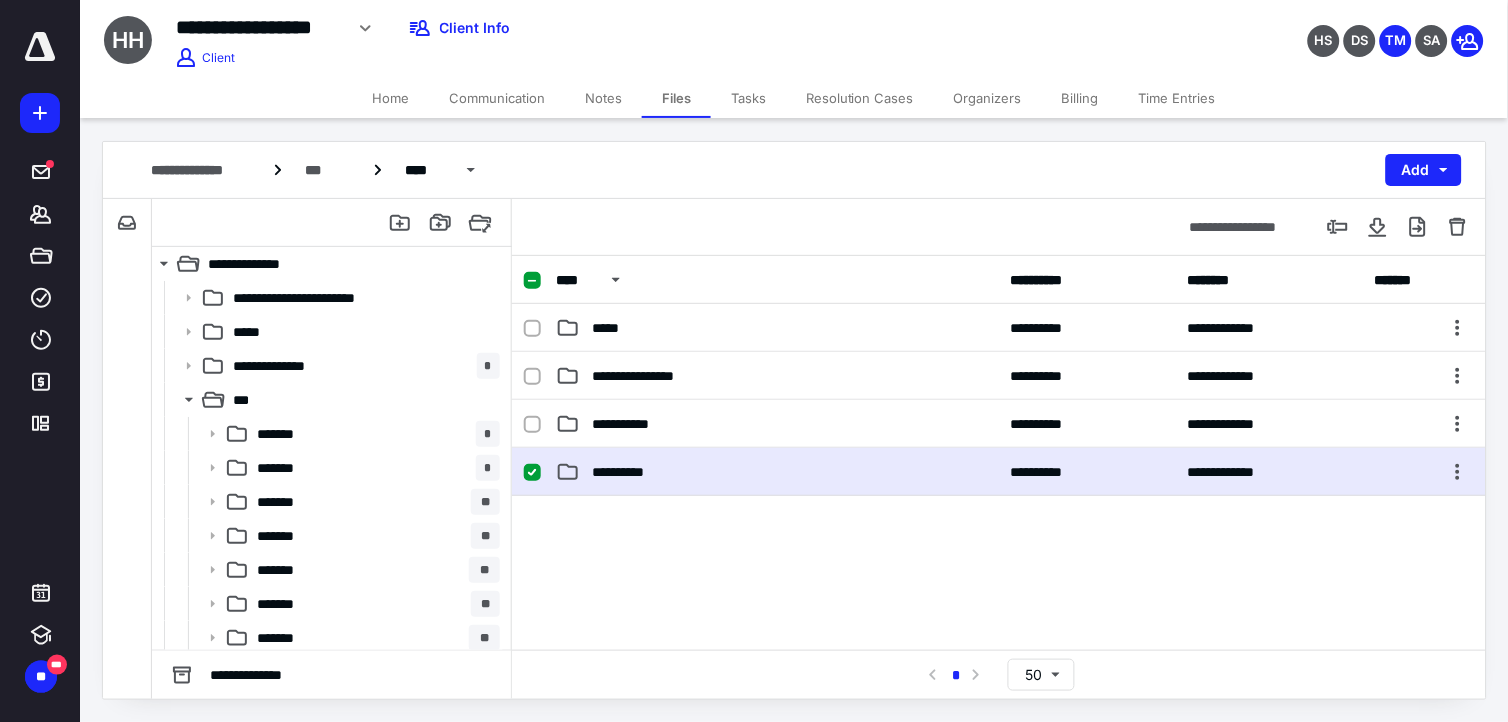 click on "**********" at bounding box center [777, 472] 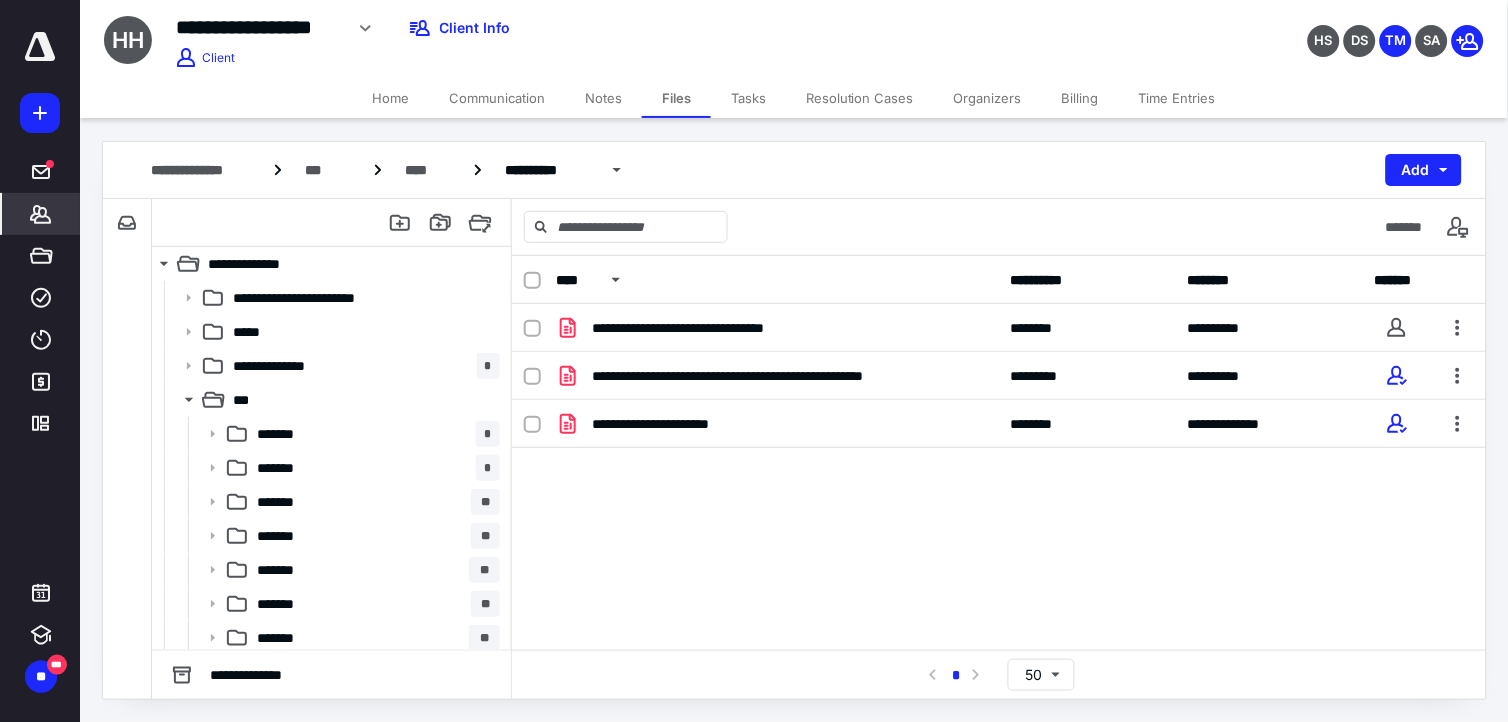 click 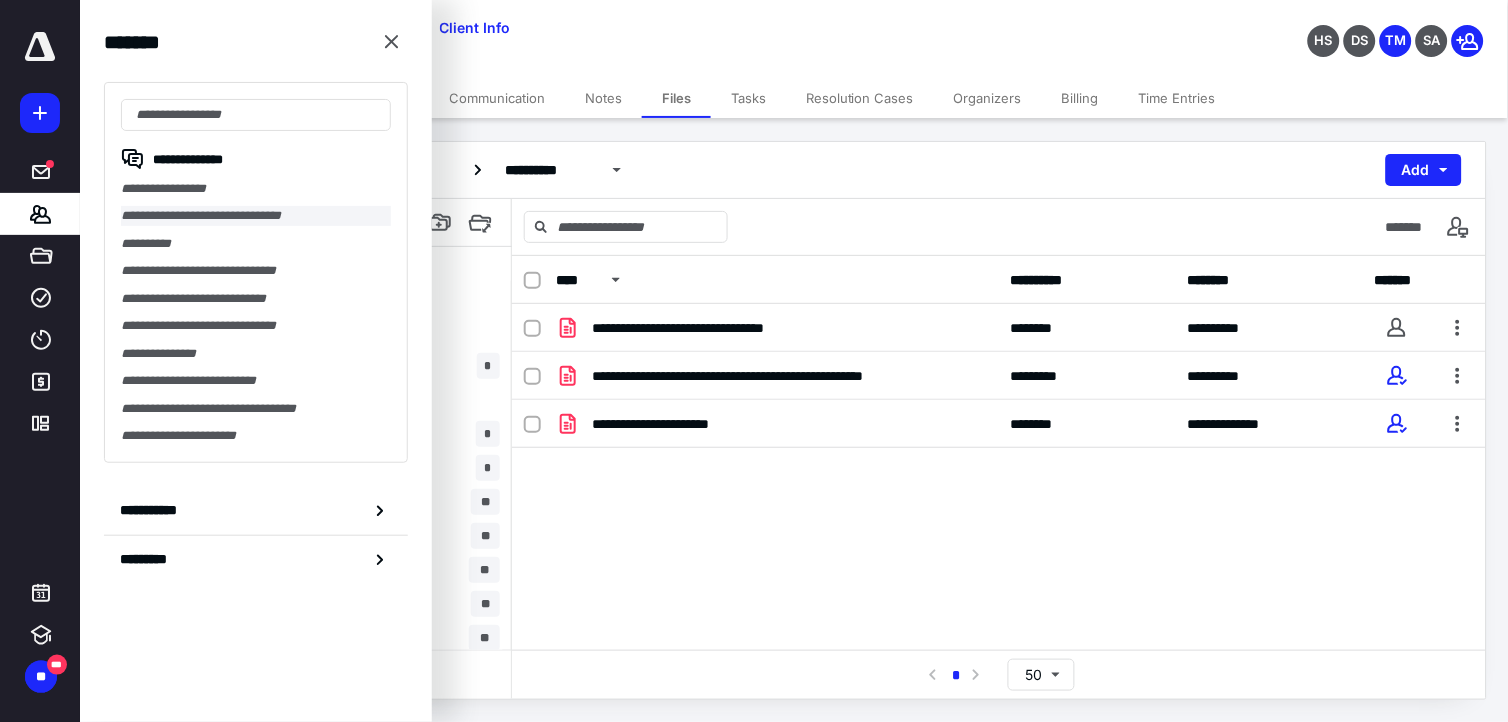 drag, startPoint x: 192, startPoint y: 210, endPoint x: 334, endPoint y: 215, distance: 142.088 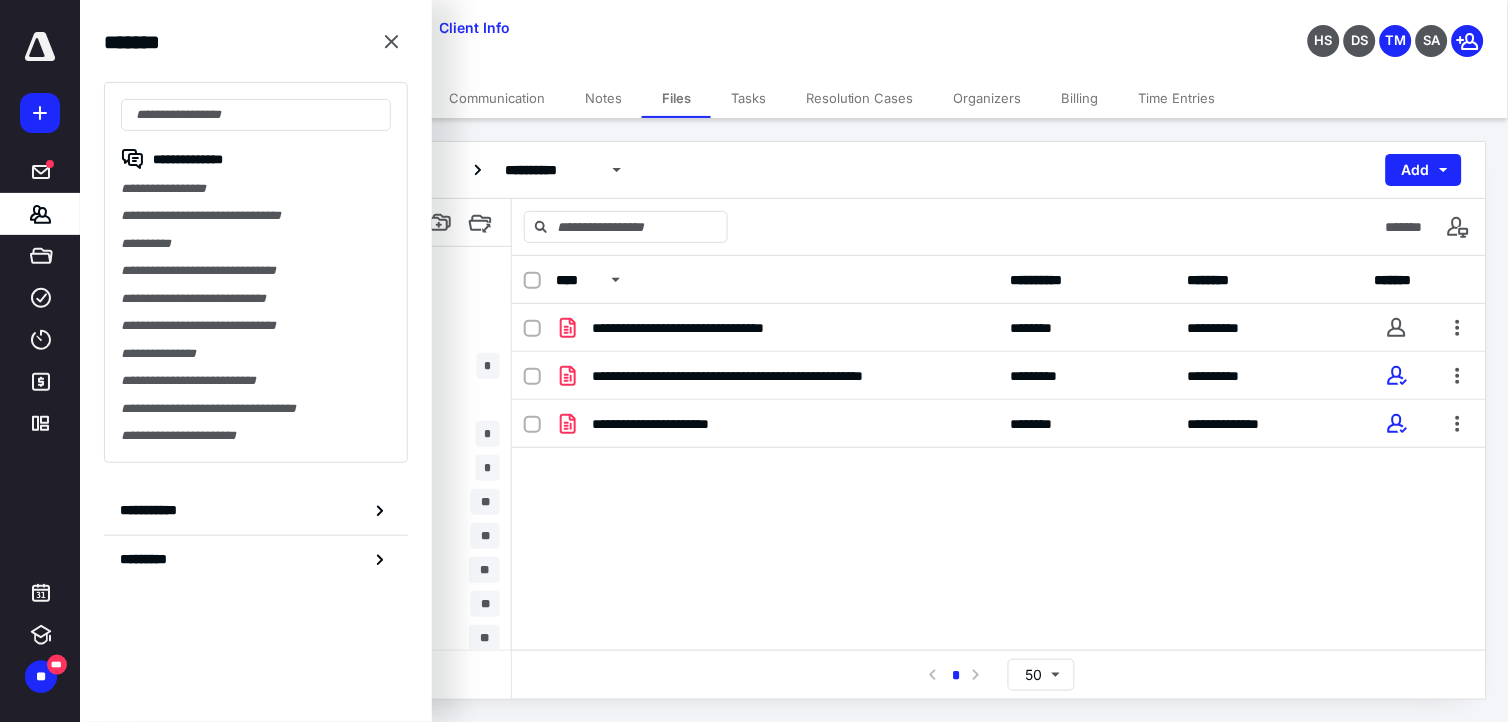 click on "**********" at bounding box center [256, 215] 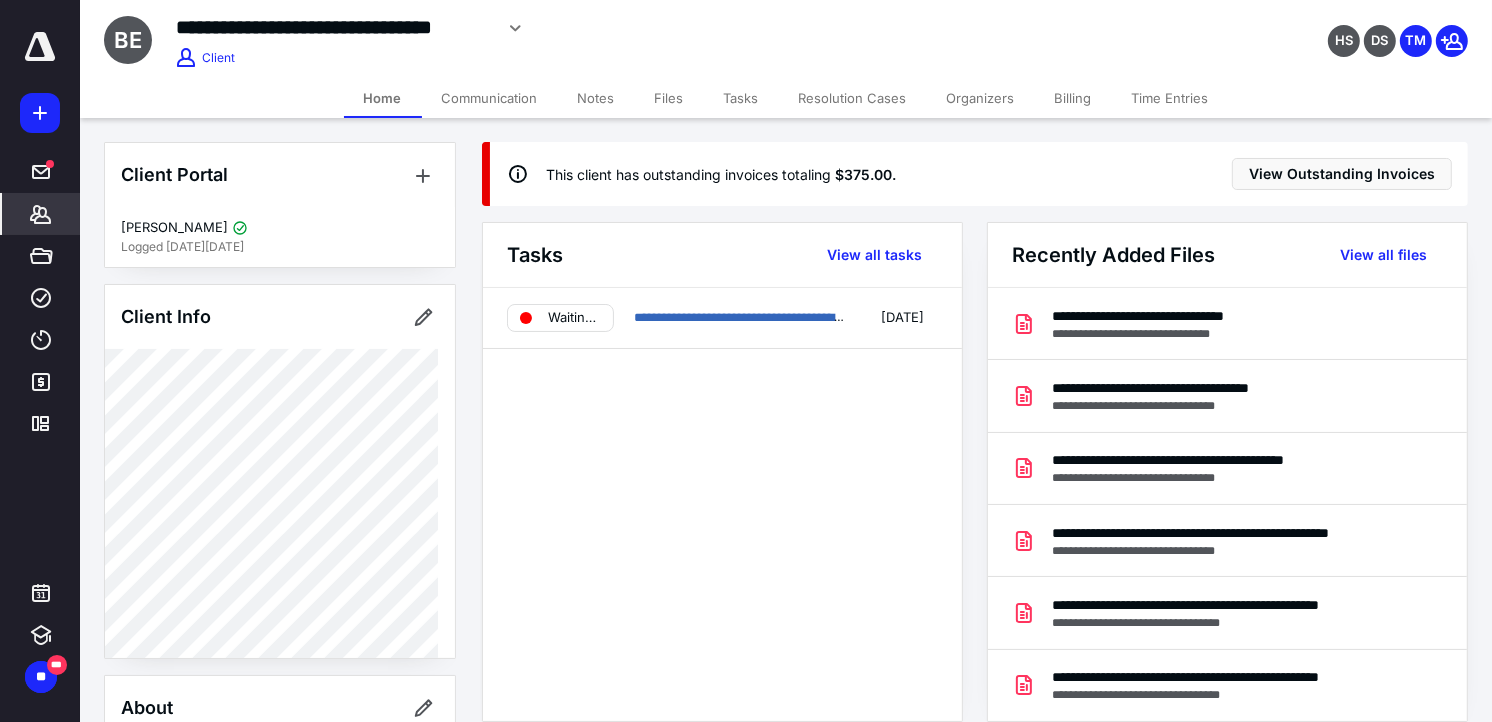 click on "Time Entries" at bounding box center [1170, 98] 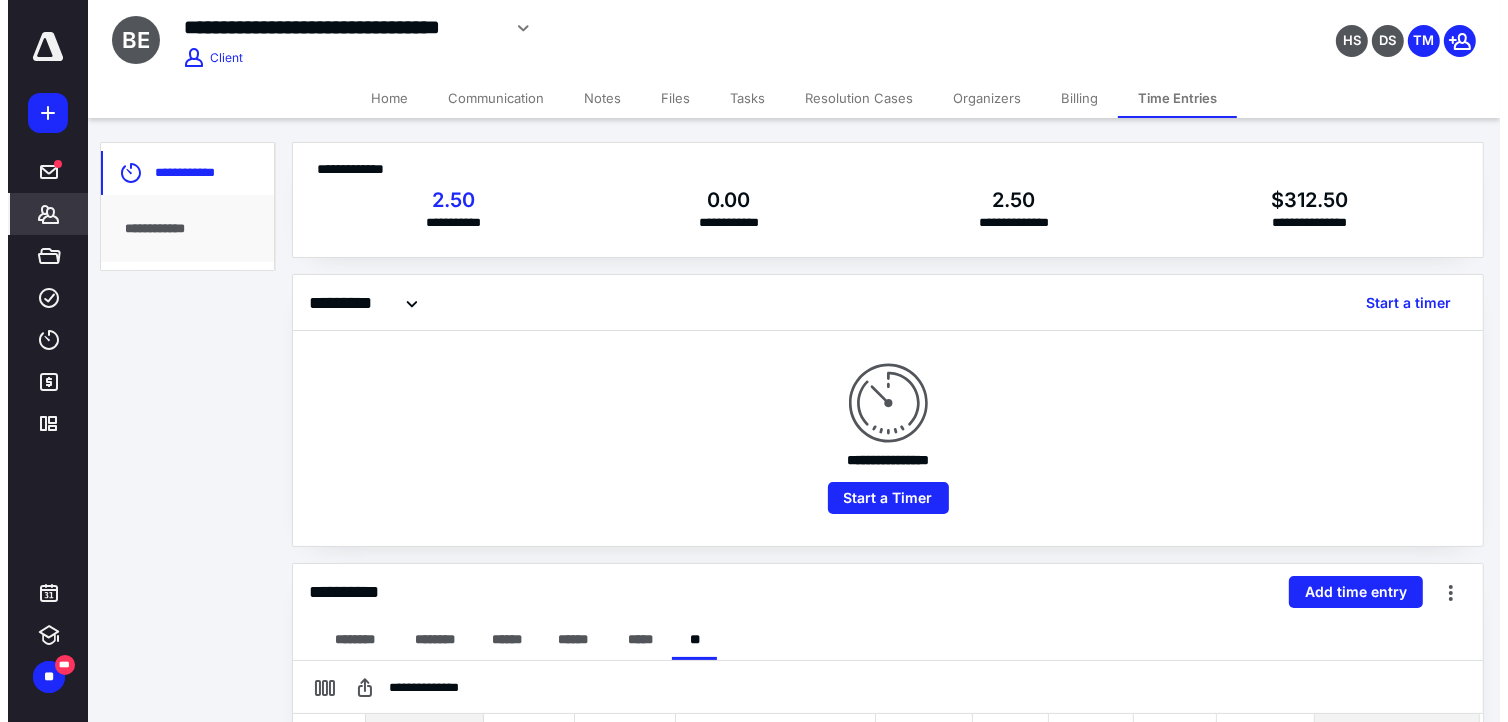 scroll, scrollTop: 111, scrollLeft: 0, axis: vertical 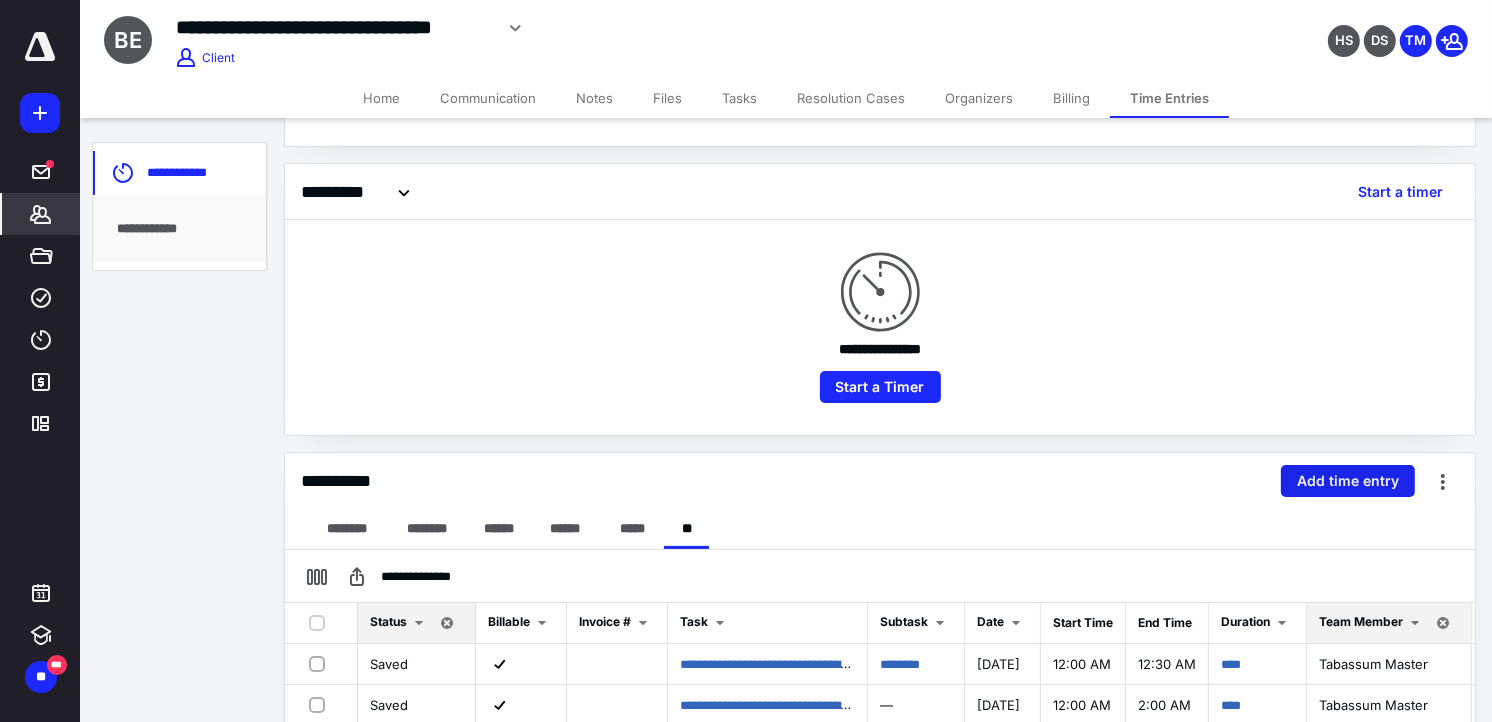 click on "Add time entry" at bounding box center (1348, 481) 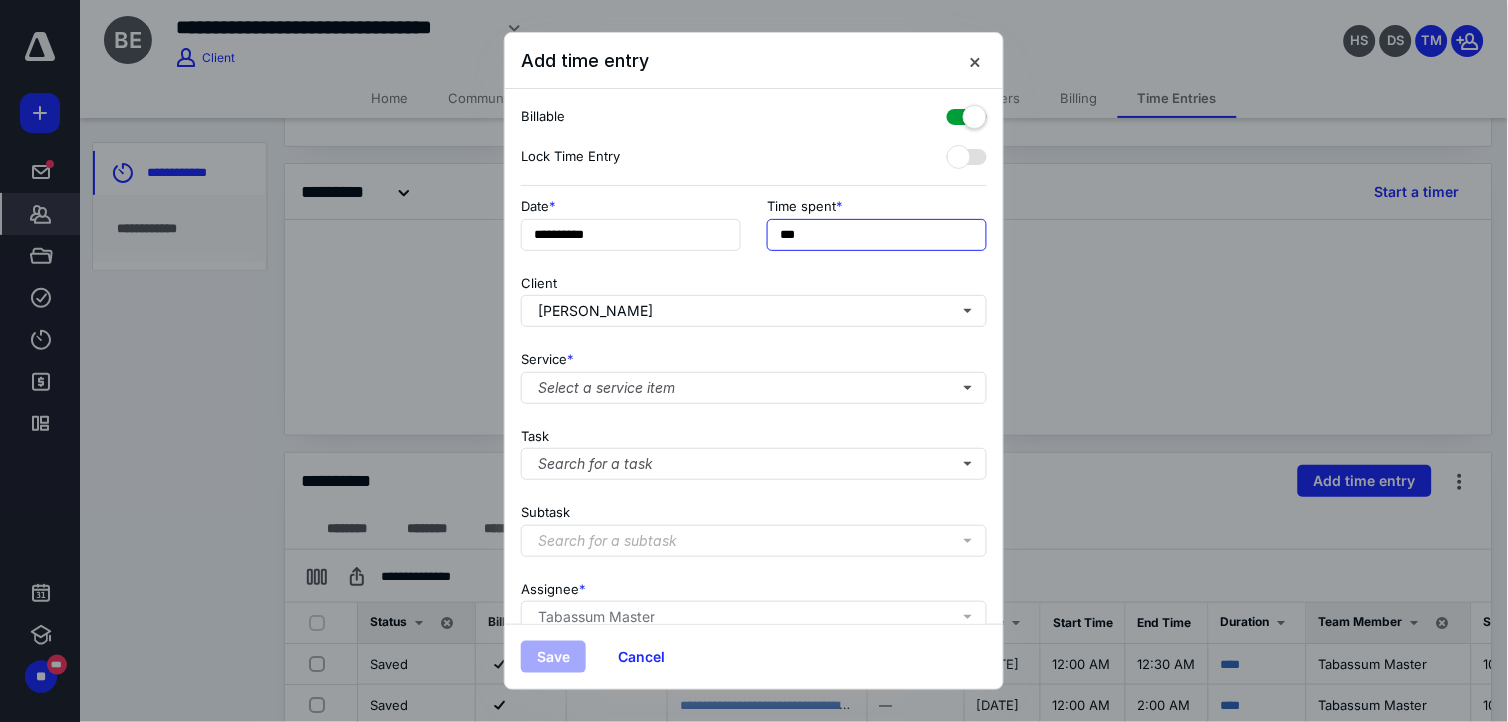 drag, startPoint x: 820, startPoint y: 224, endPoint x: 373, endPoint y: 176, distance: 449.5698 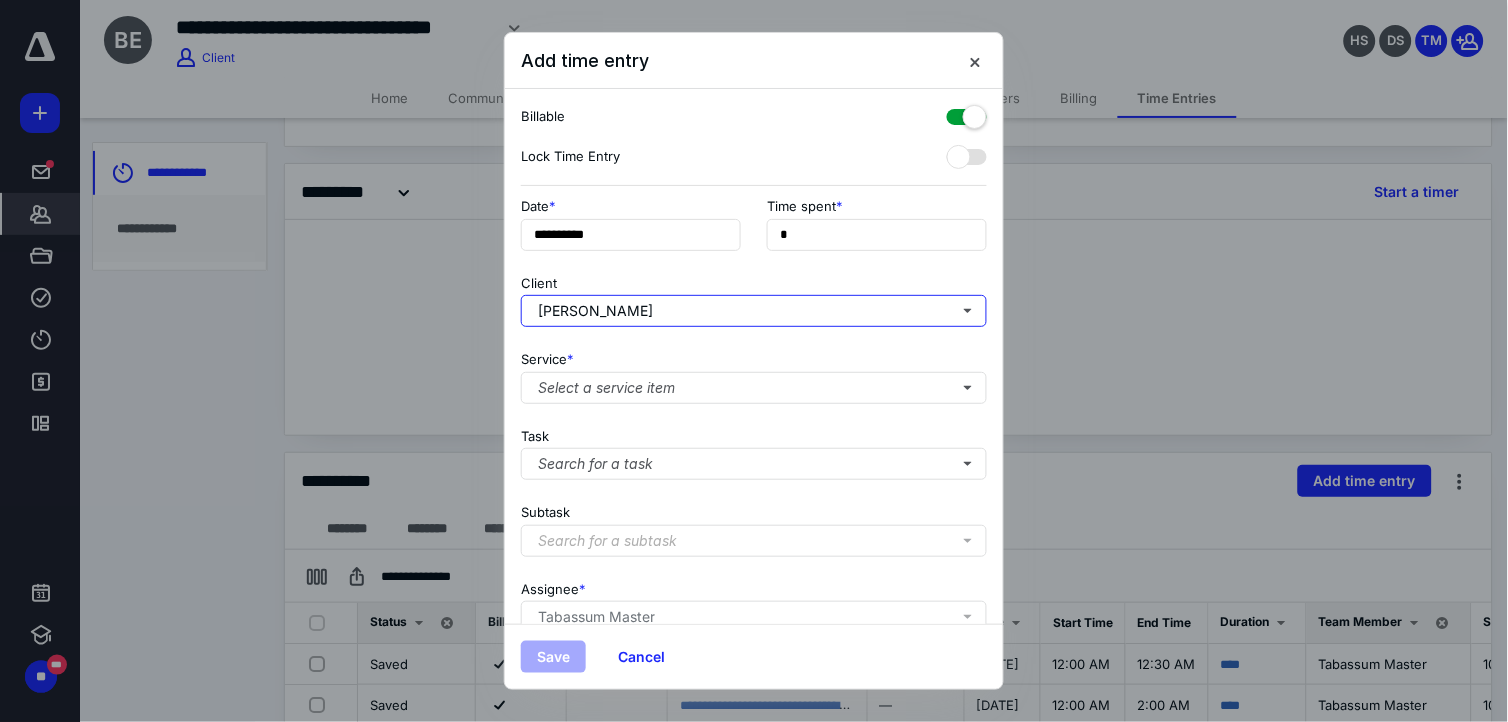 type on "**" 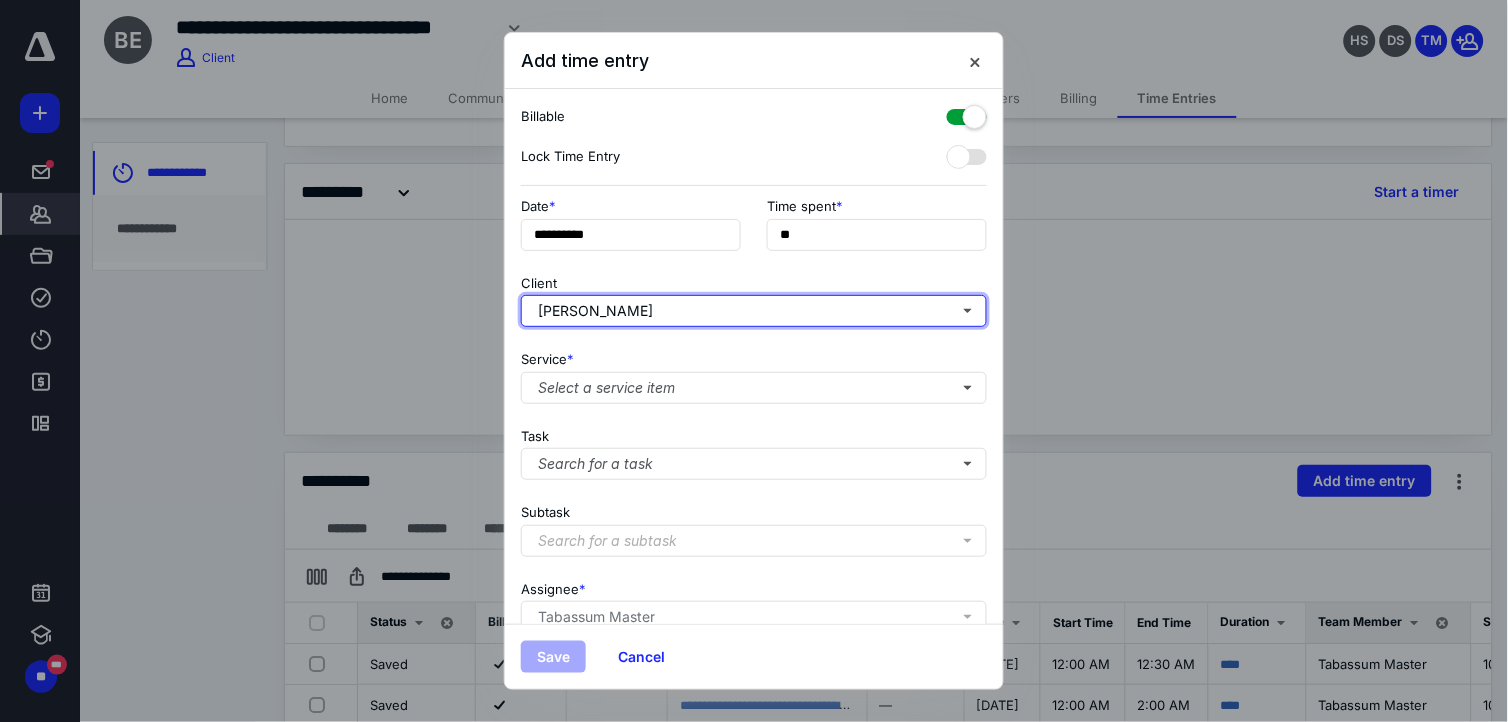 type 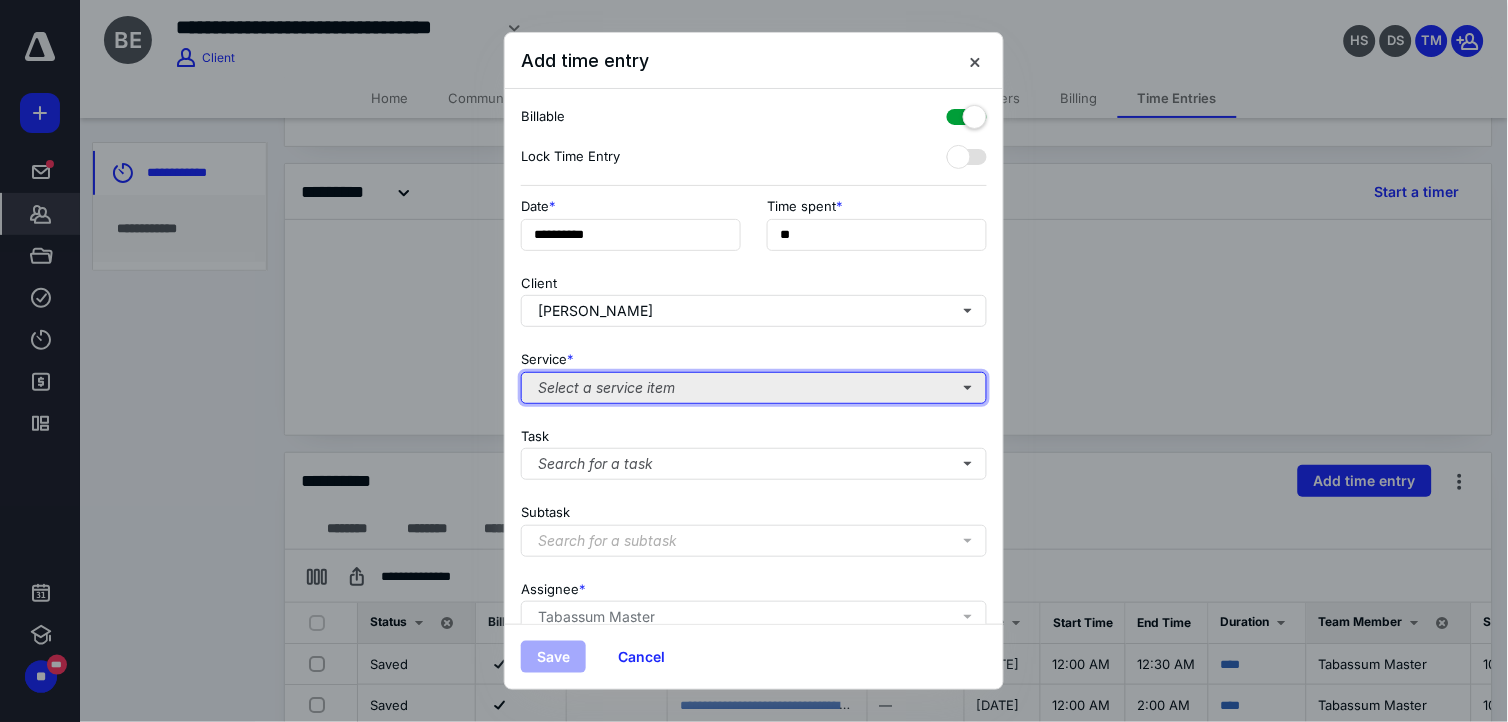 click on "Select a service item" at bounding box center (754, 388) 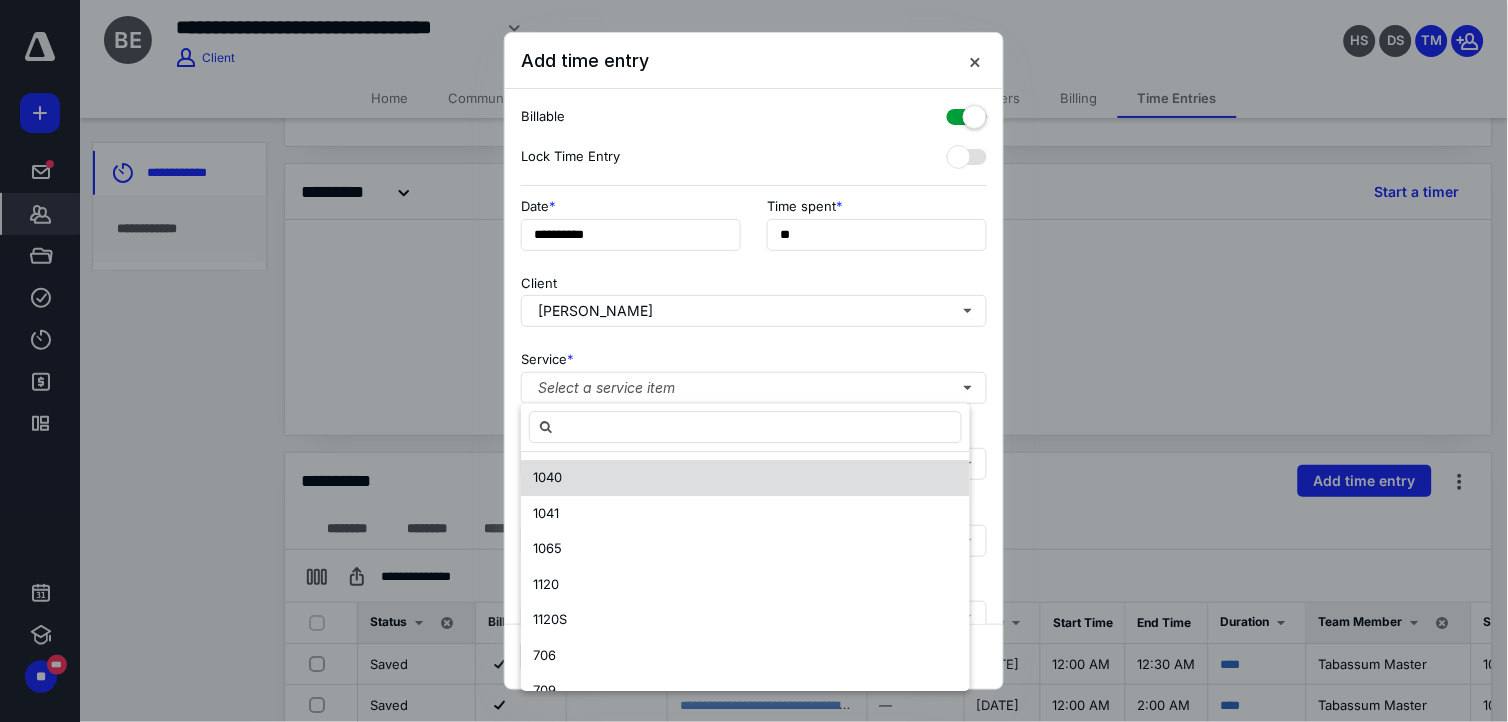 drag, startPoint x: 590, startPoint y: 467, endPoint x: 592, endPoint y: 482, distance: 15.132746 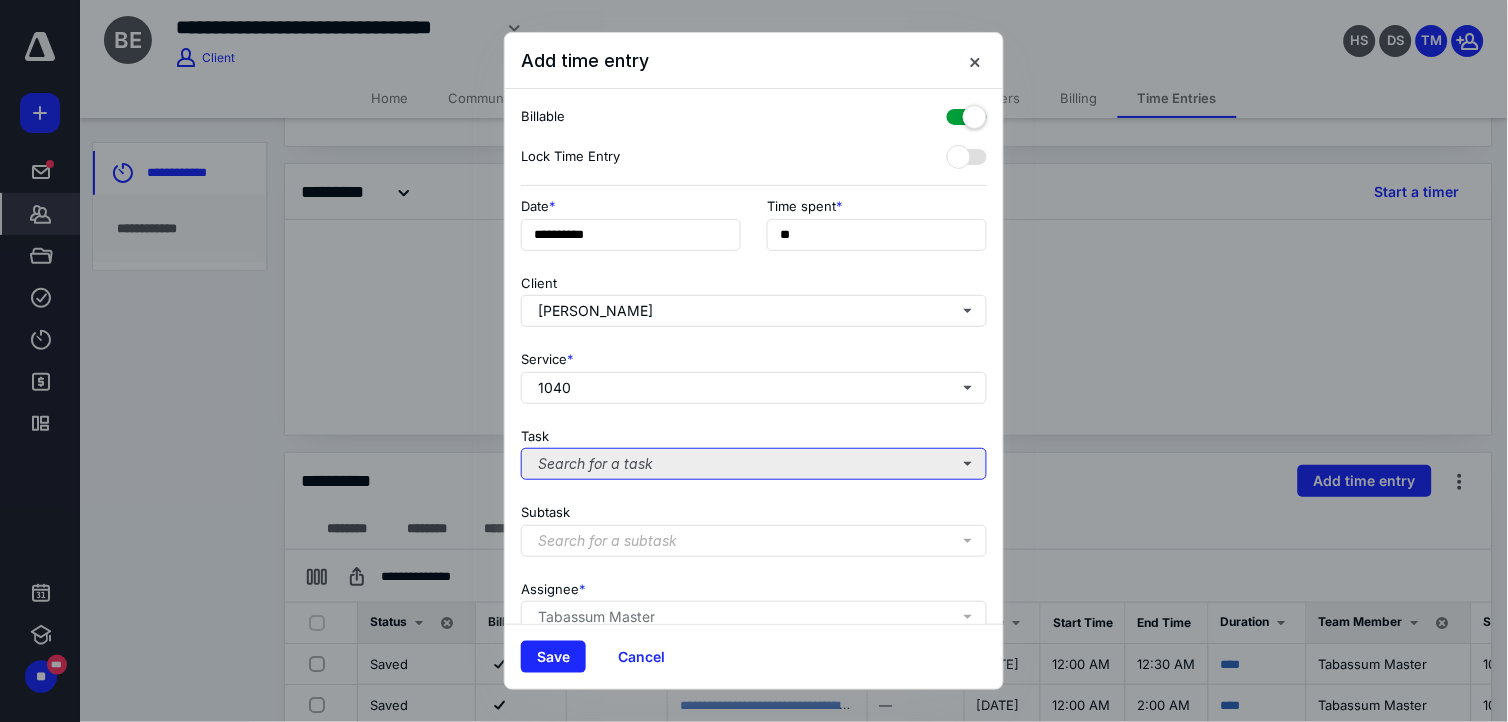 click on "Search for a task" at bounding box center [754, 464] 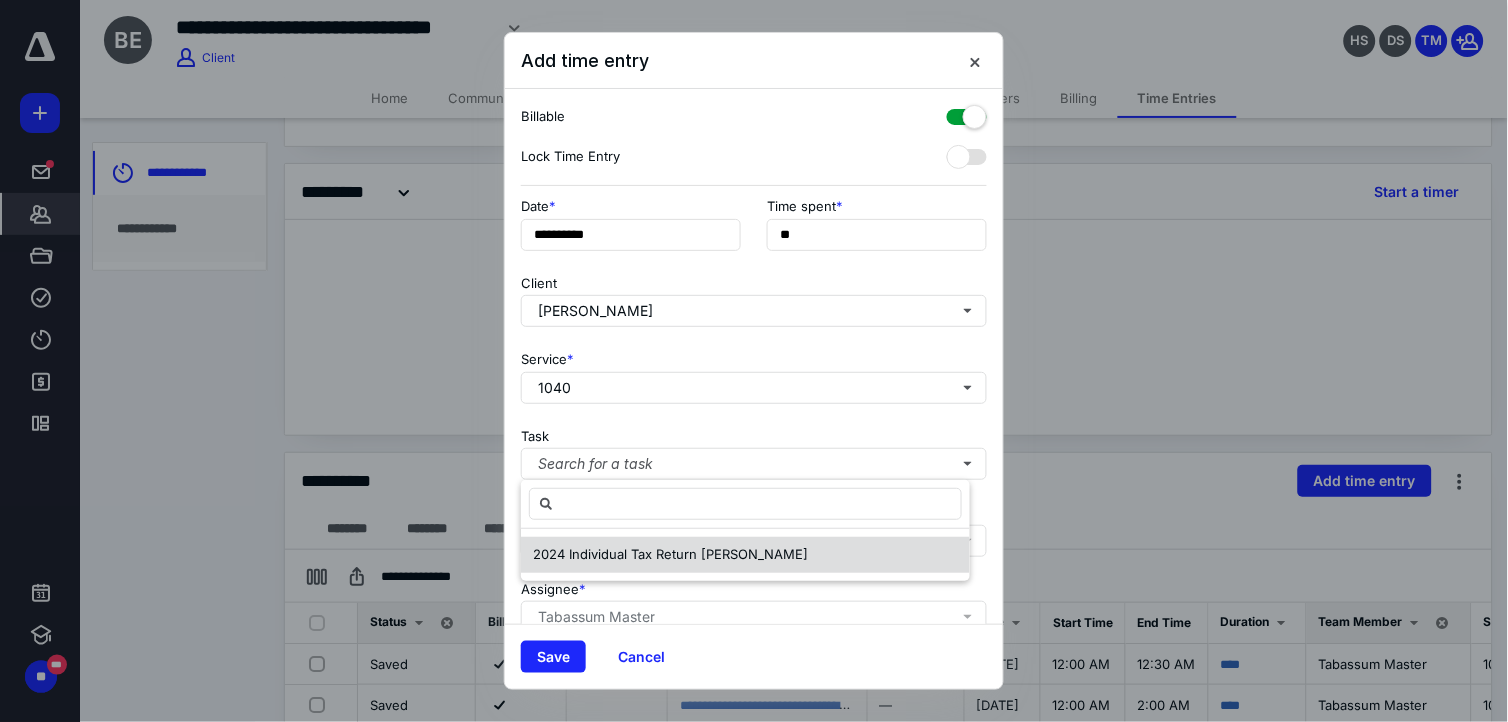 click on "2024 Individual Tax Return [PERSON_NAME]" at bounding box center (745, 555) 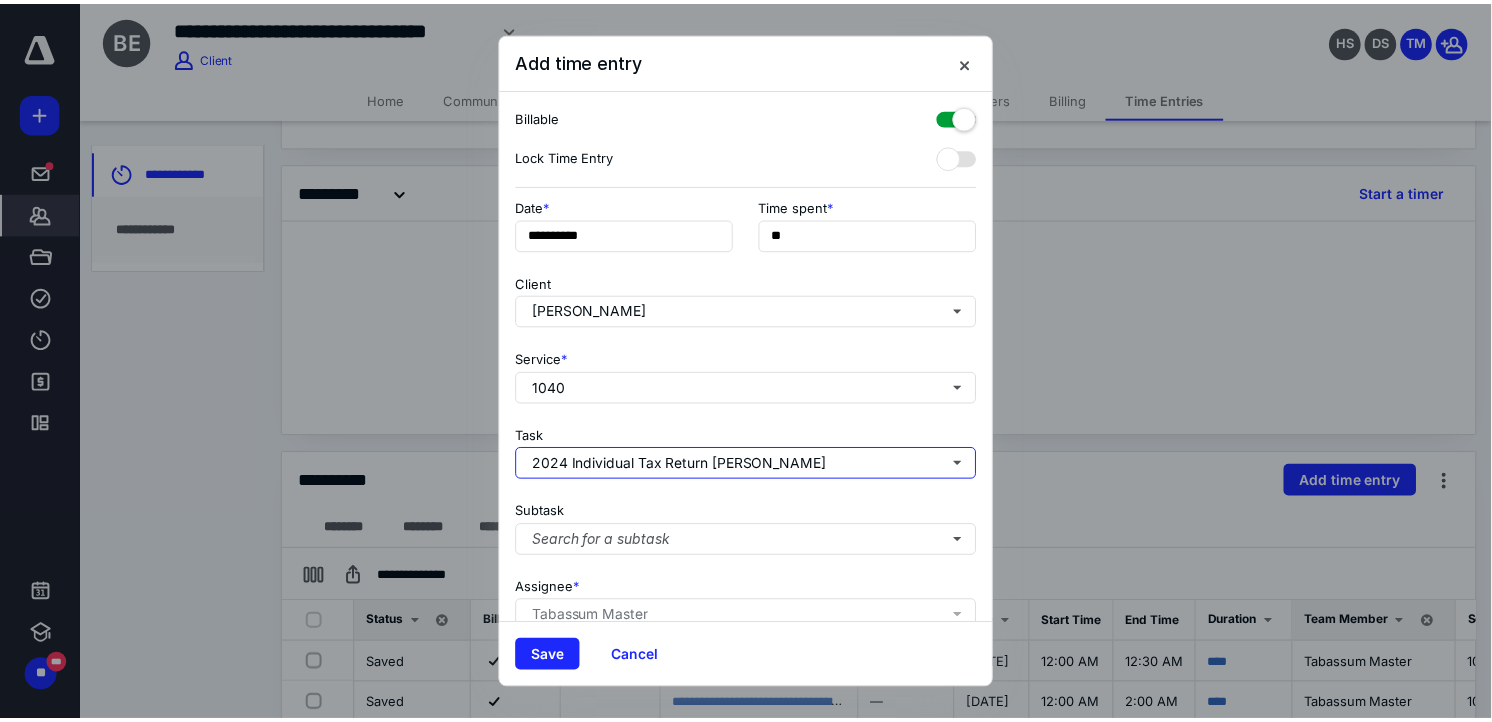 scroll, scrollTop: 180, scrollLeft: 0, axis: vertical 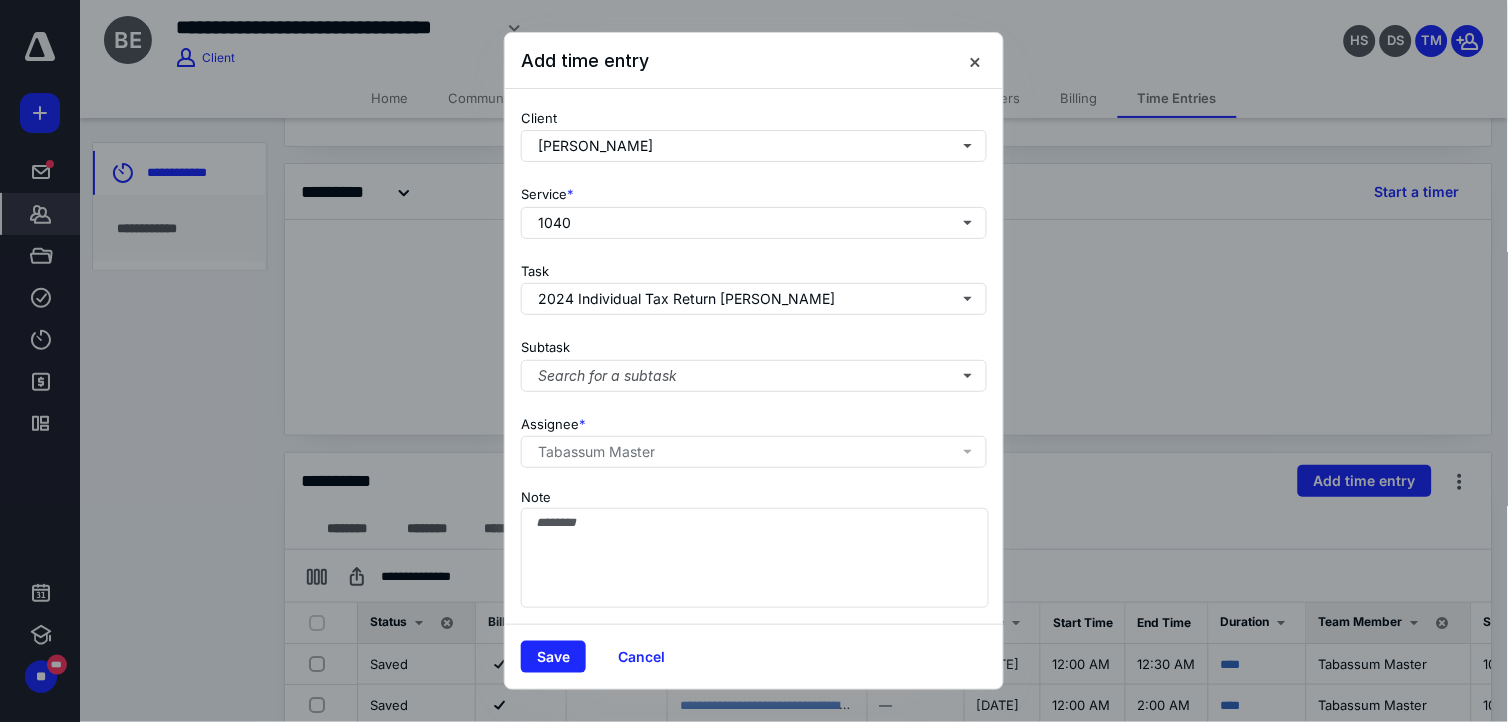 click on "**********" at bounding box center [754, 356] 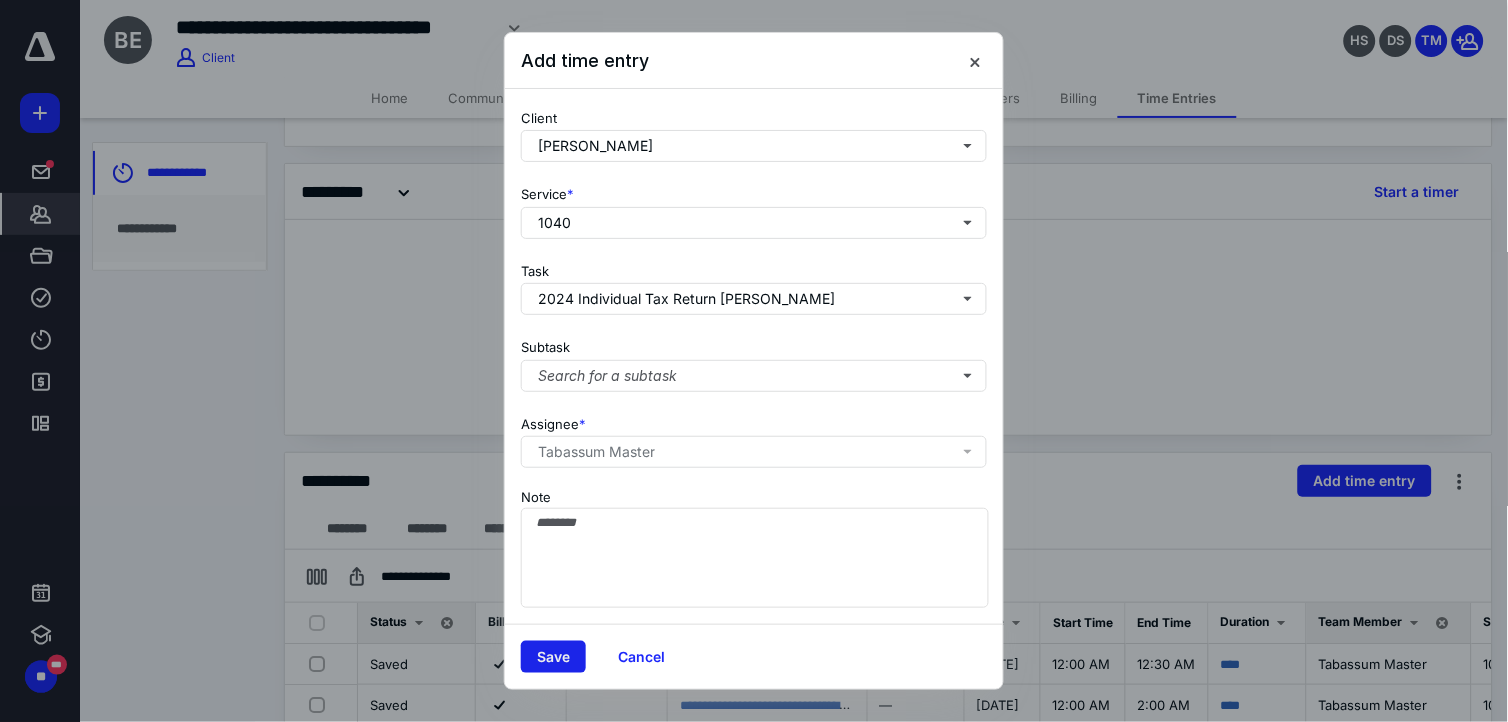 click on "Save" at bounding box center [553, 657] 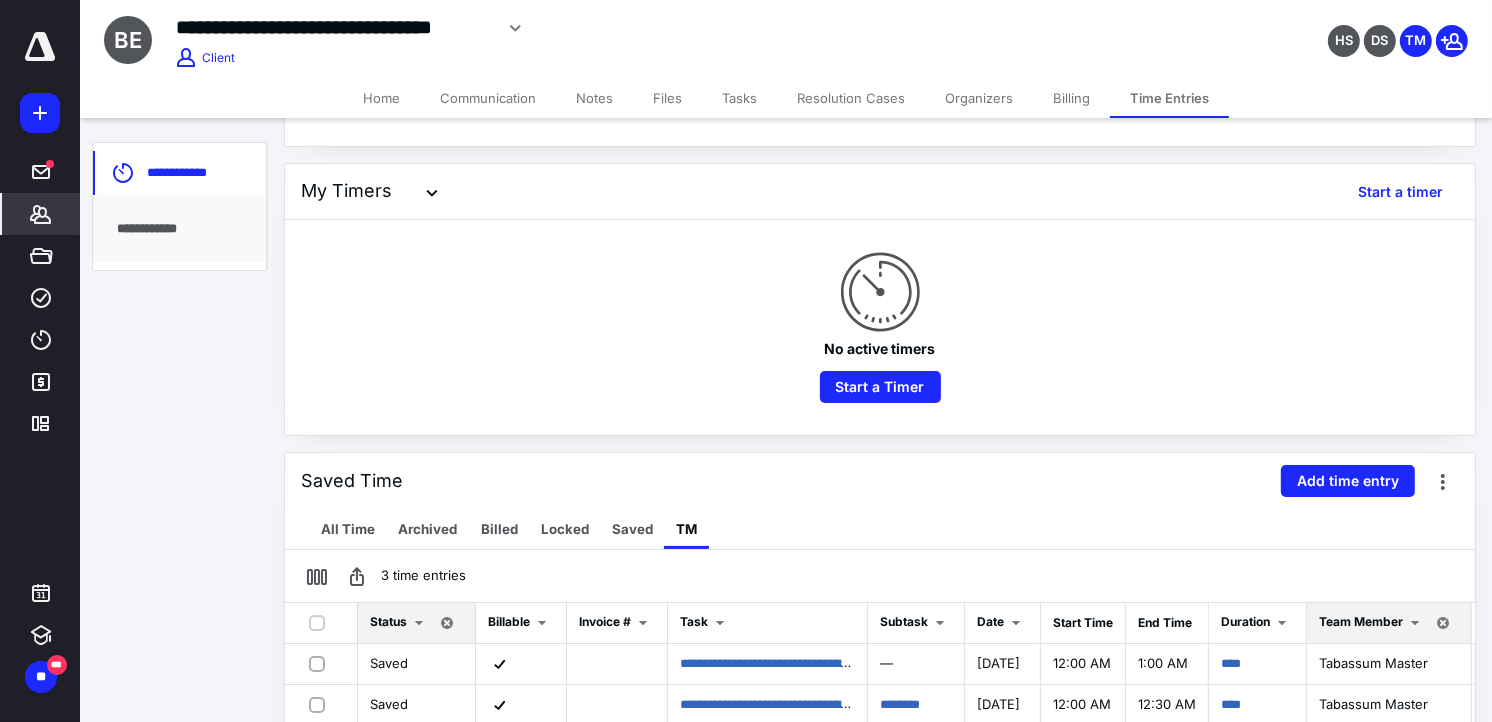 click on "No active timers Start a Timer" at bounding box center [880, 327] 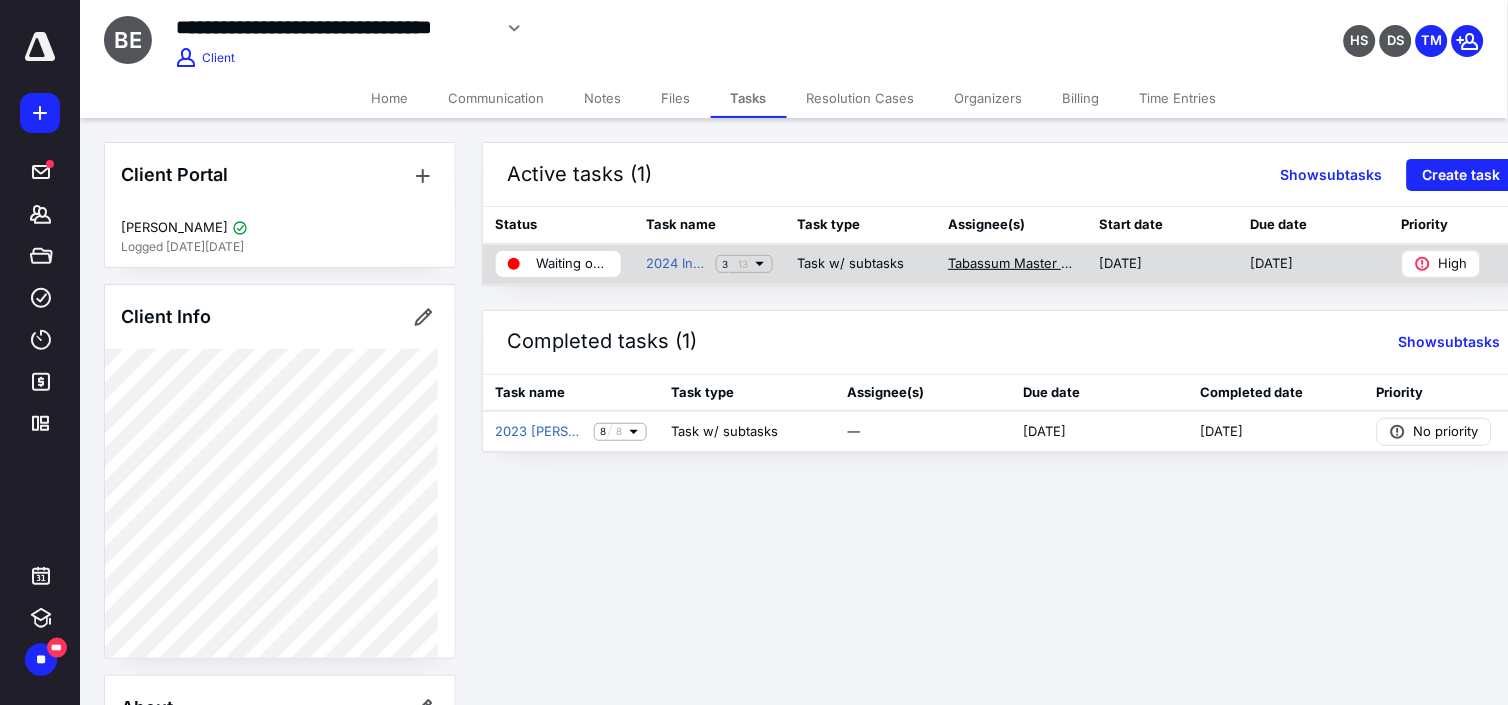 click on "Tabassum Master (me)" at bounding box center (1011, 264) 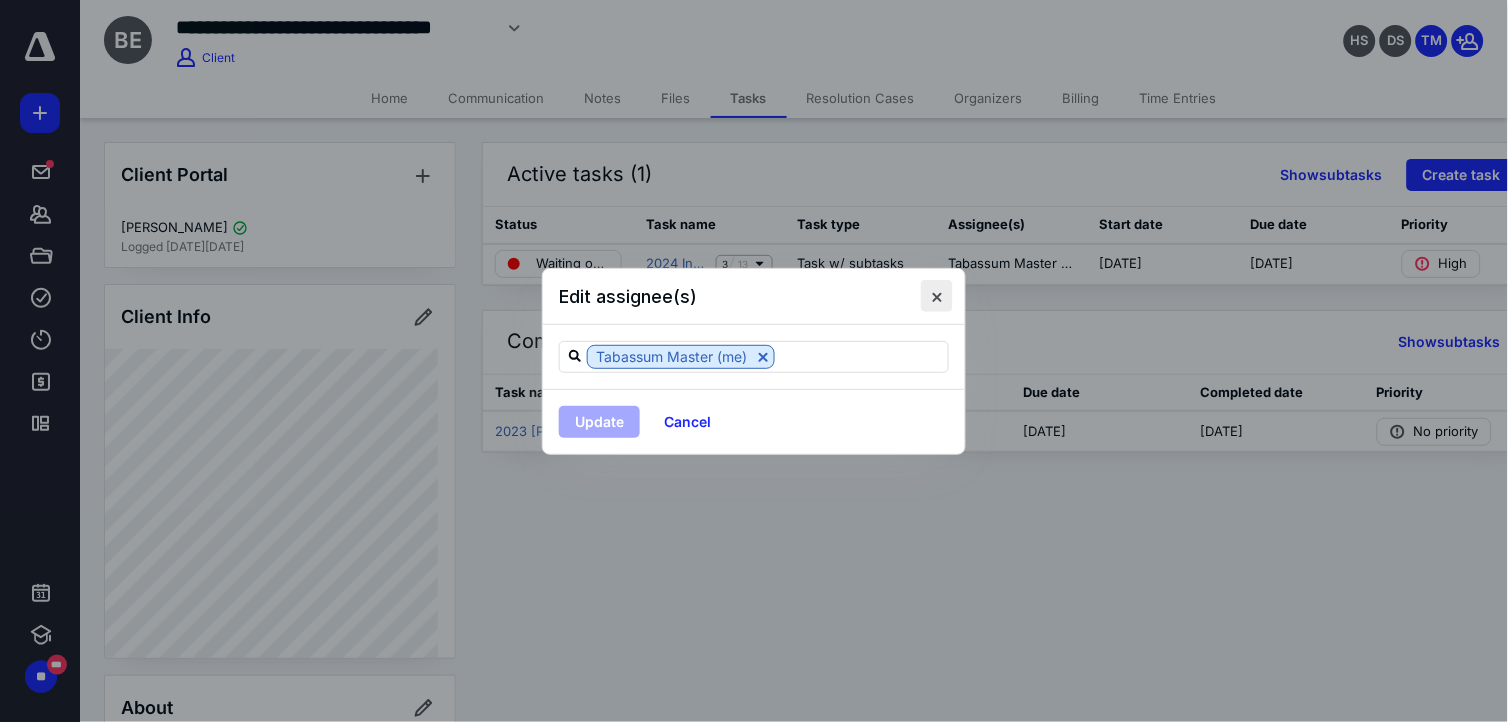 click at bounding box center (937, 296) 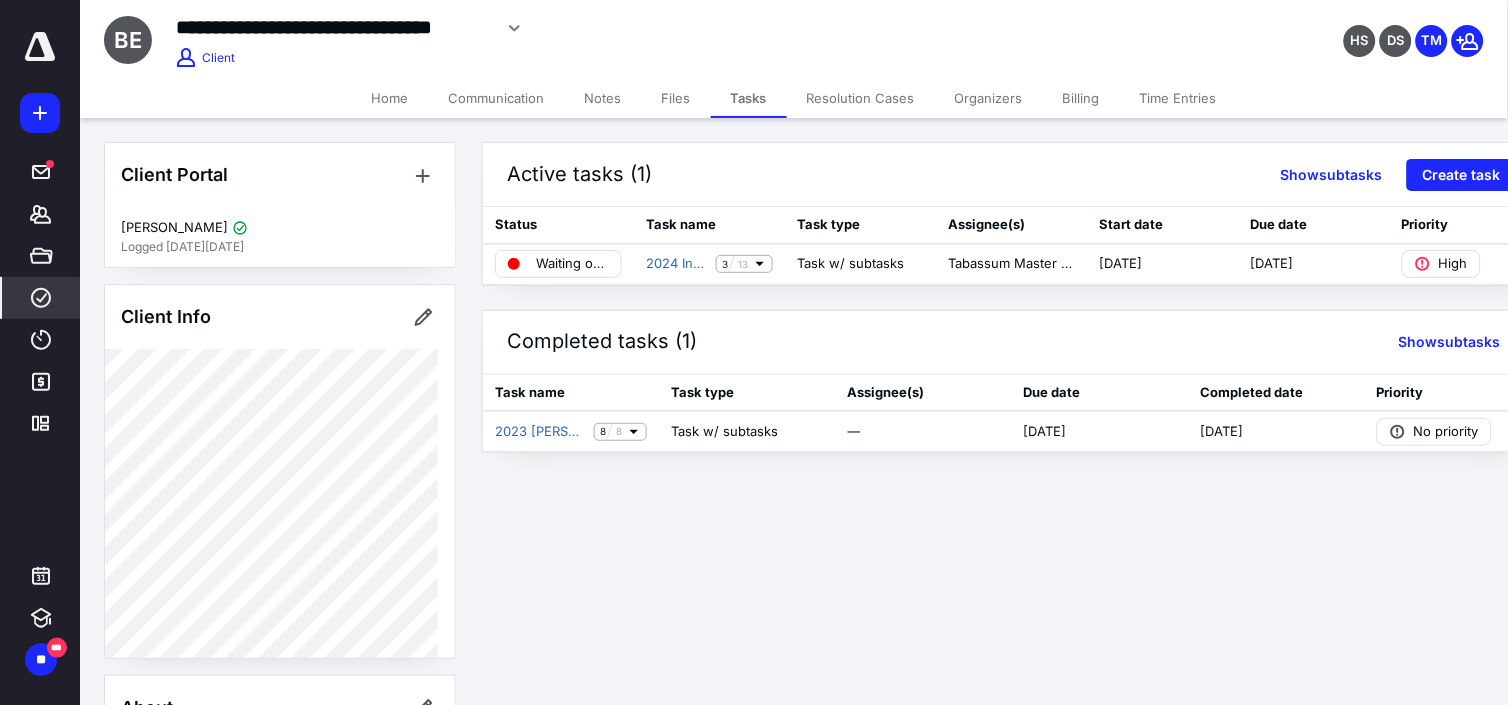 click 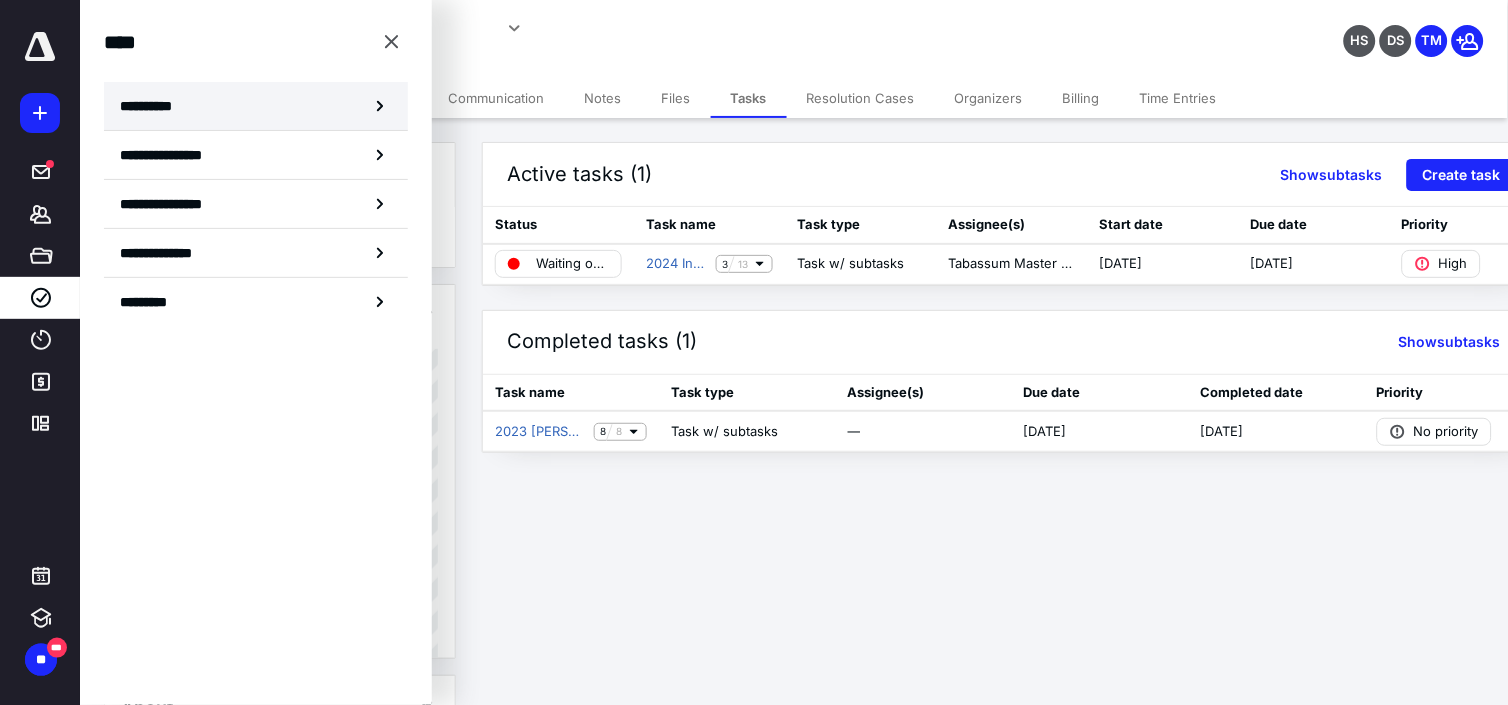 click on "**********" at bounding box center (153, 106) 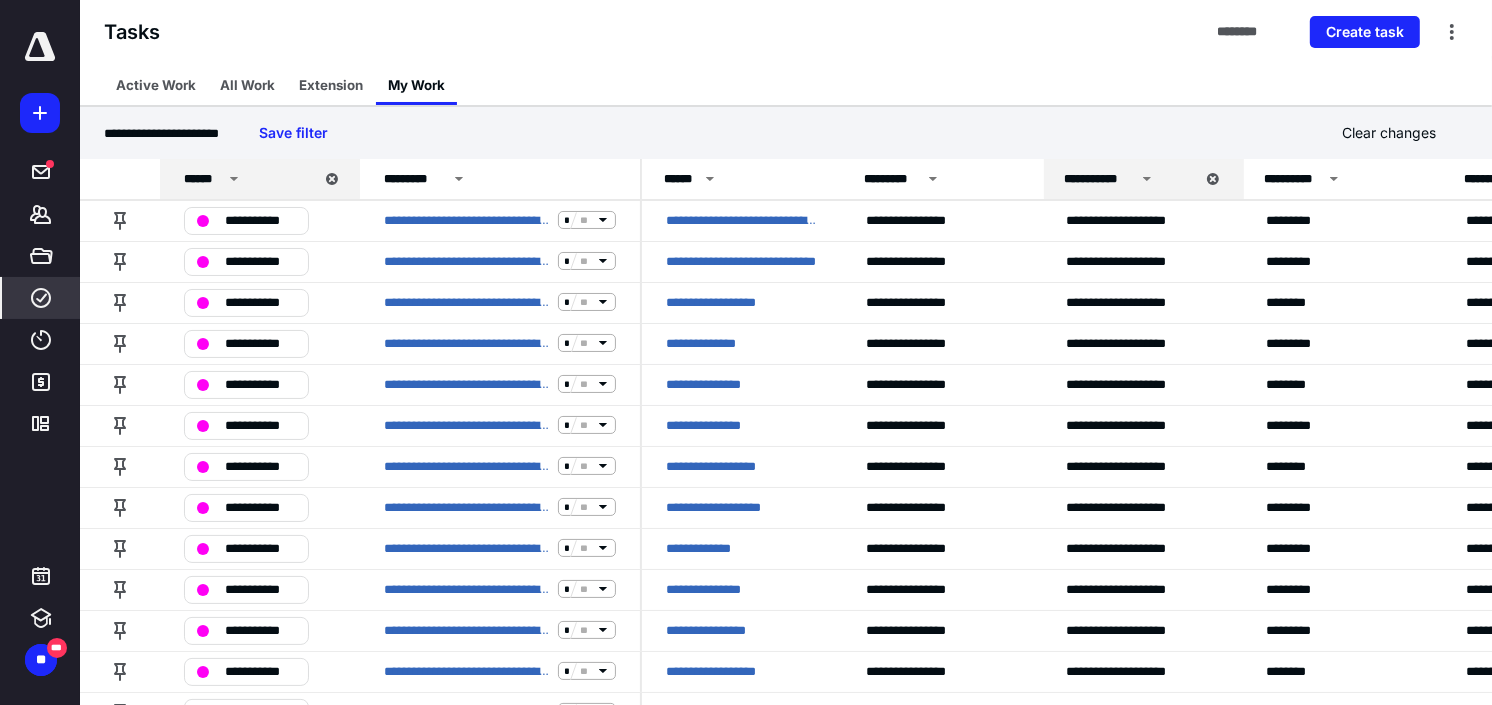 drag, startPoint x: 720, startPoint y: 540, endPoint x: 1054, endPoint y: 541, distance: 334.0015 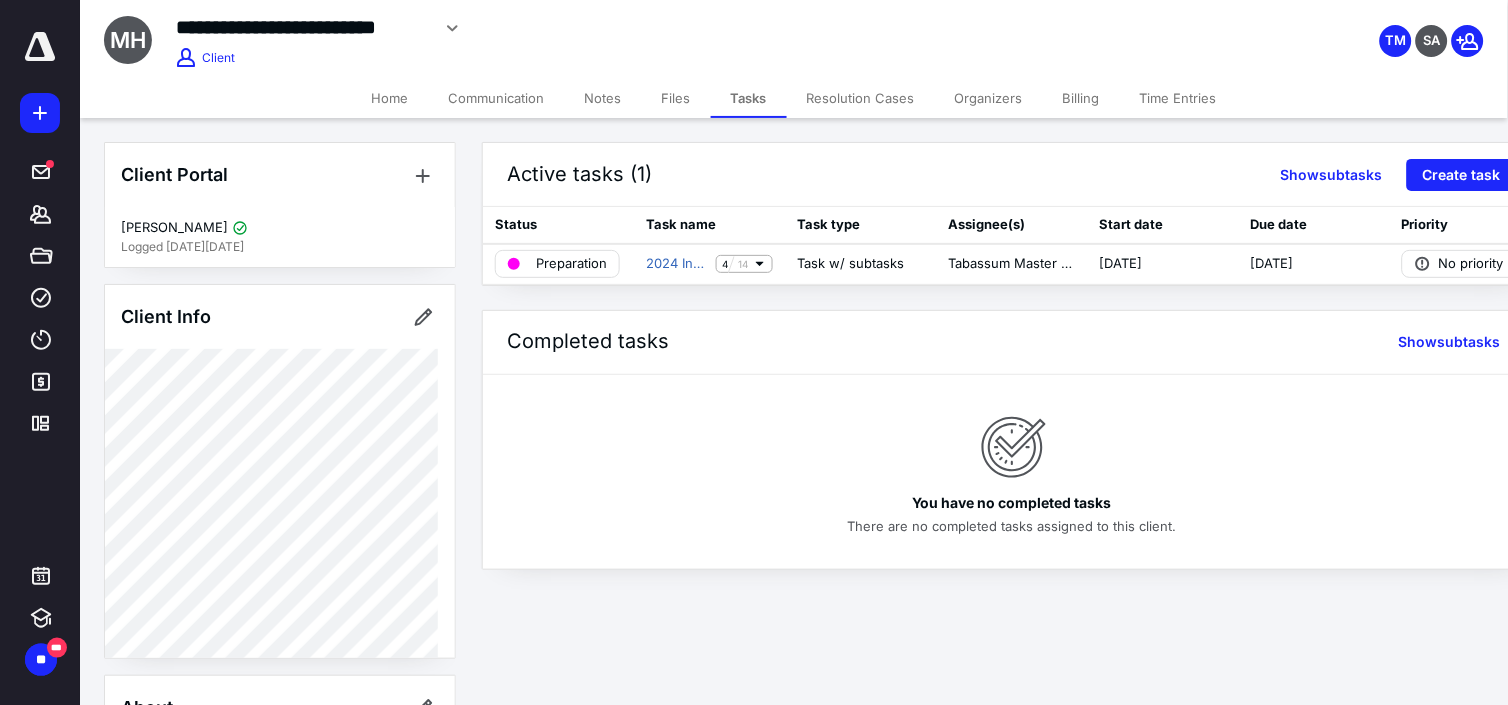 click on "Time Entries" at bounding box center (1178, 98) 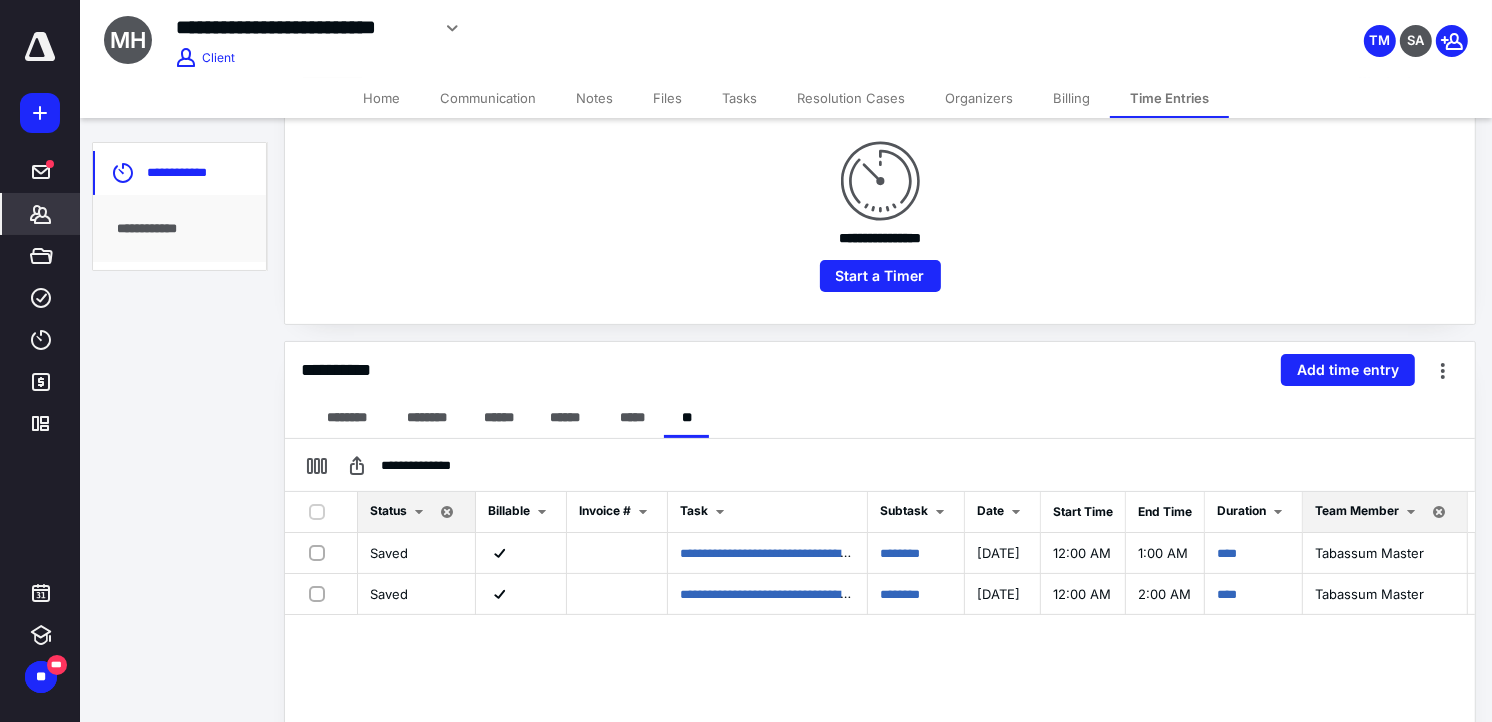 scroll, scrollTop: 333, scrollLeft: 0, axis: vertical 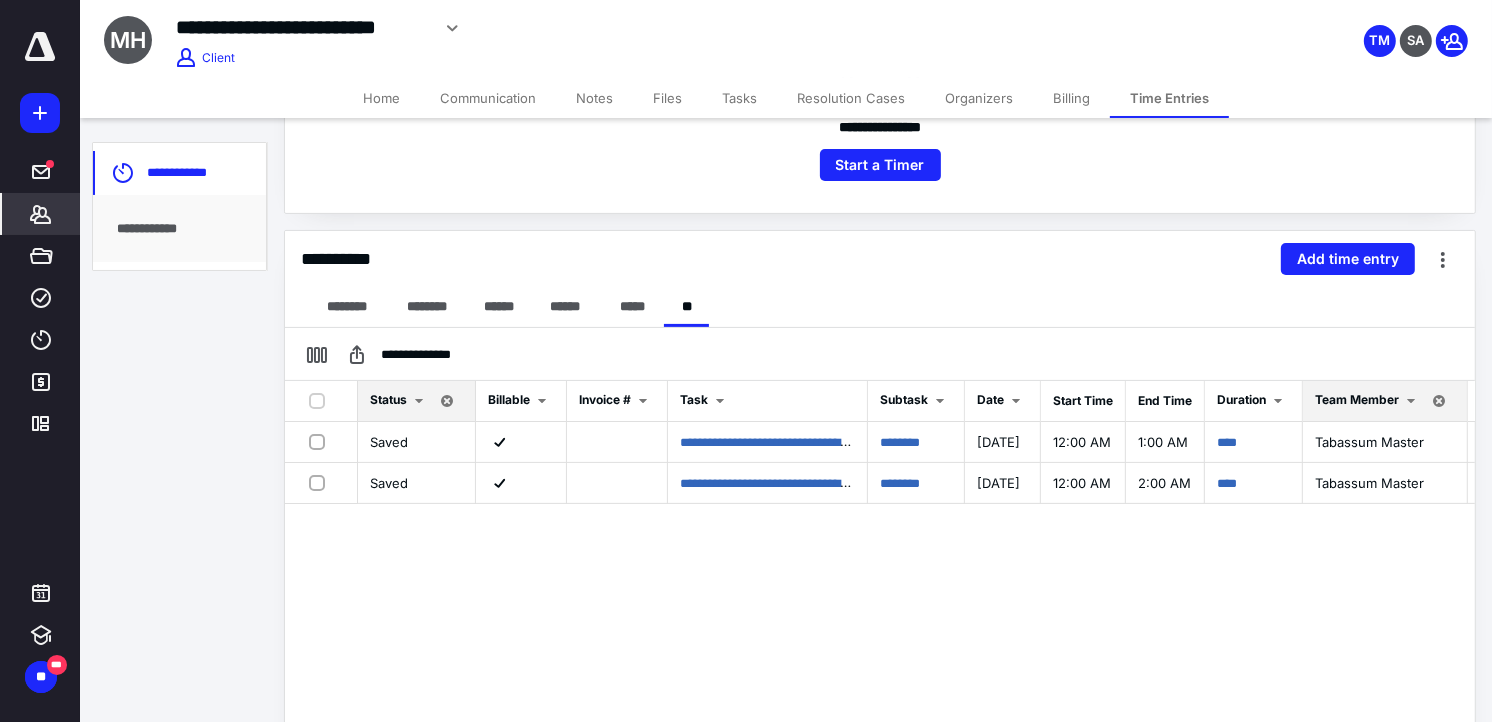 click on "Files" at bounding box center [667, 98] 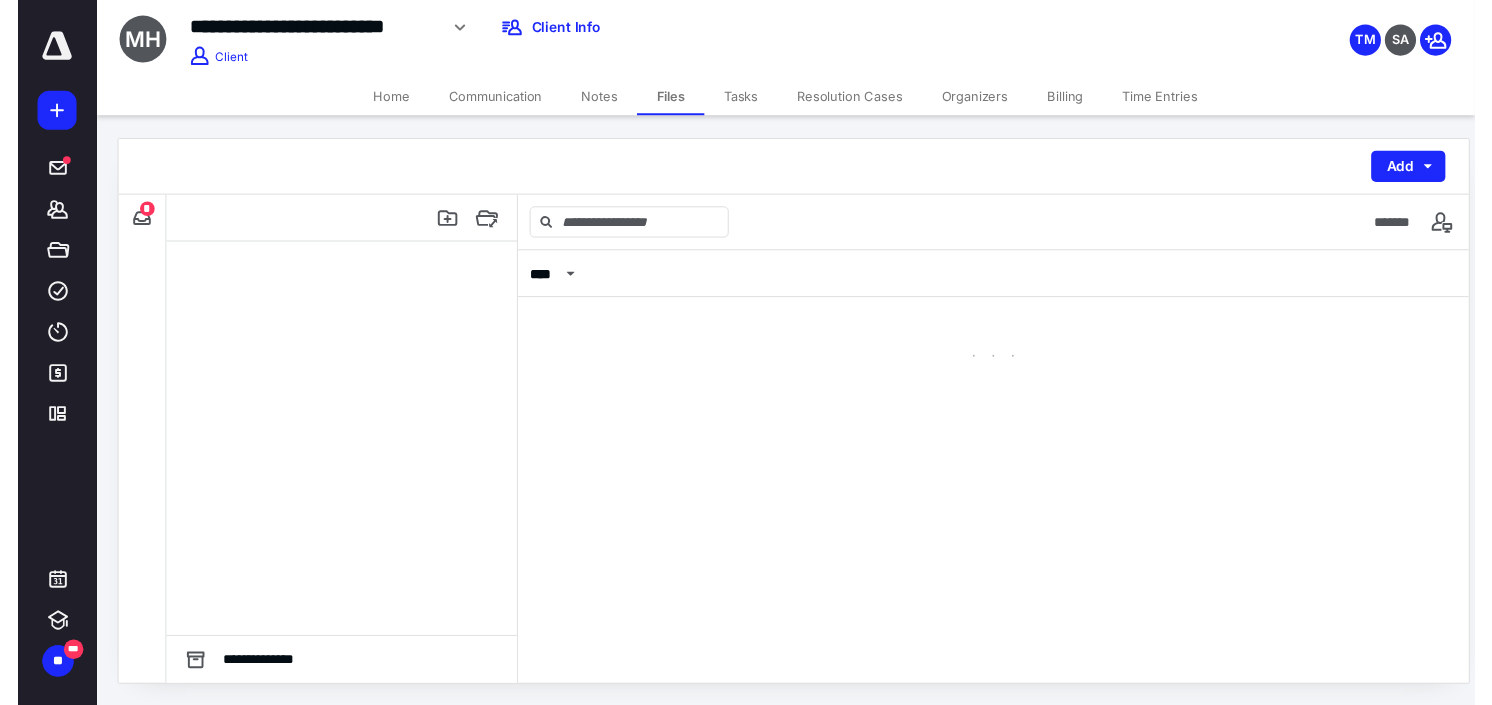 scroll, scrollTop: 0, scrollLeft: 0, axis: both 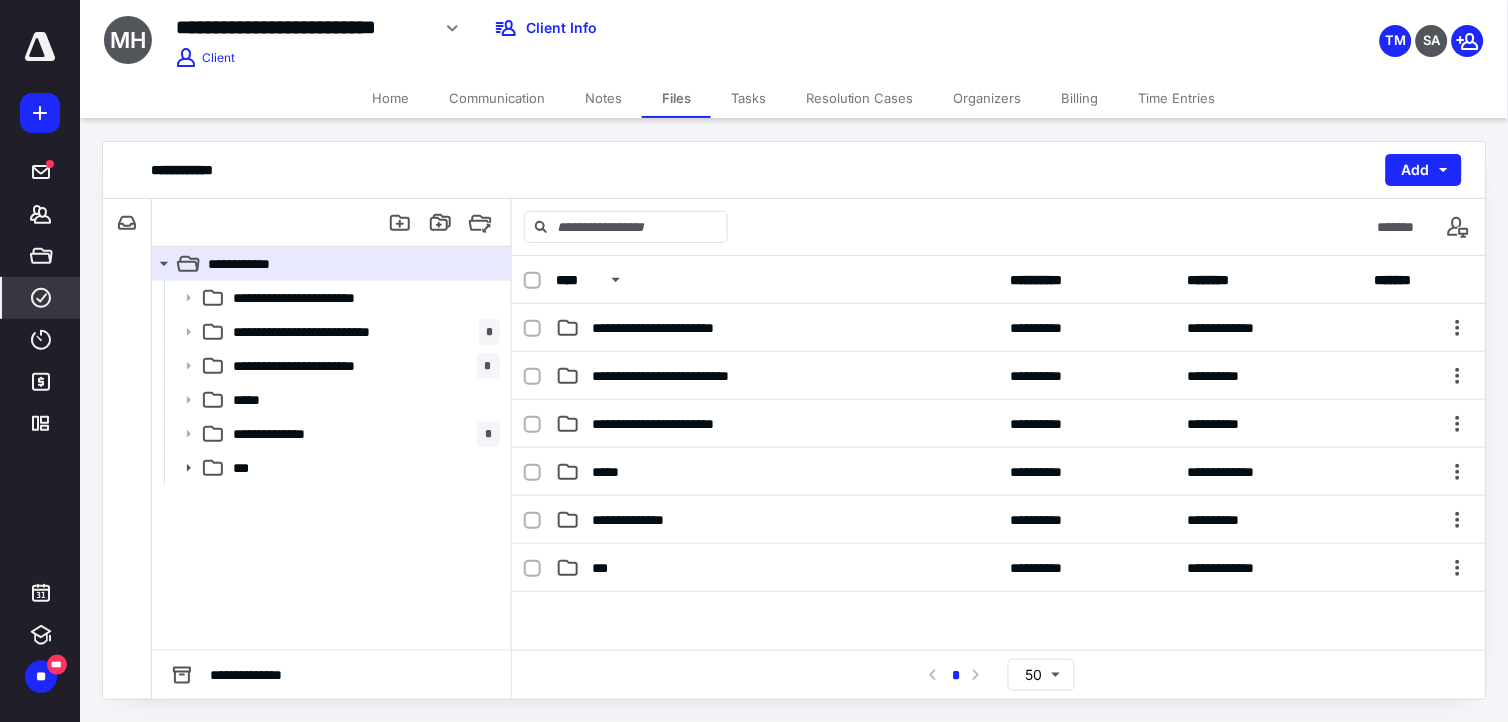 click 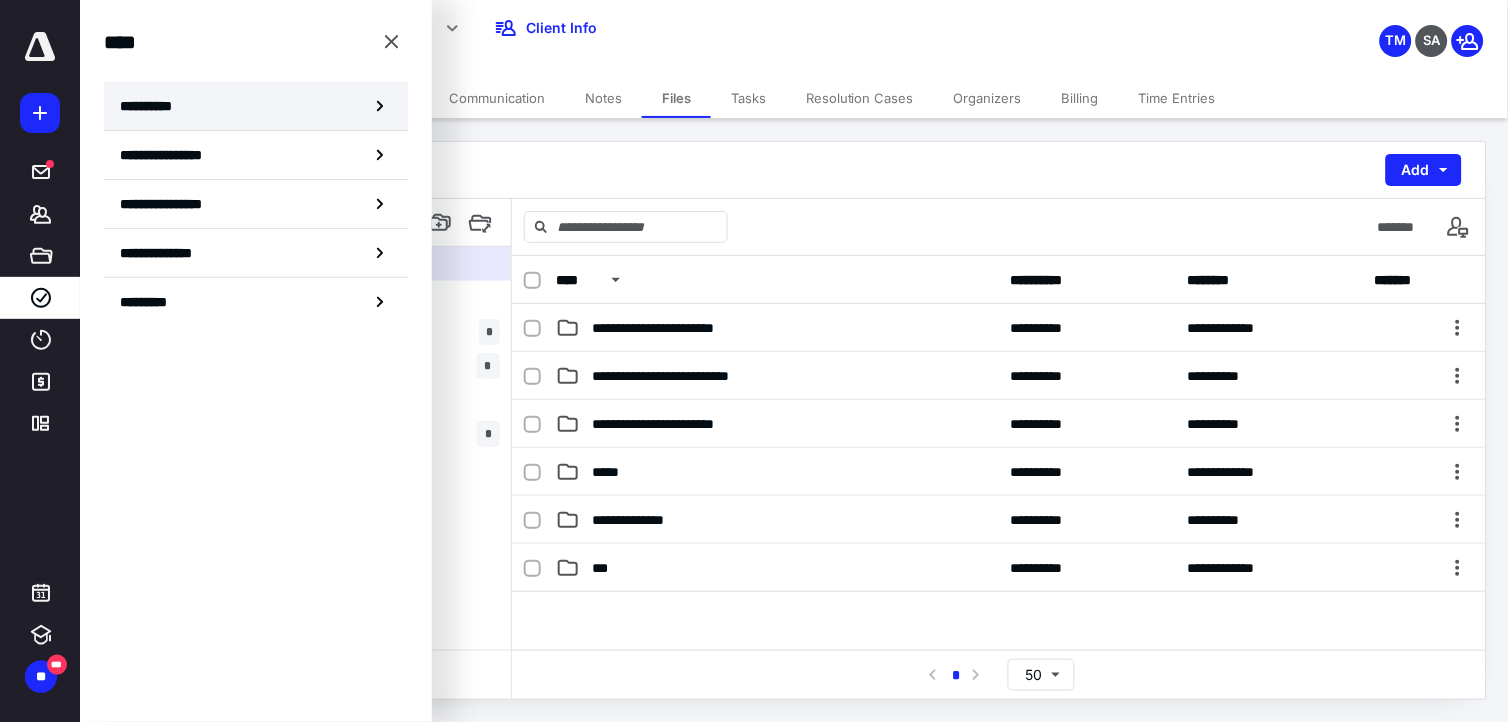 click on "**********" at bounding box center [153, 106] 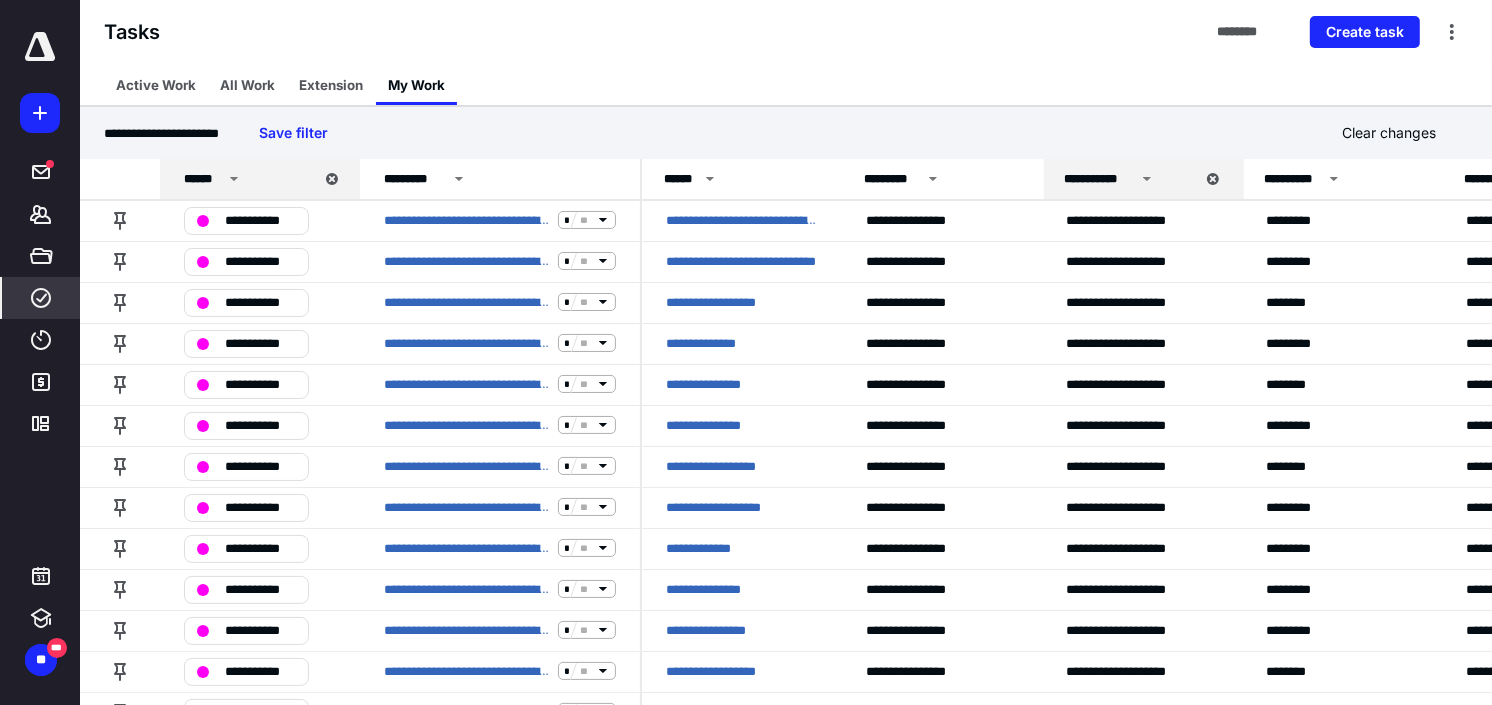 scroll, scrollTop: 222, scrollLeft: 0, axis: vertical 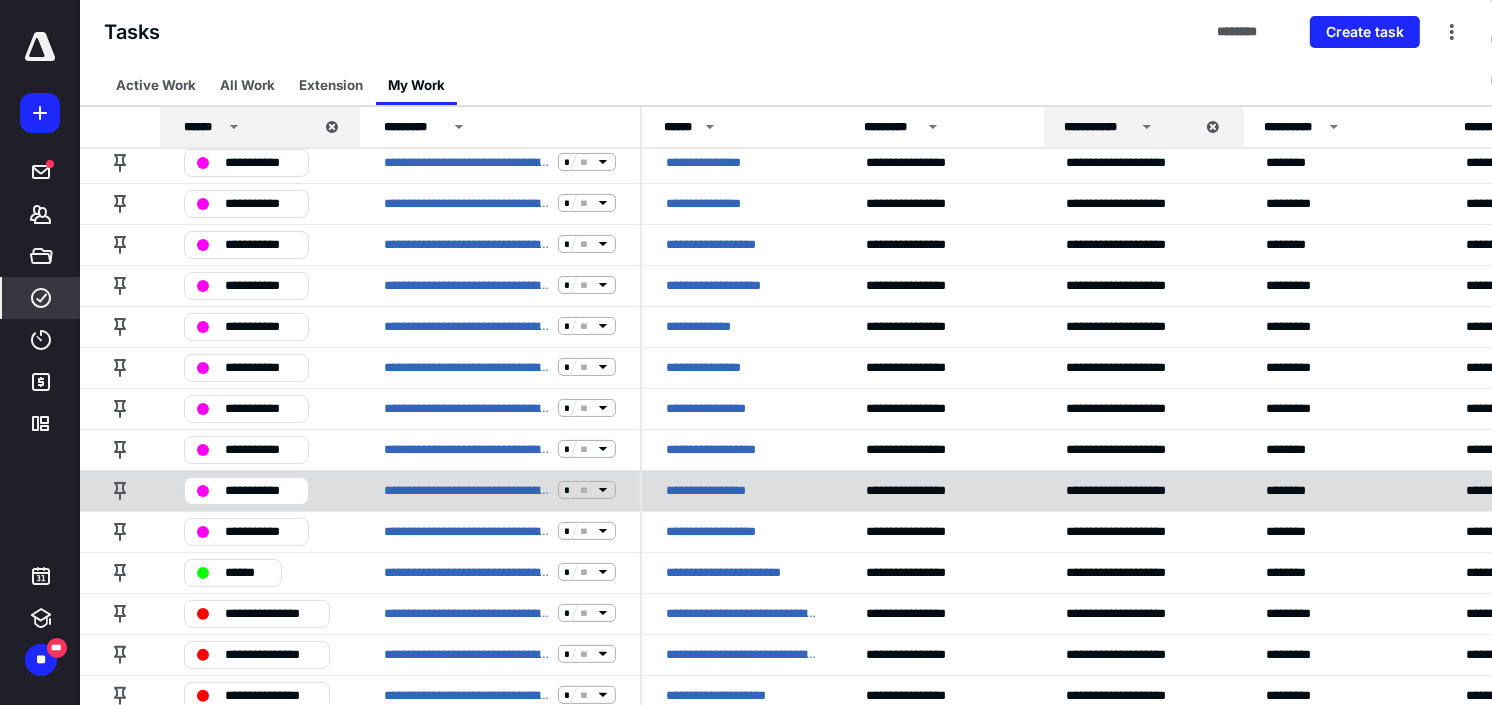 click on "**********" at bounding box center (717, 490) 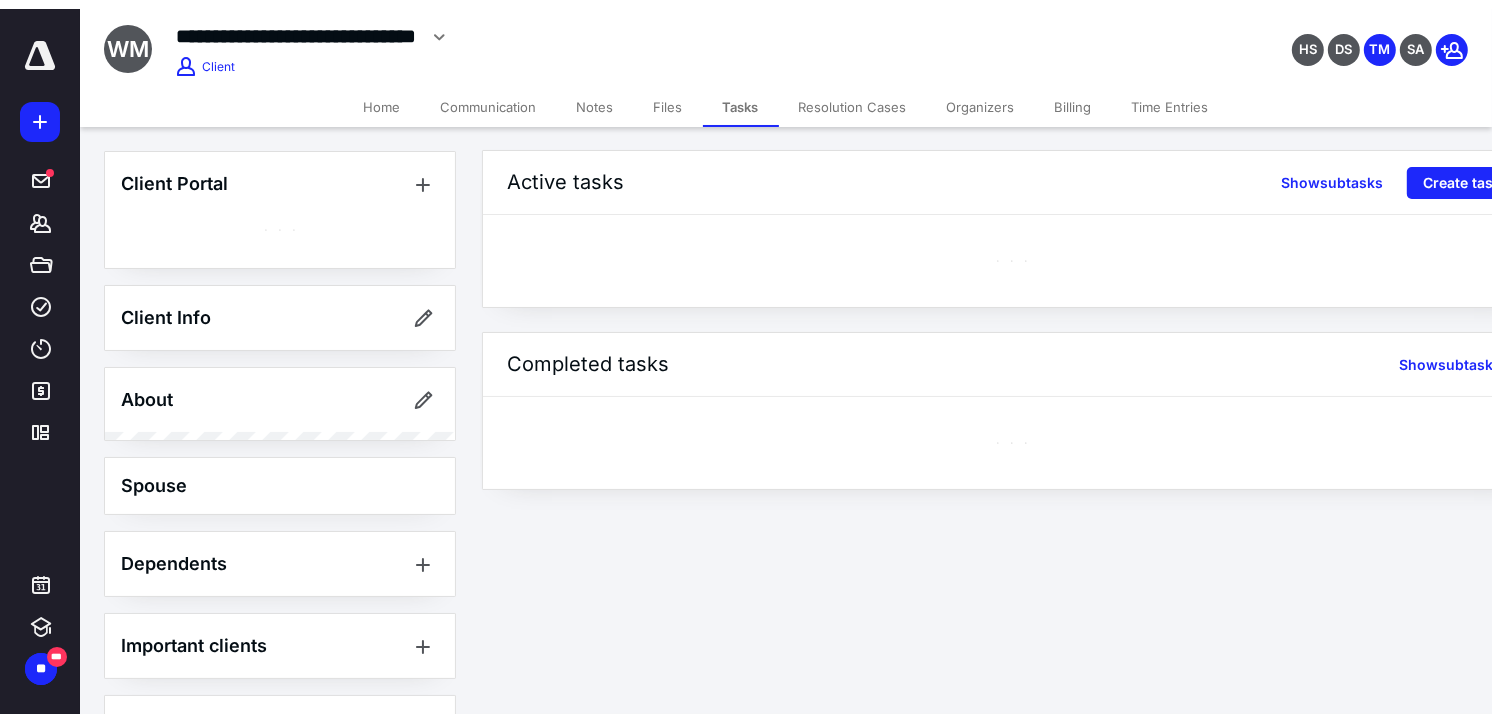 scroll, scrollTop: 0, scrollLeft: 0, axis: both 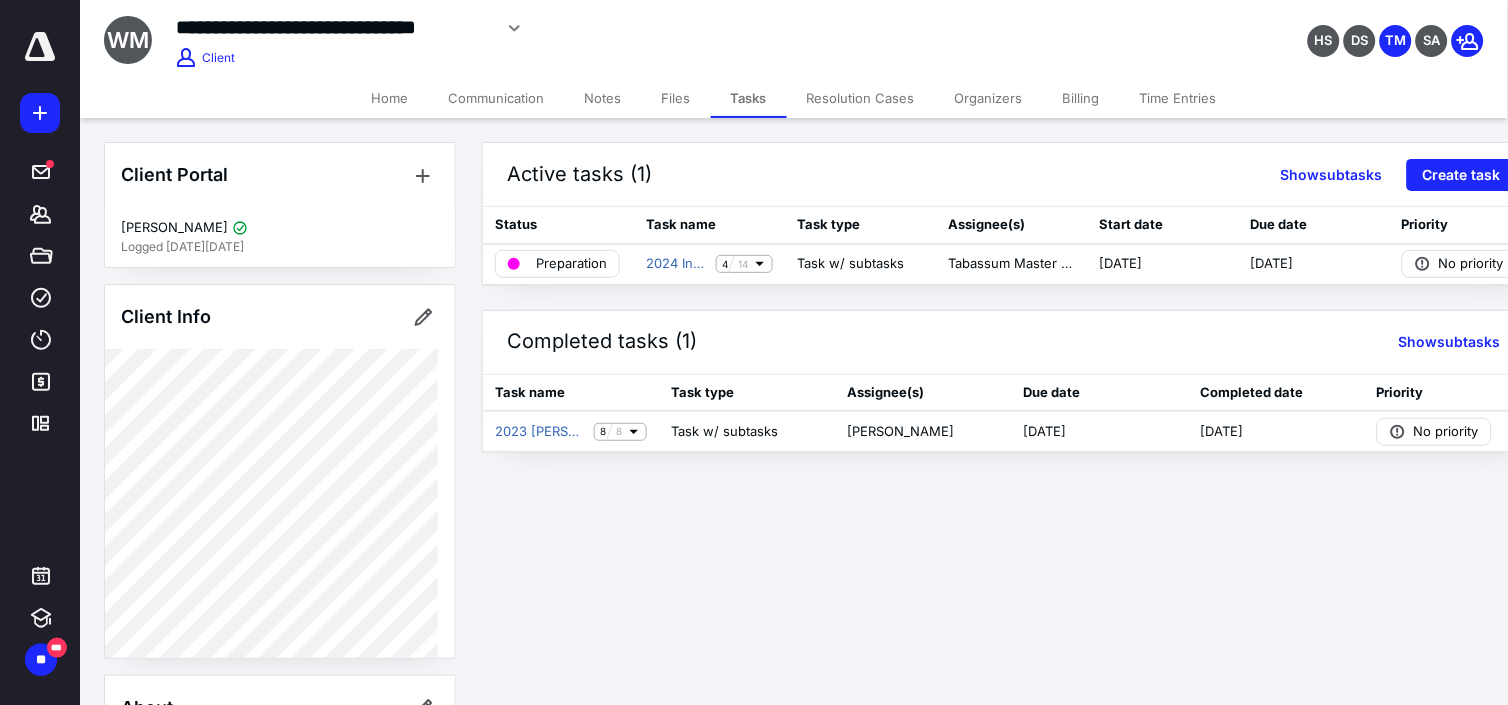 click on "Time Entries" at bounding box center (1178, 98) 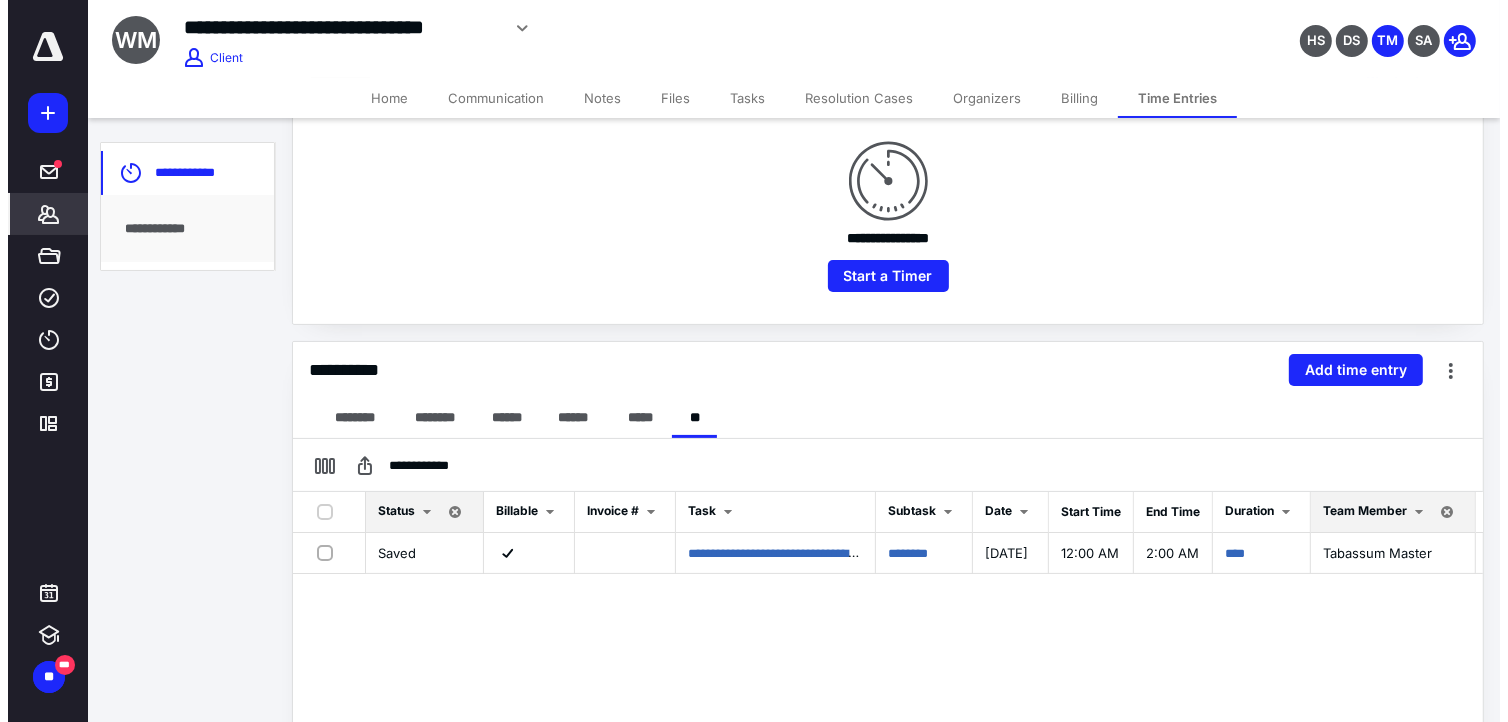 scroll, scrollTop: 0, scrollLeft: 0, axis: both 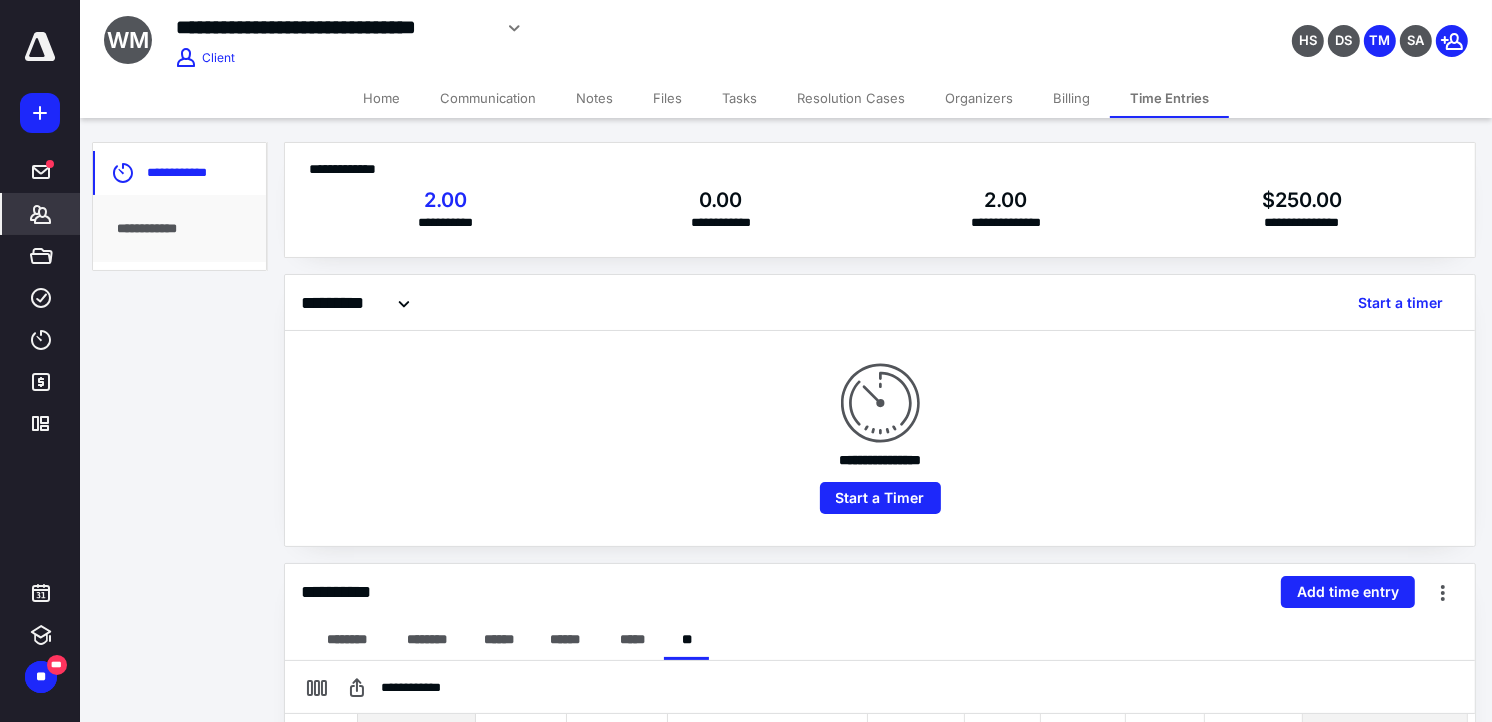 click on "Files" at bounding box center [667, 98] 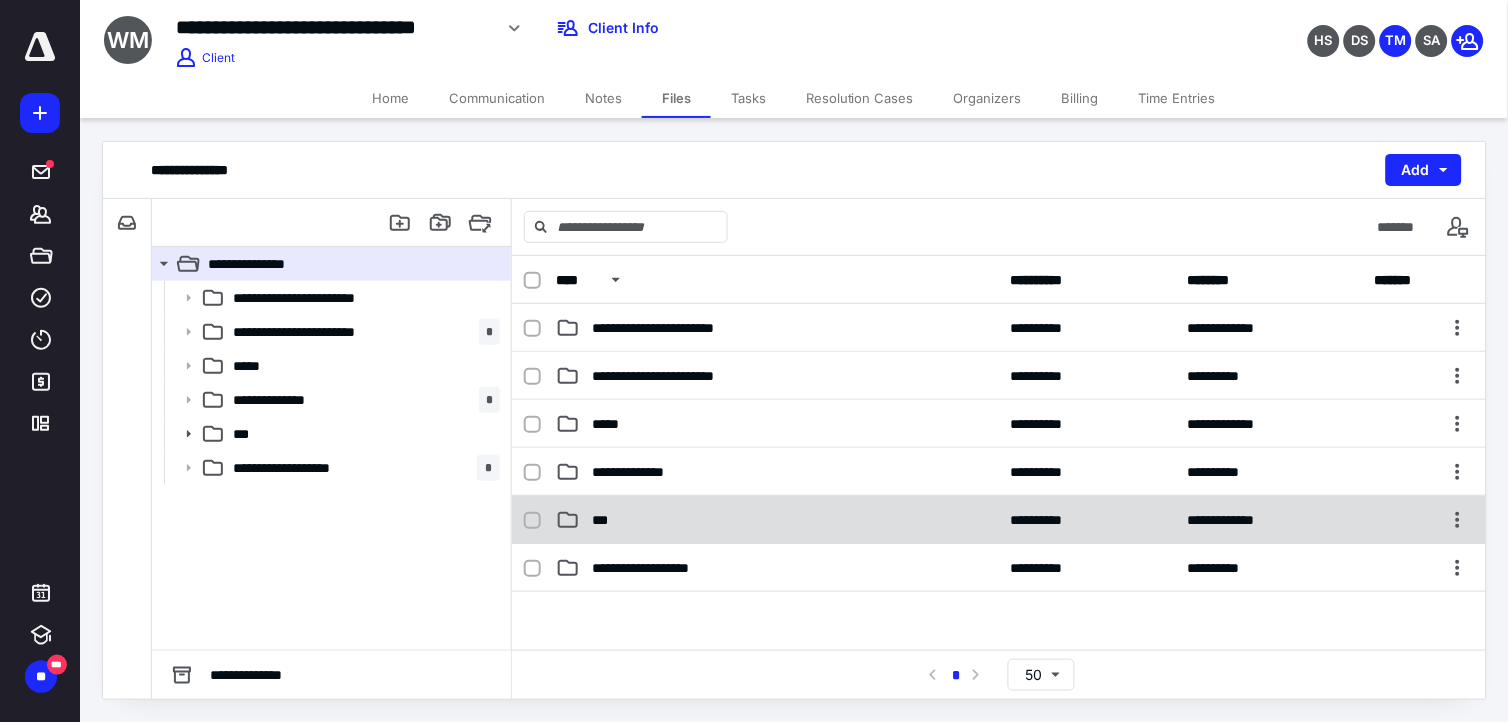 click on "***" at bounding box center [777, 520] 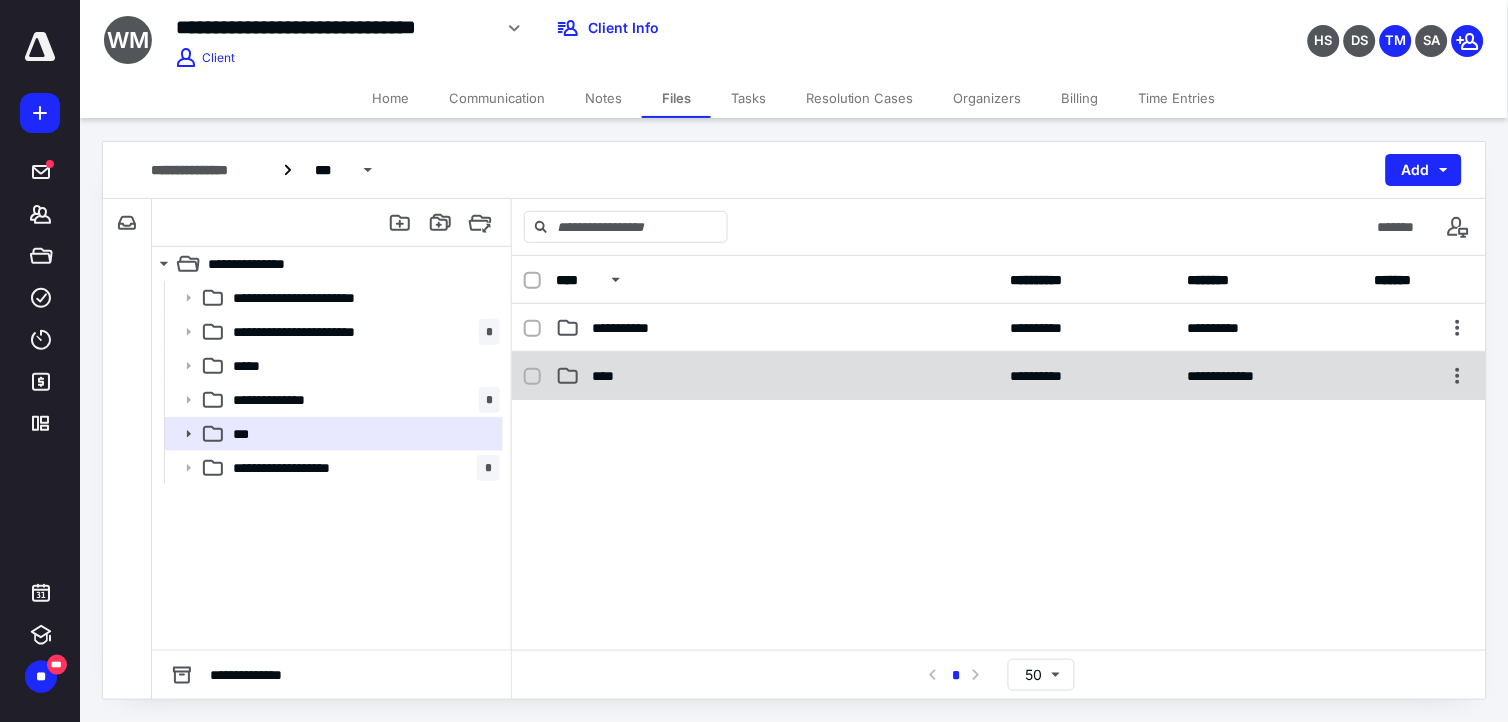 click on "****" at bounding box center (610, 376) 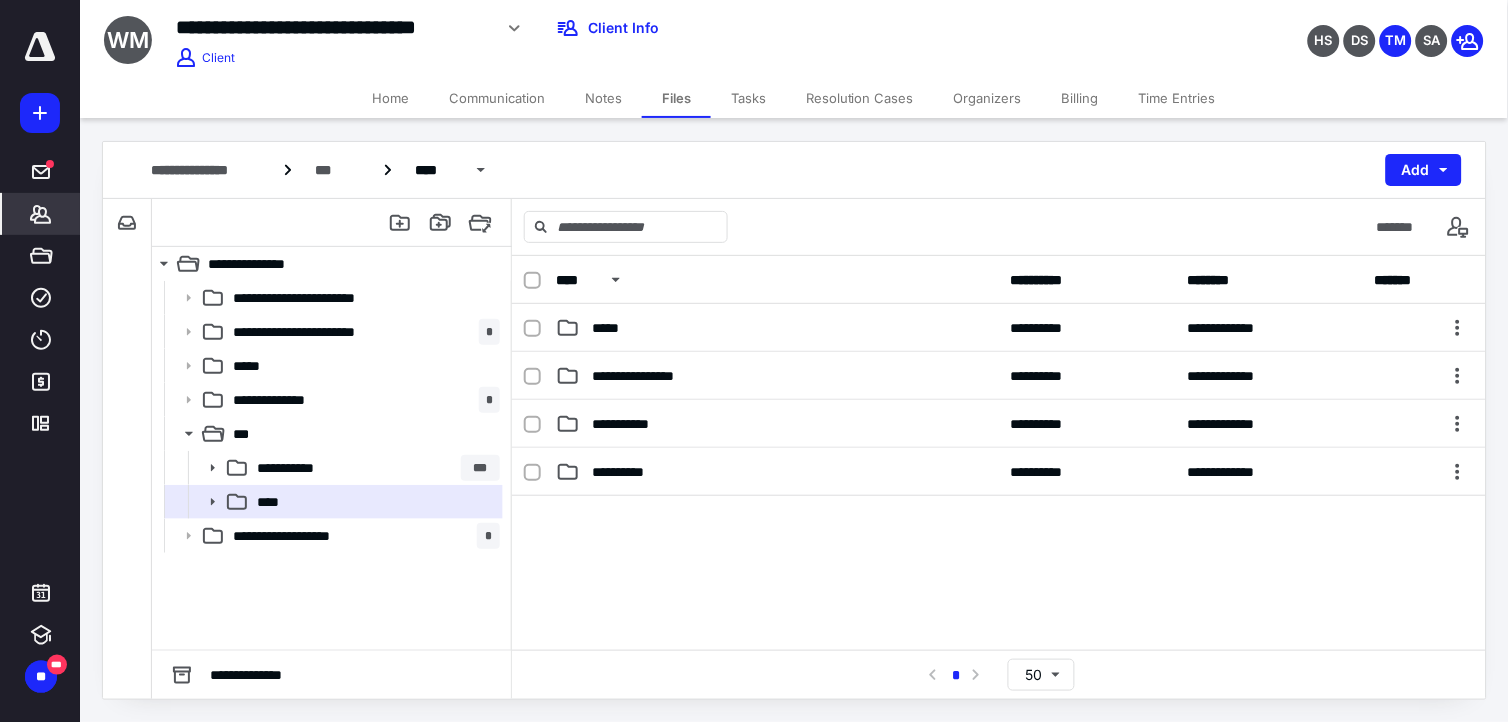 click 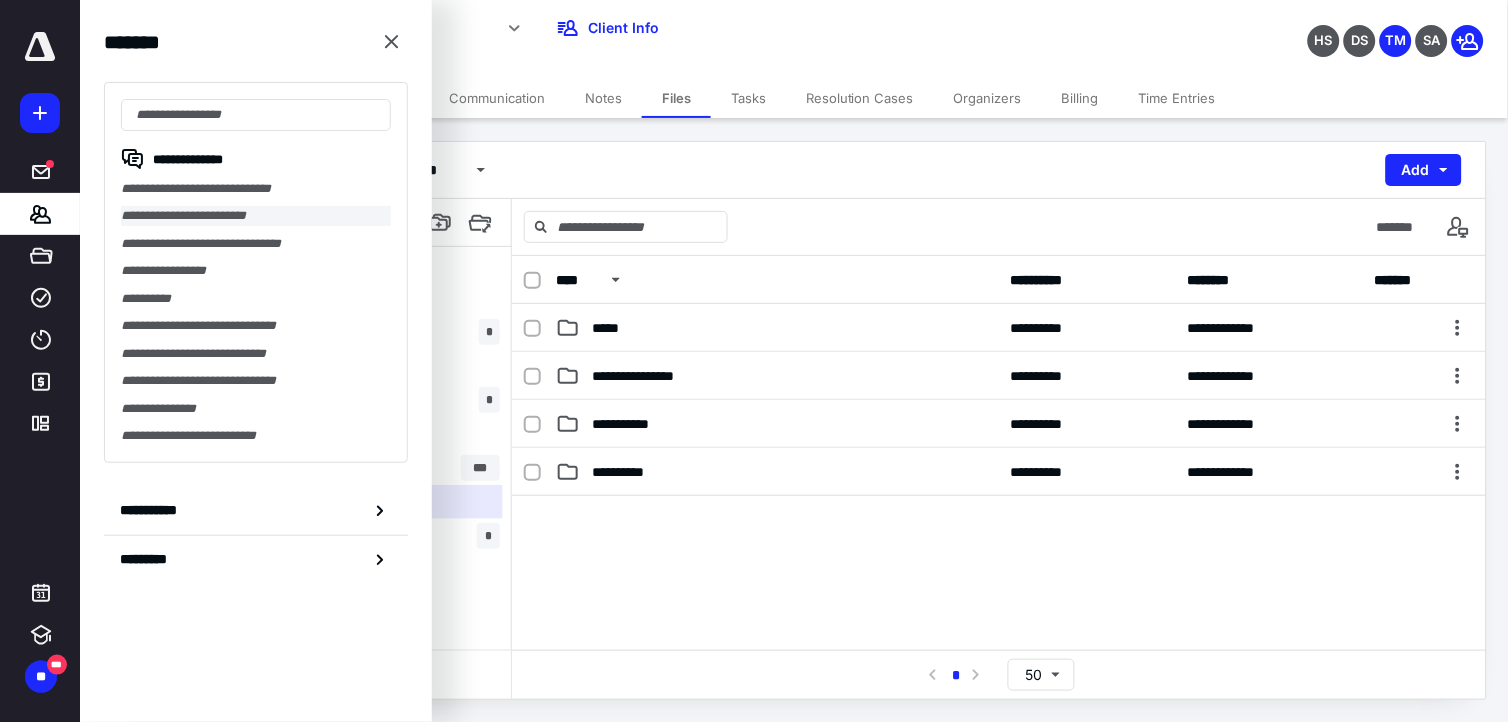 click on "**********" at bounding box center (256, 215) 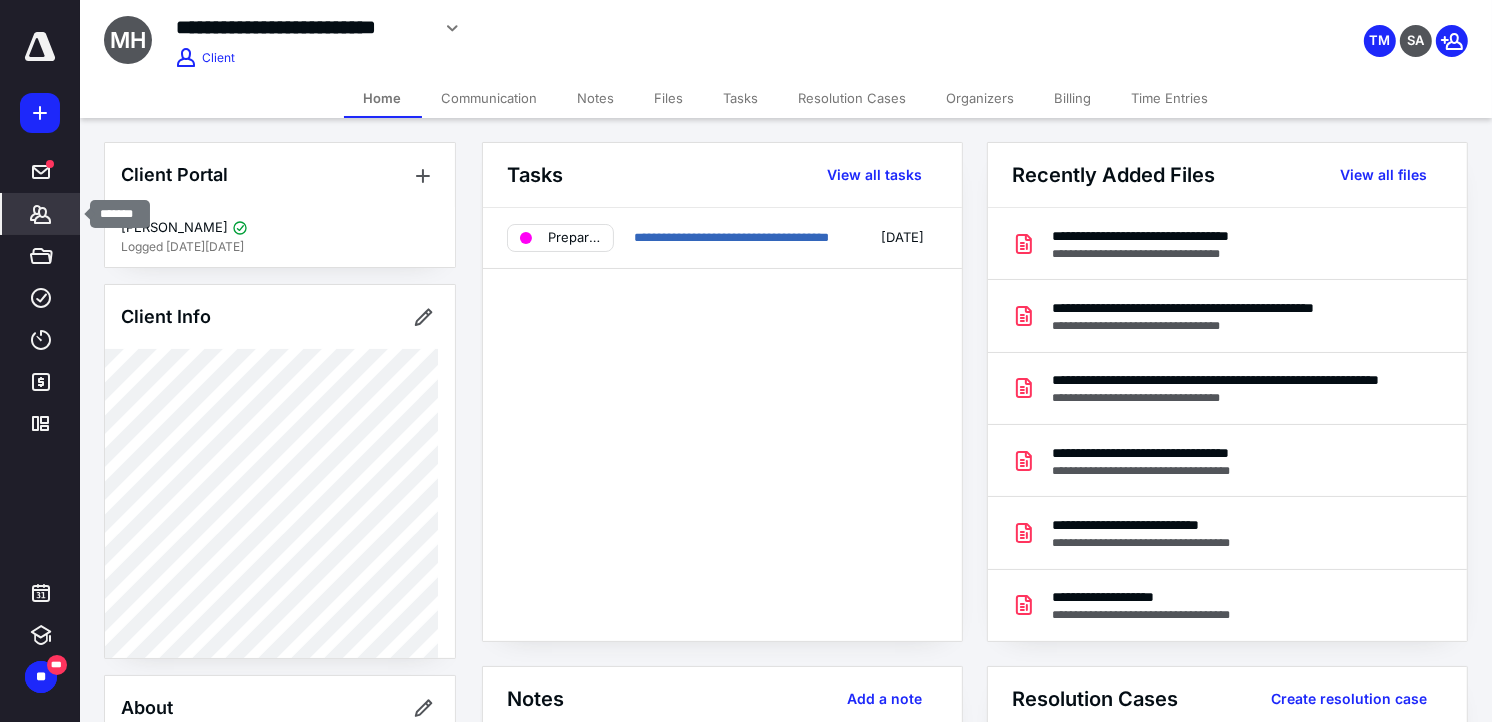 click 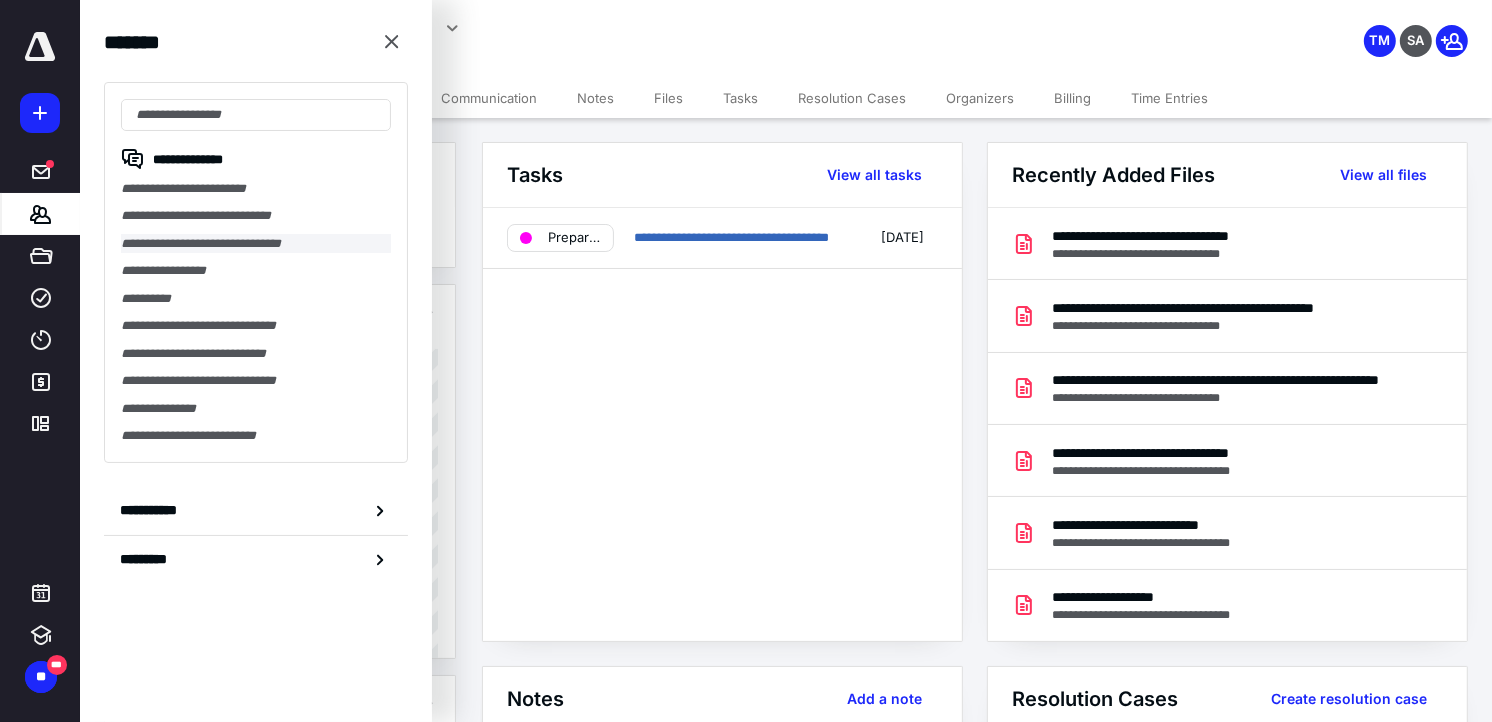 click on "**********" at bounding box center (256, 243) 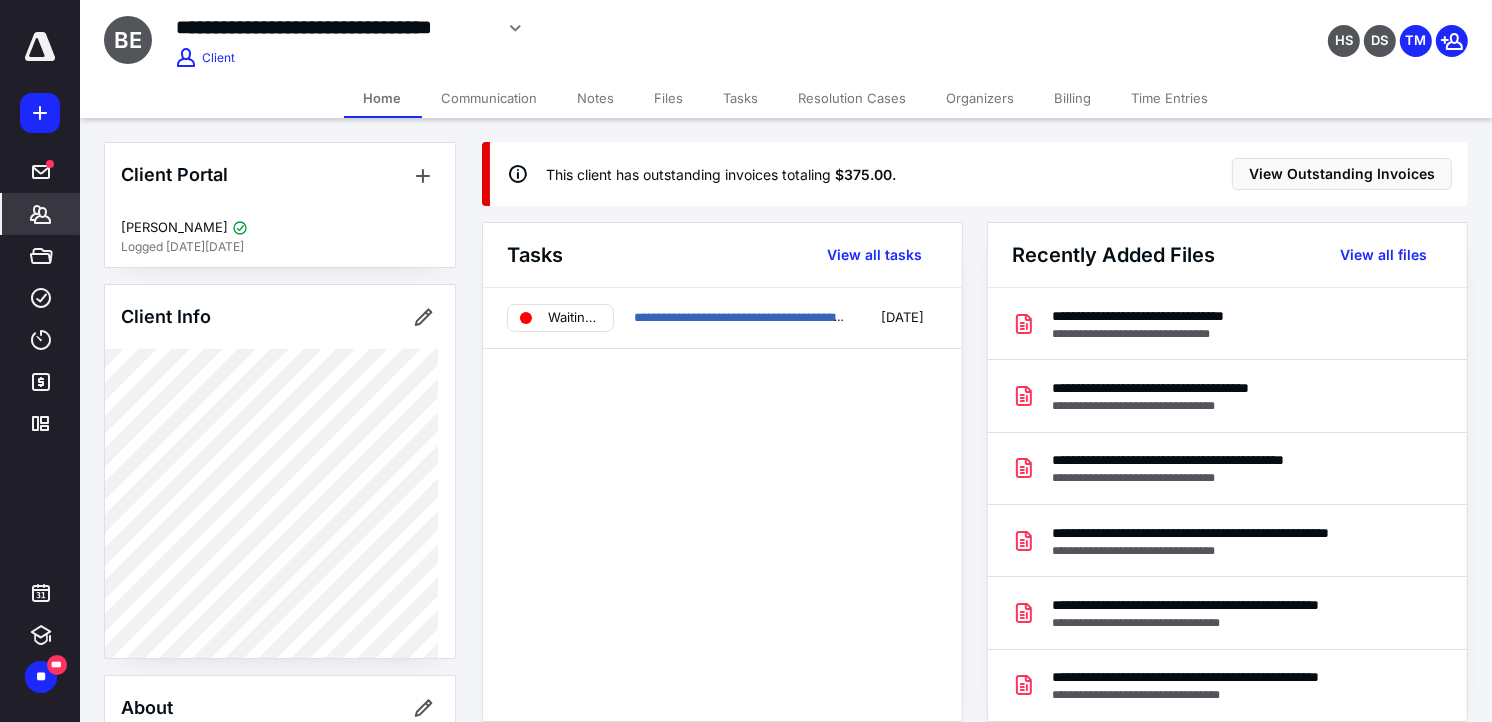 click on "Files" at bounding box center [669, 98] 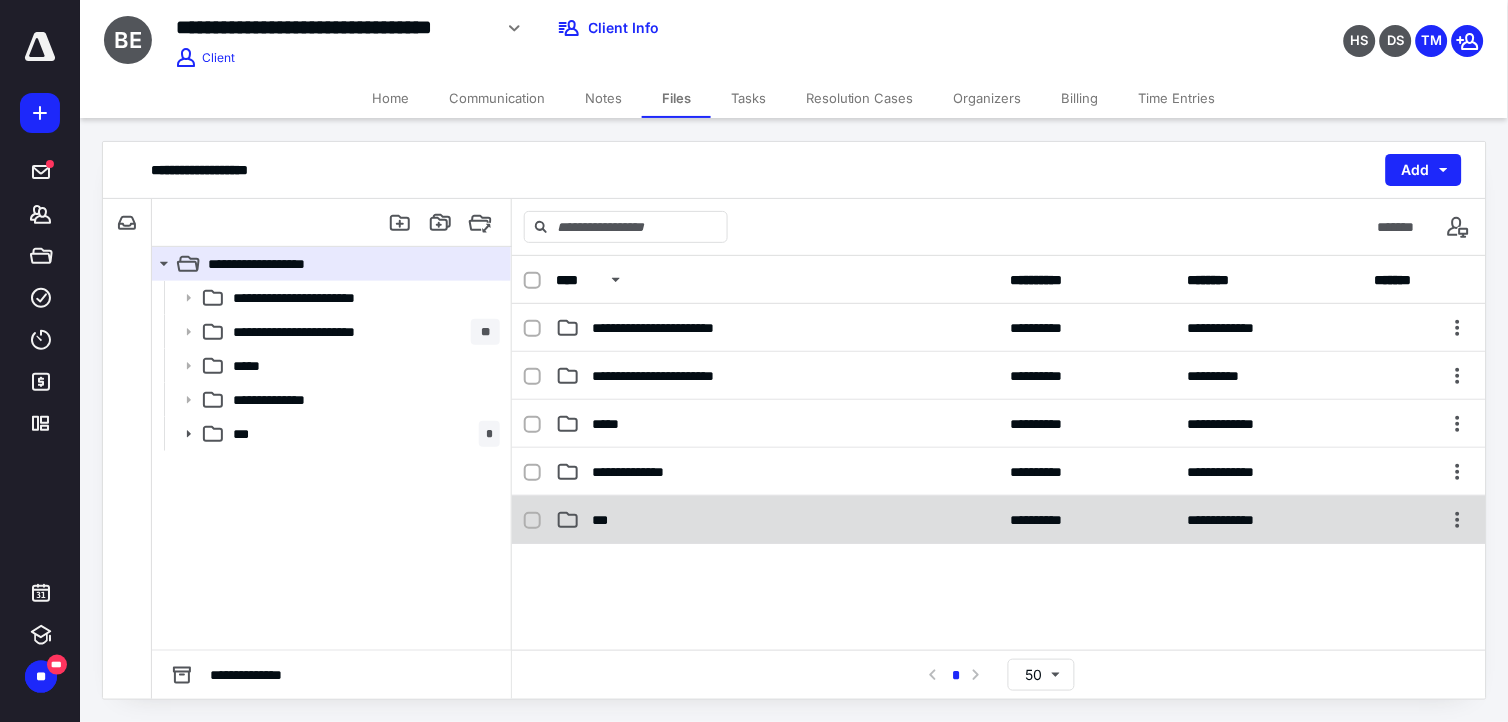 click on "***" at bounding box center [777, 520] 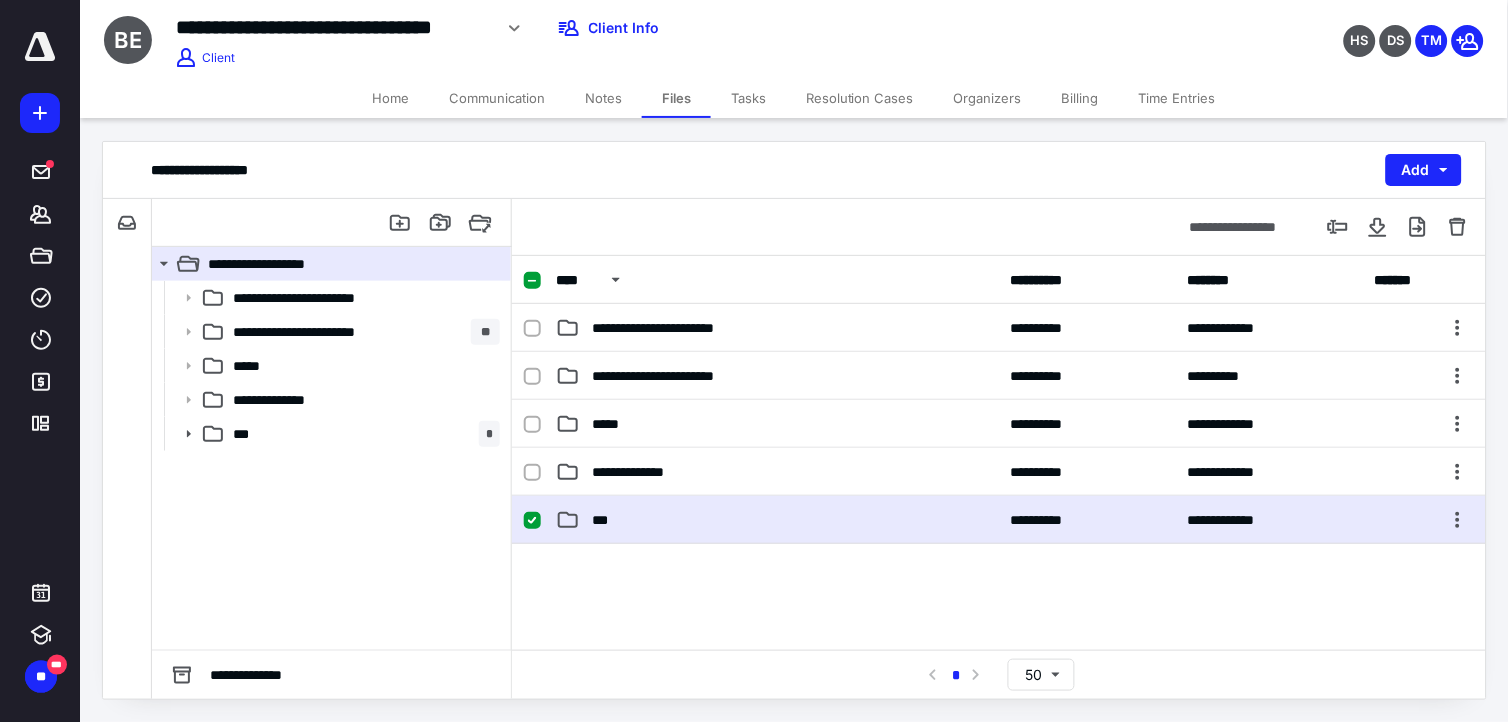 click on "***" at bounding box center [777, 520] 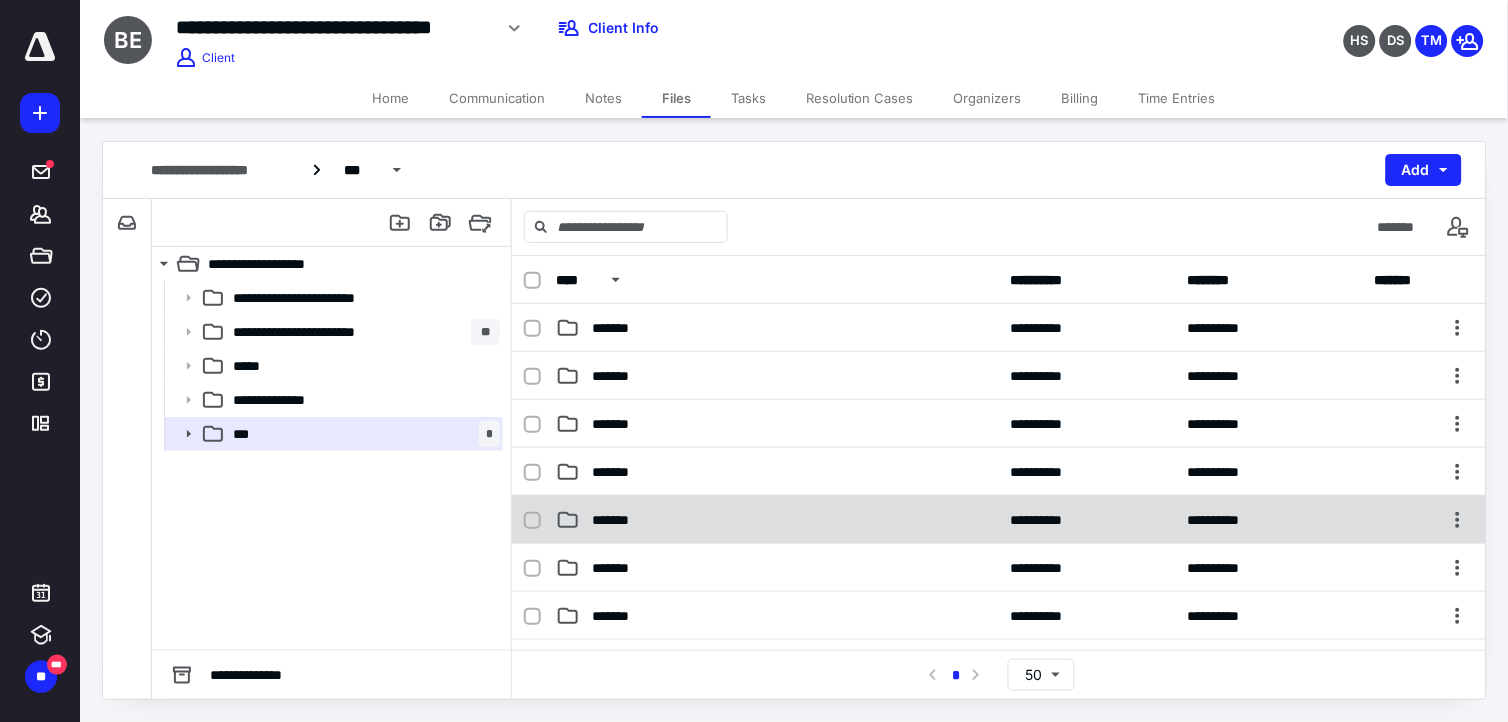 scroll, scrollTop: 111, scrollLeft: 0, axis: vertical 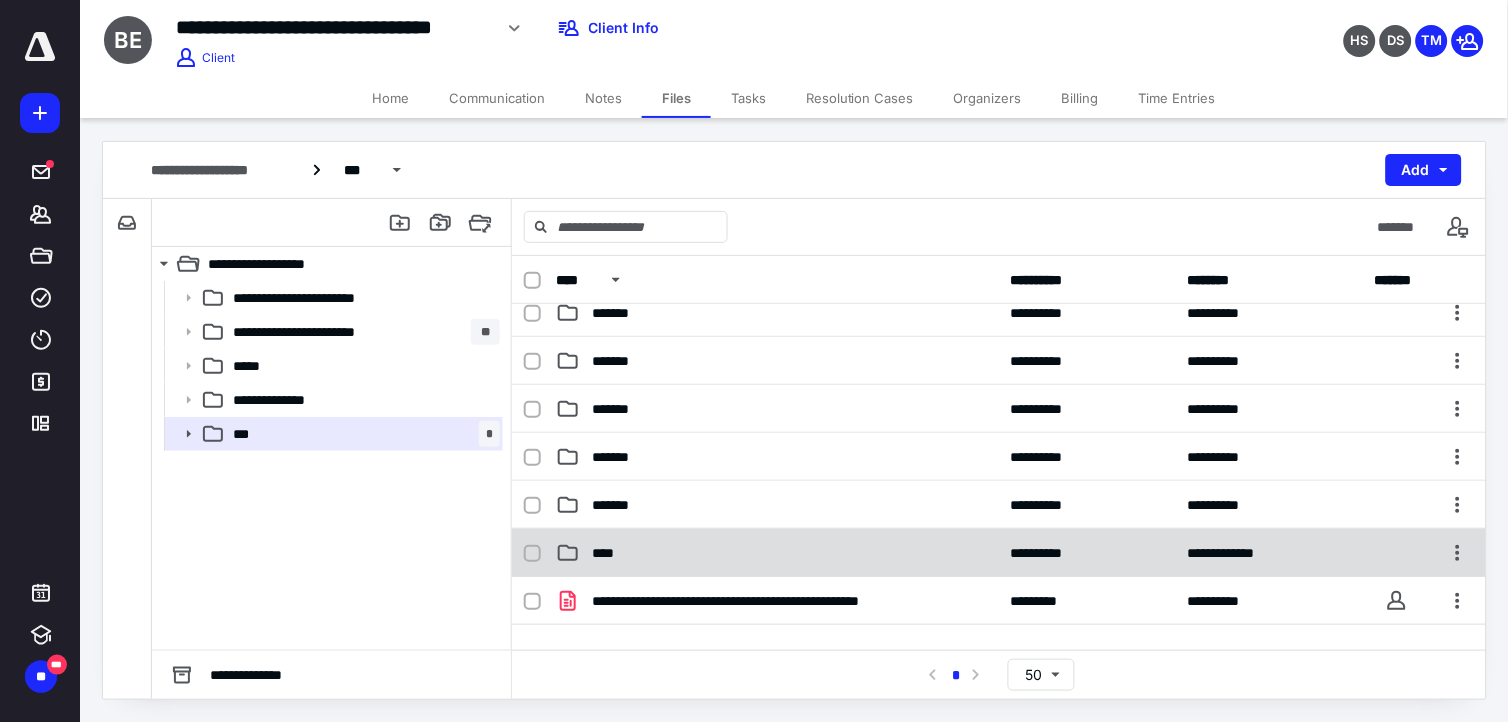 click on "**********" at bounding box center [999, 553] 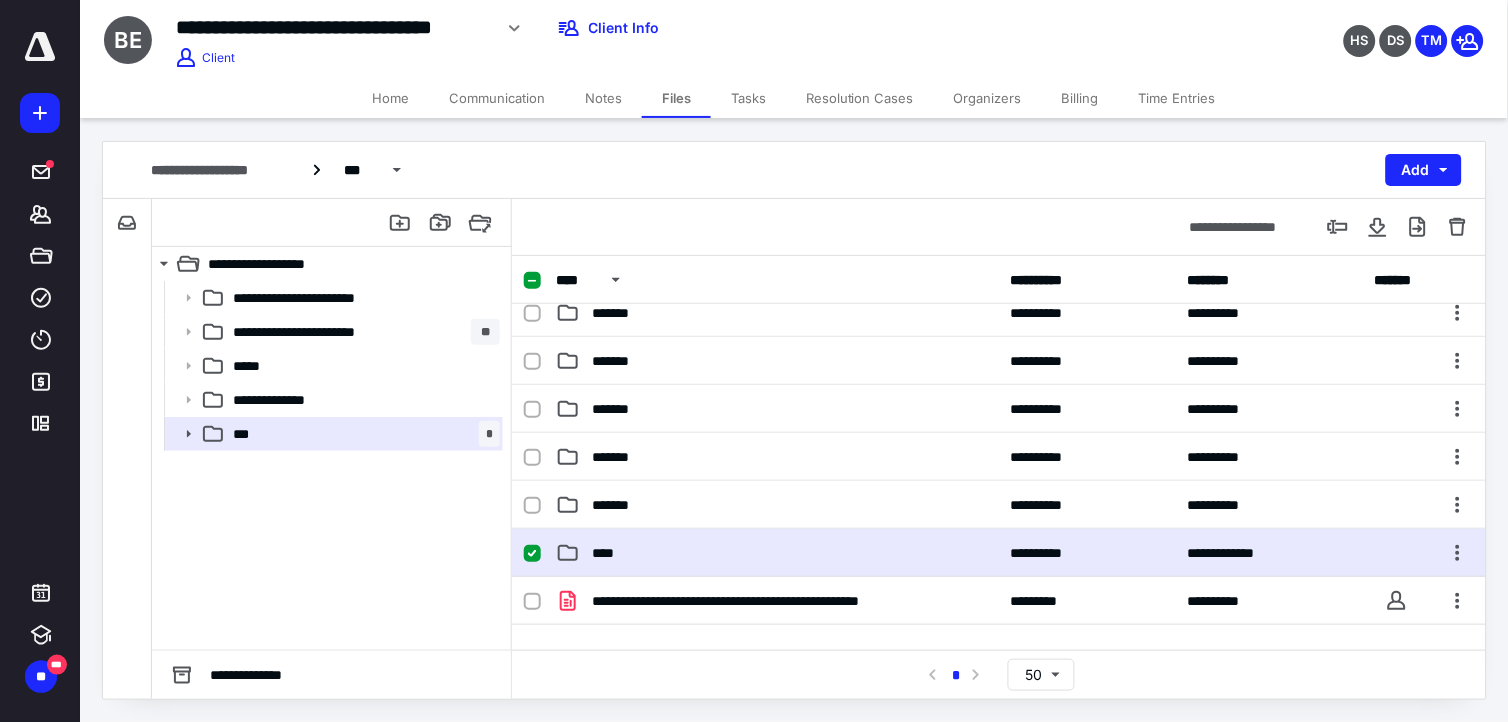 click on "**********" at bounding box center [999, 553] 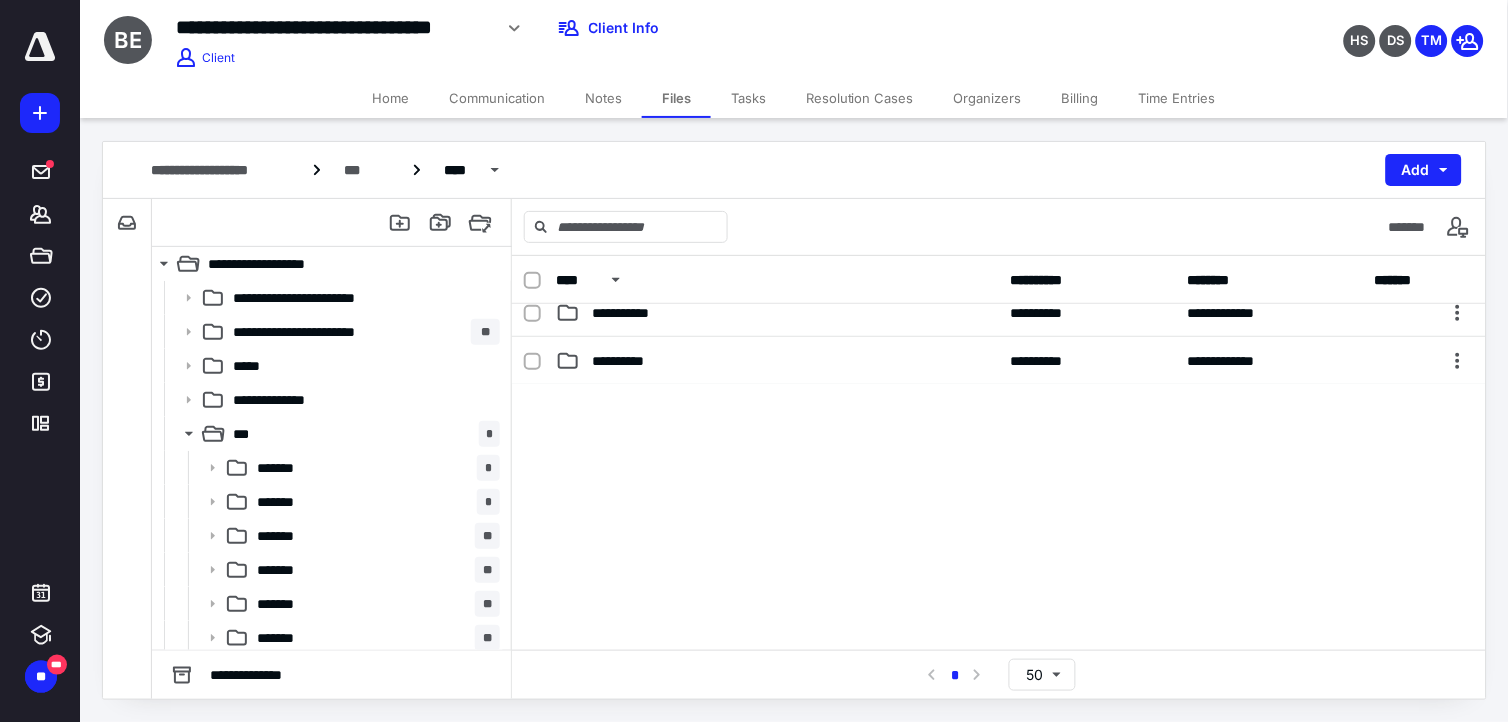 scroll, scrollTop: 0, scrollLeft: 0, axis: both 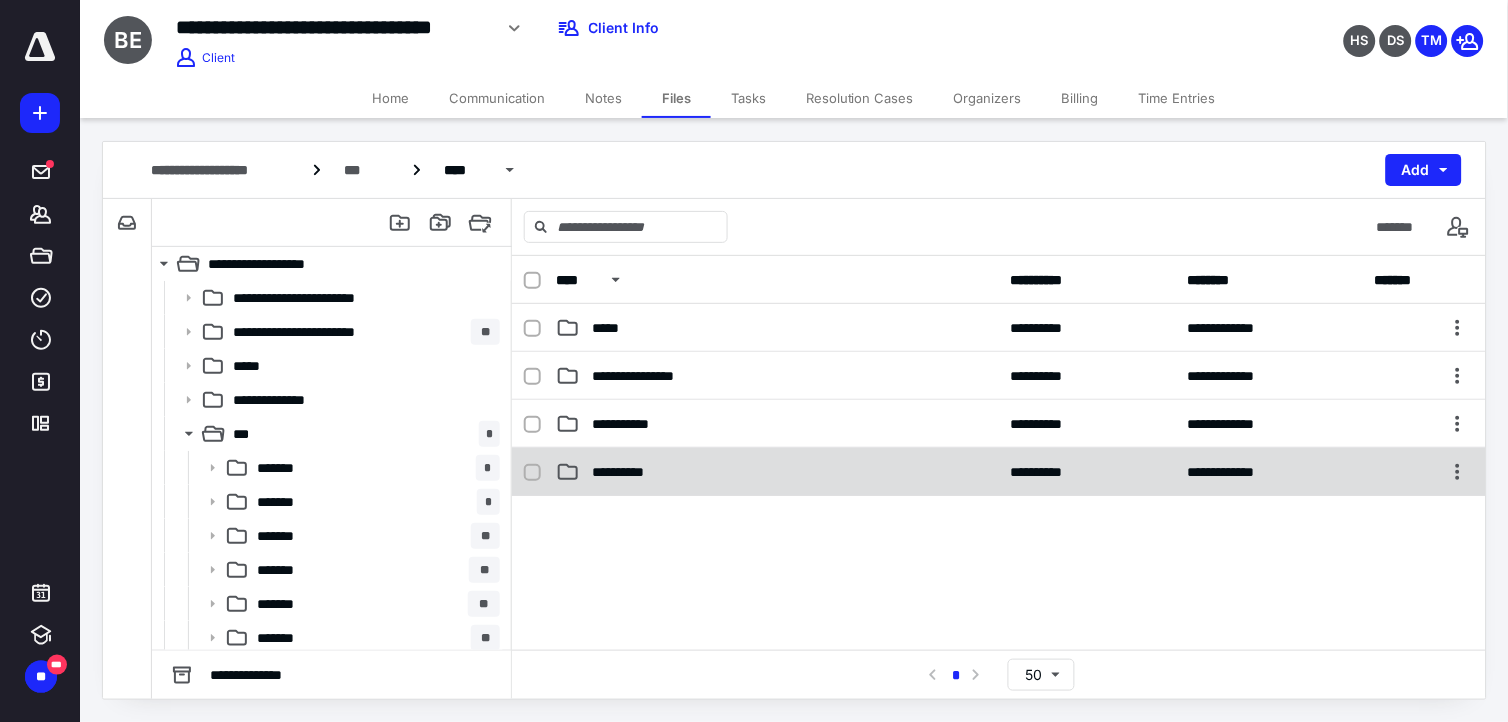 click on "**********" at bounding box center (632, 472) 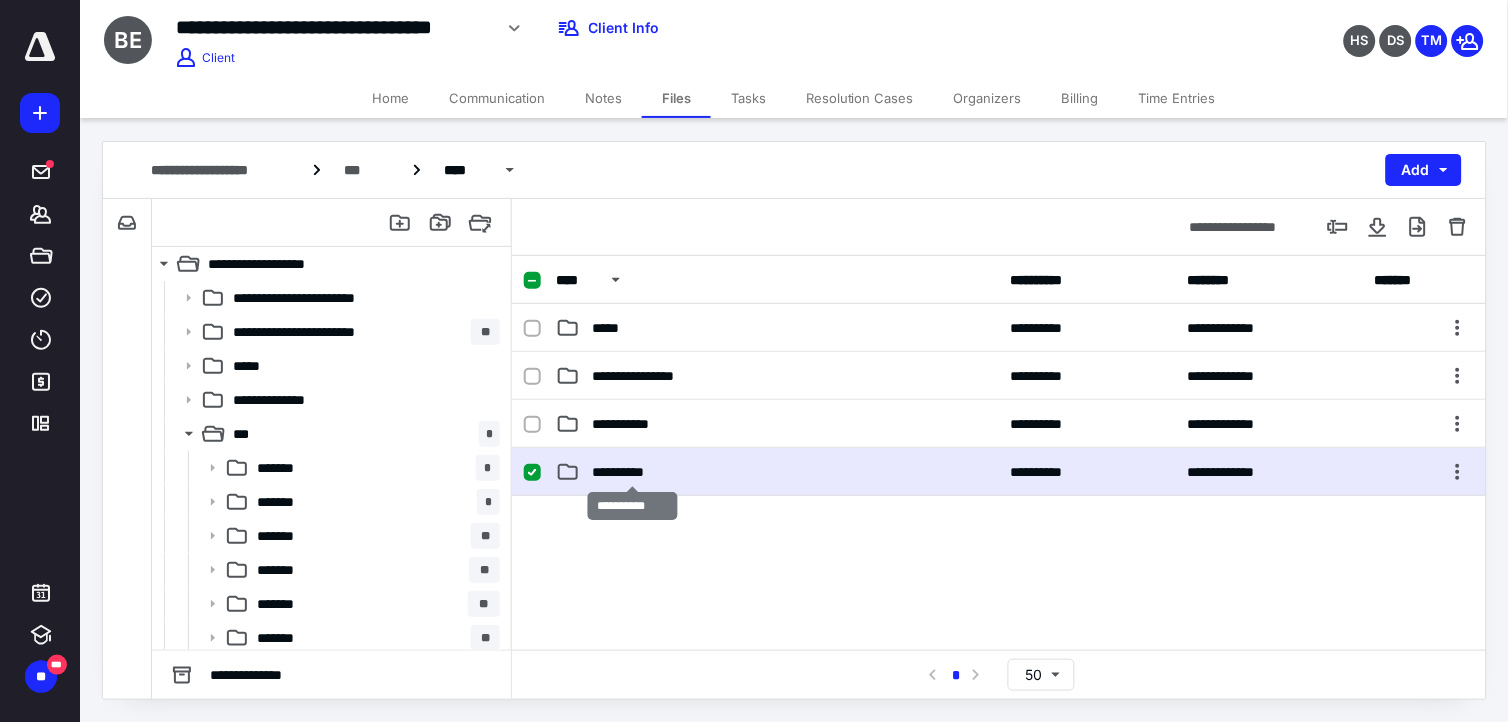click on "**********" at bounding box center (632, 472) 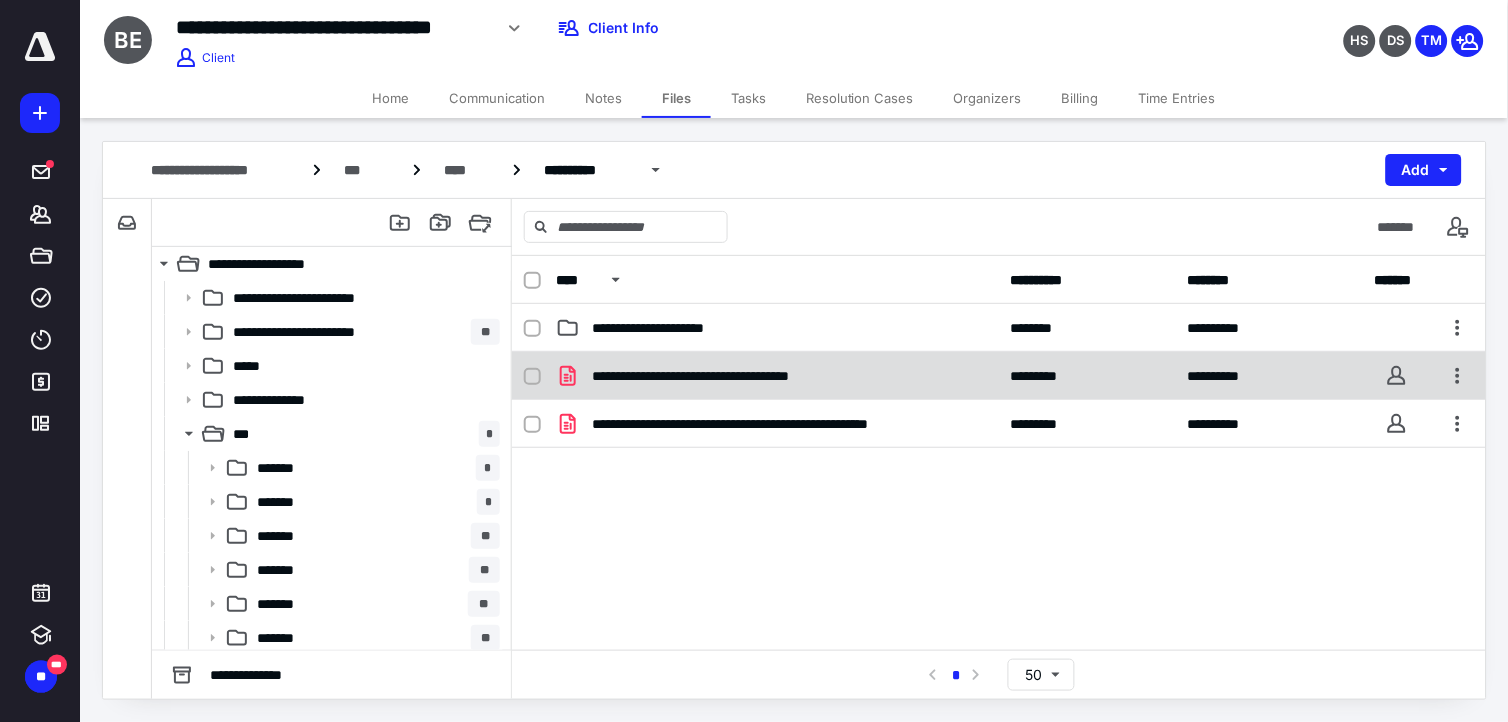 click at bounding box center [532, 377] 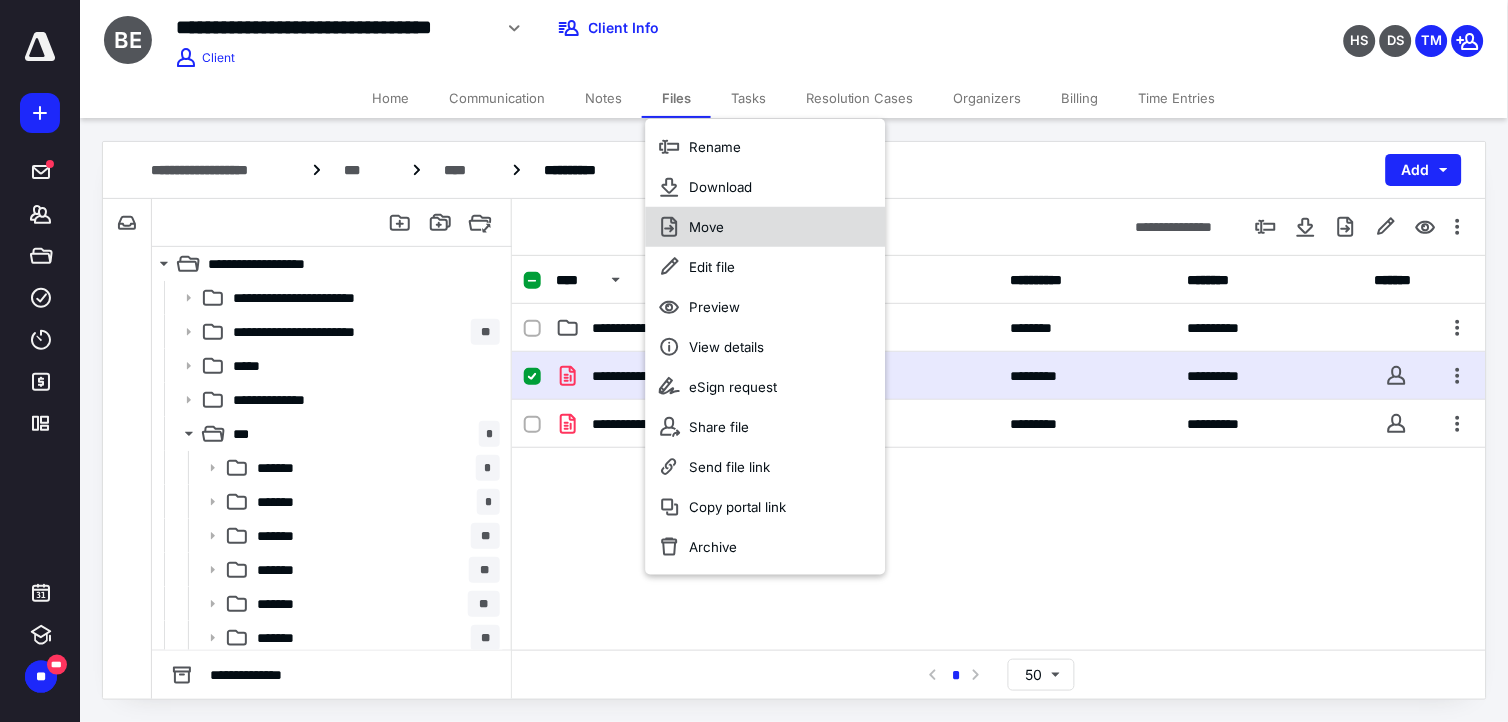 click on "Move" at bounding box center [707, 227] 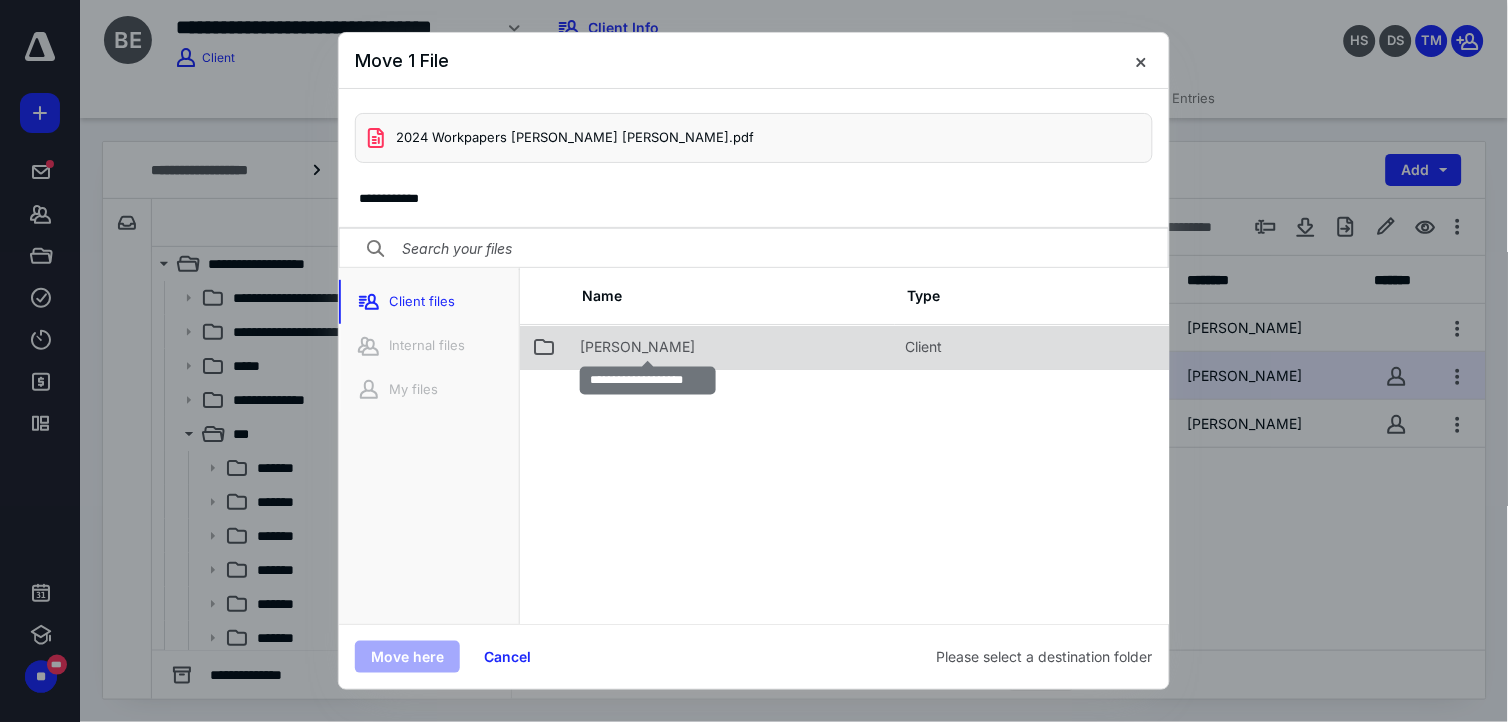 click on "[PERSON_NAME]" at bounding box center (637, 347) 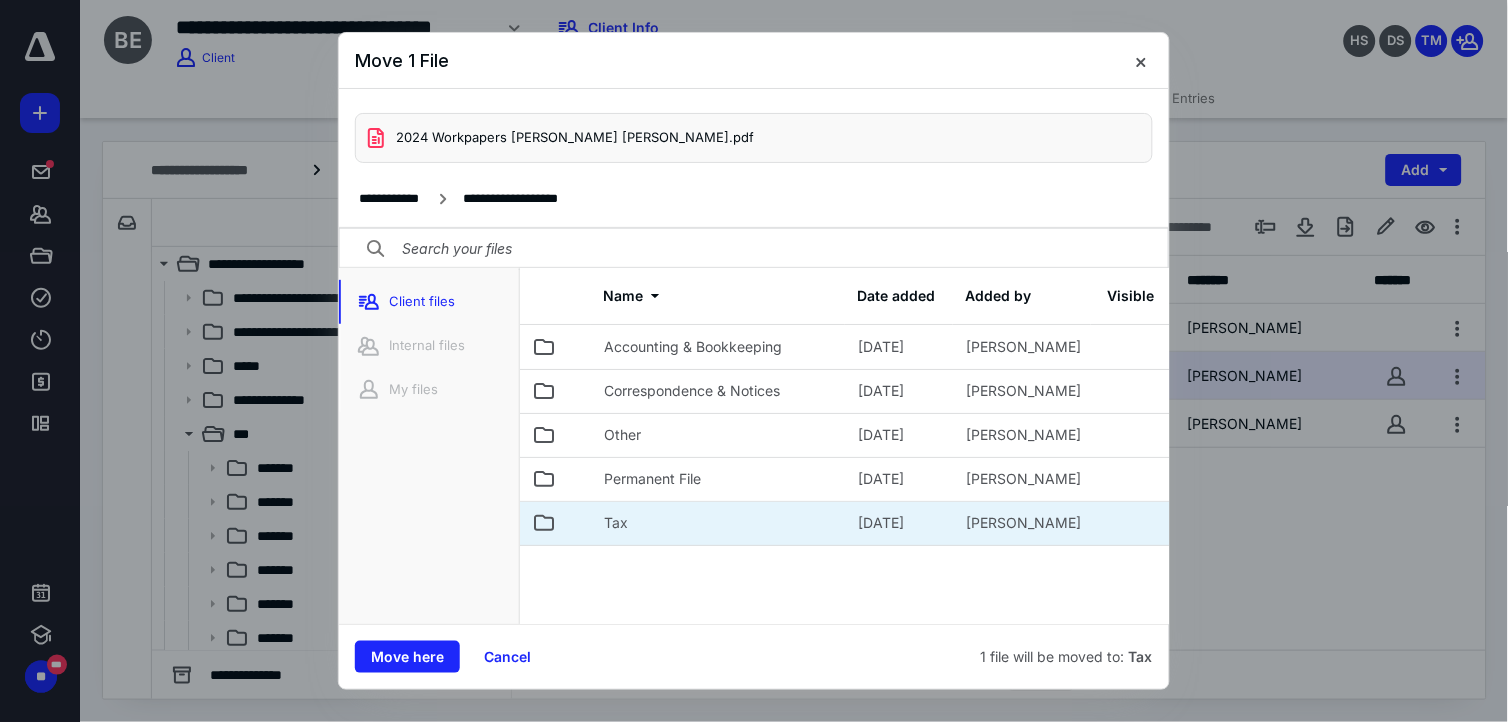 click on "Tax" at bounding box center (719, 523) 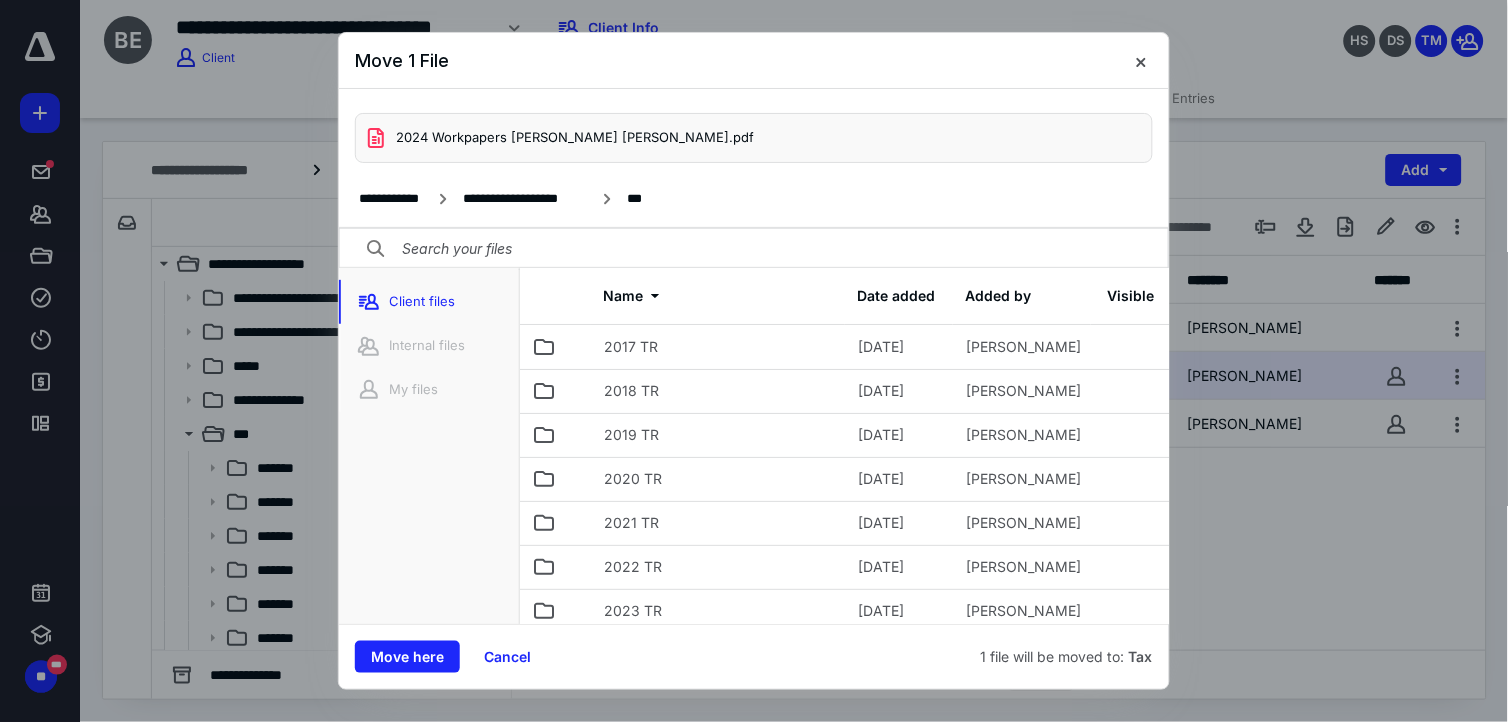 scroll, scrollTop: 114, scrollLeft: 0, axis: vertical 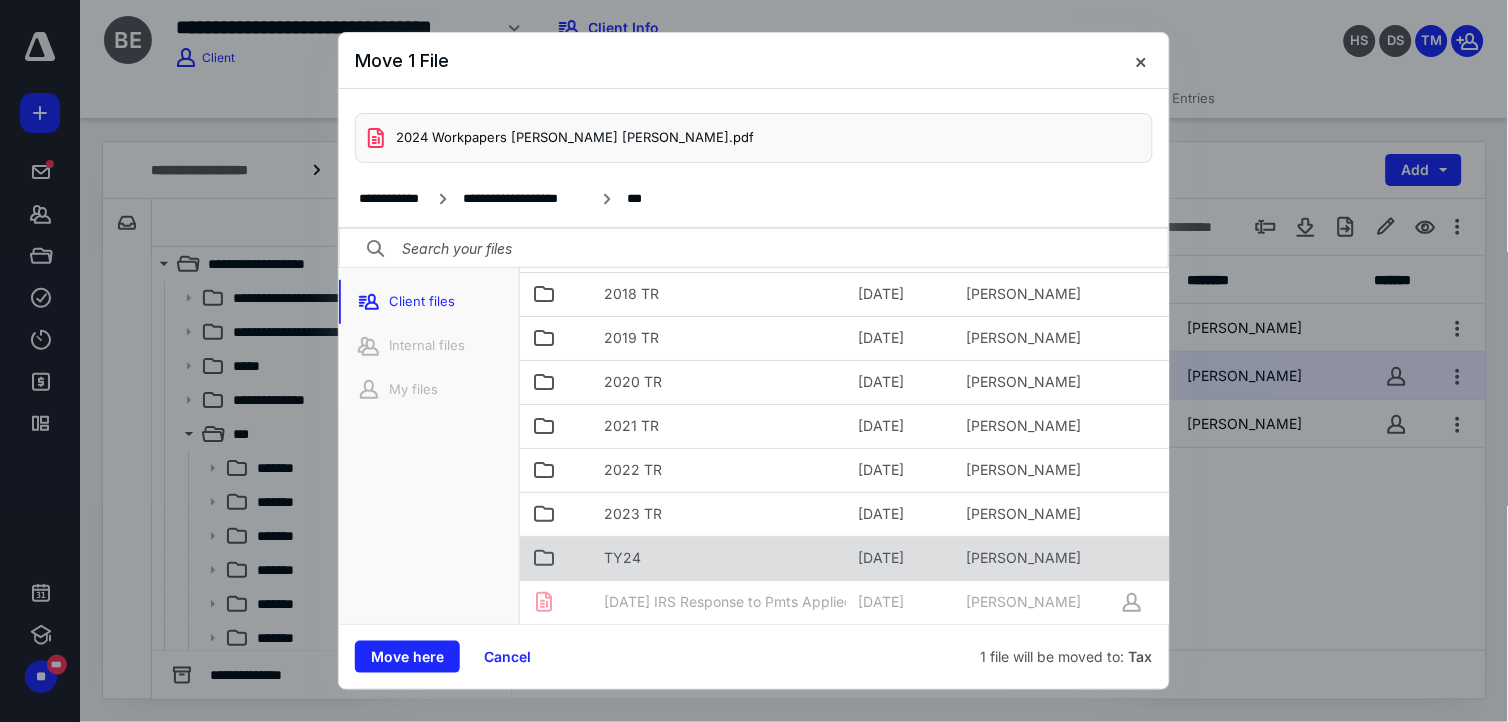 click on "TY24" at bounding box center [719, 558] 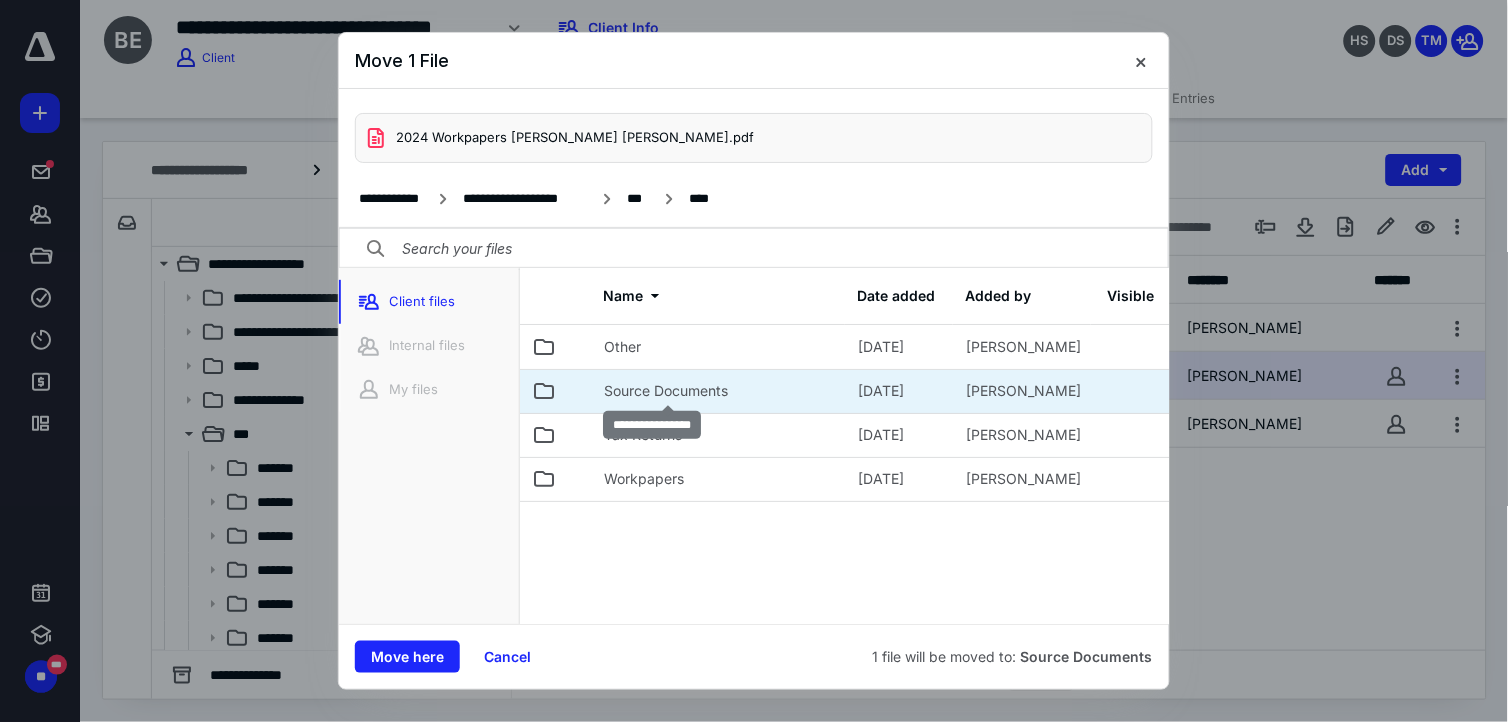 click on "Source Documents" at bounding box center (666, 391) 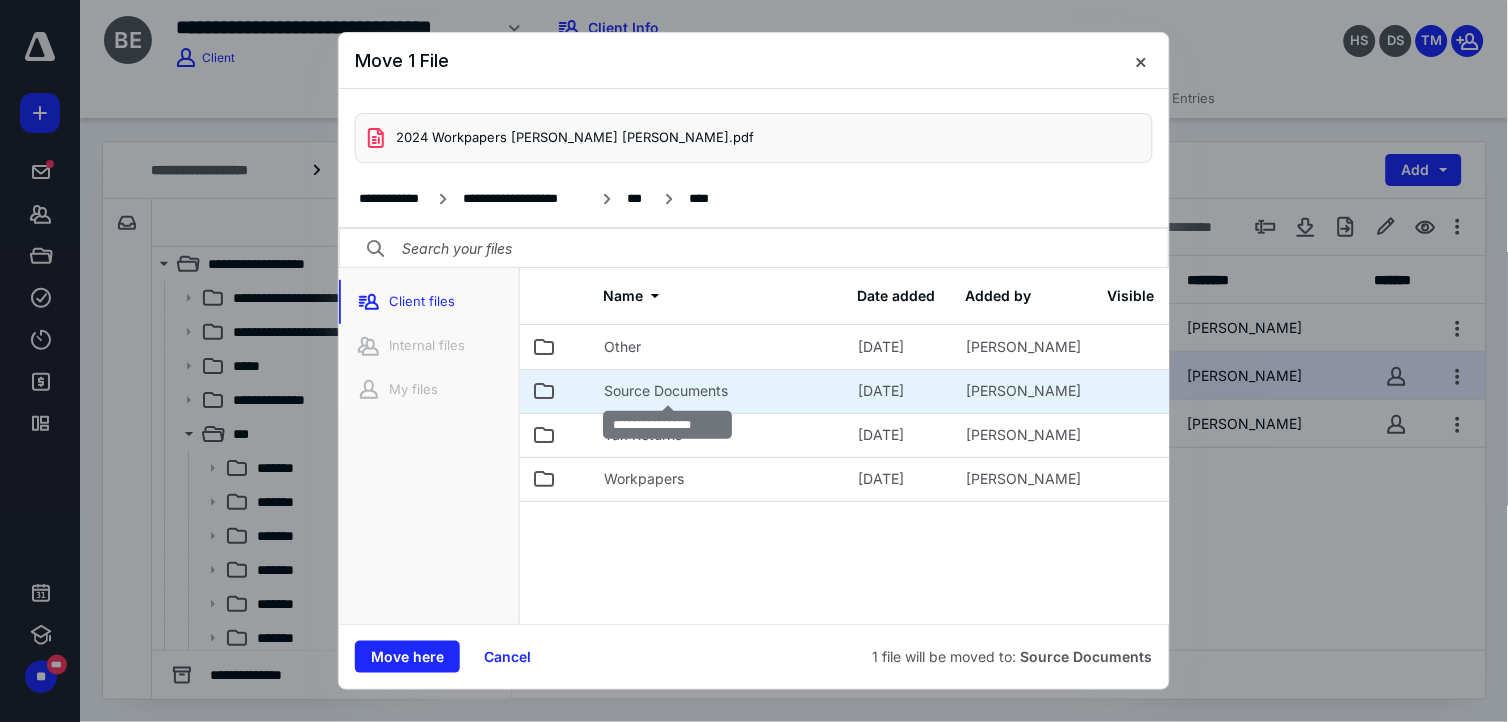 click on "Source Documents" at bounding box center [666, 391] 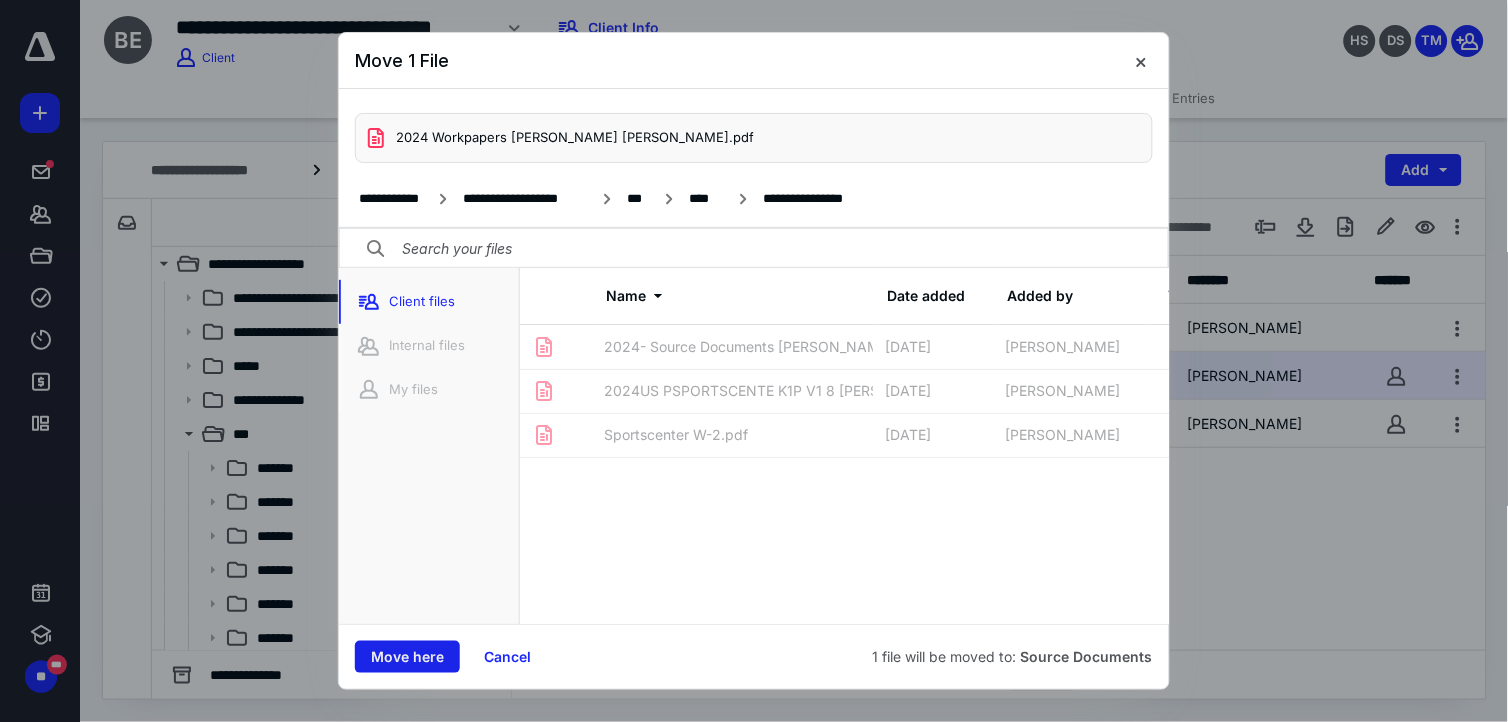 click on "Move here" at bounding box center (407, 657) 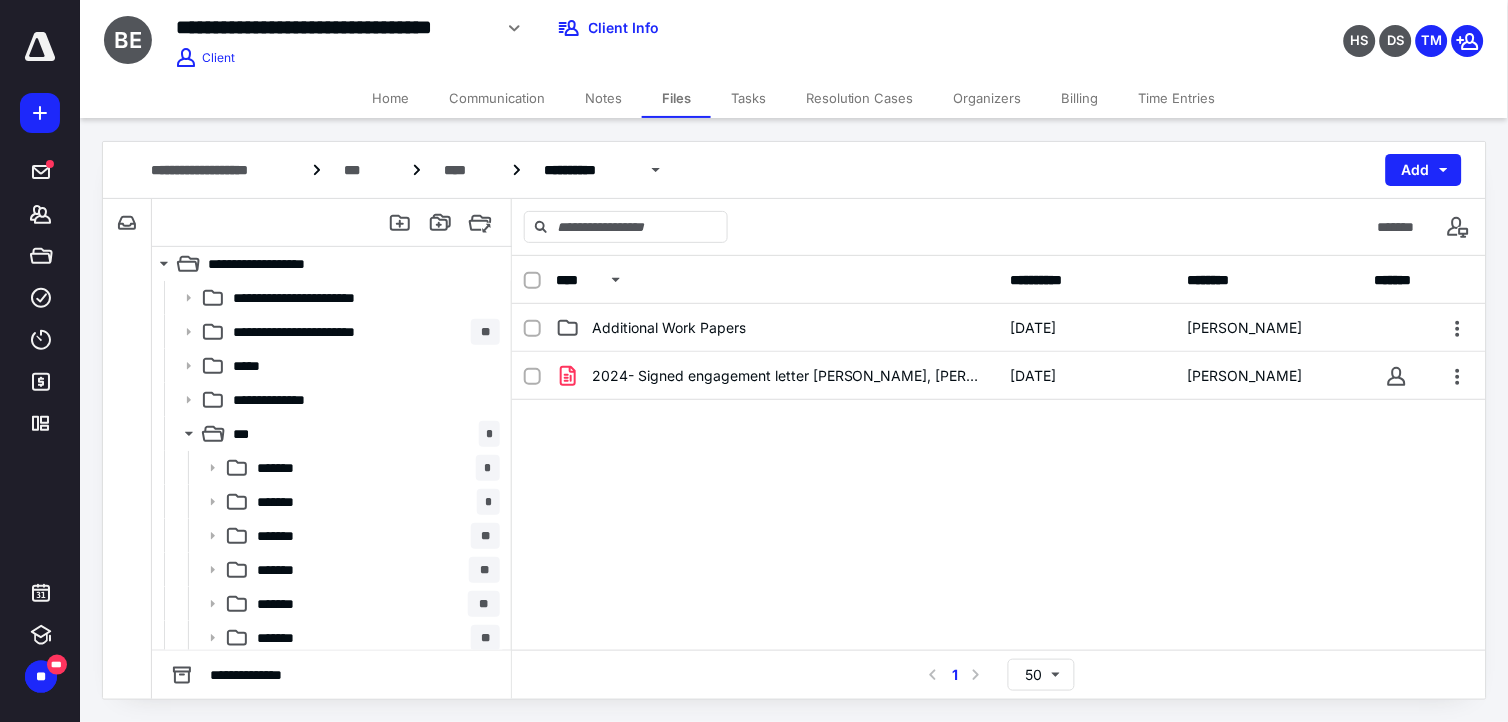 scroll, scrollTop: 208, scrollLeft: 0, axis: vertical 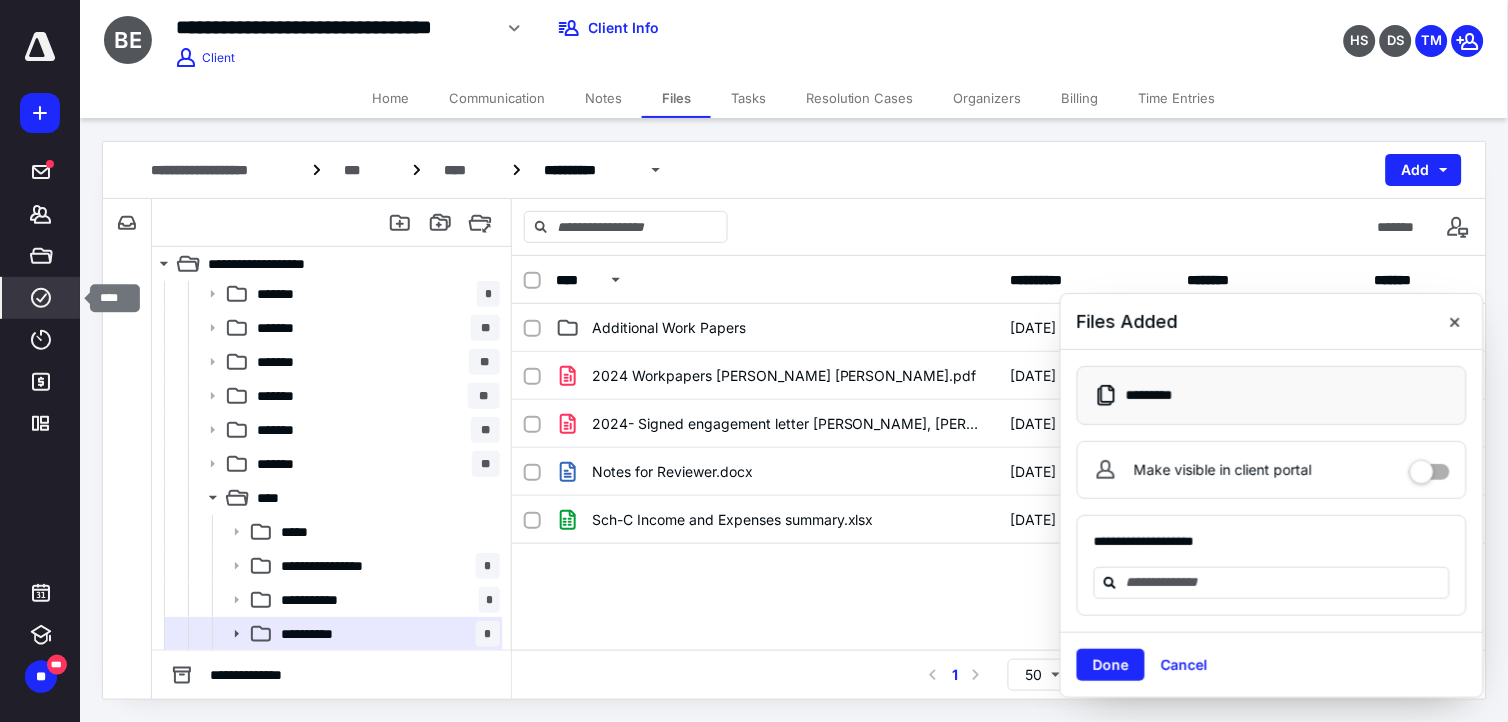click 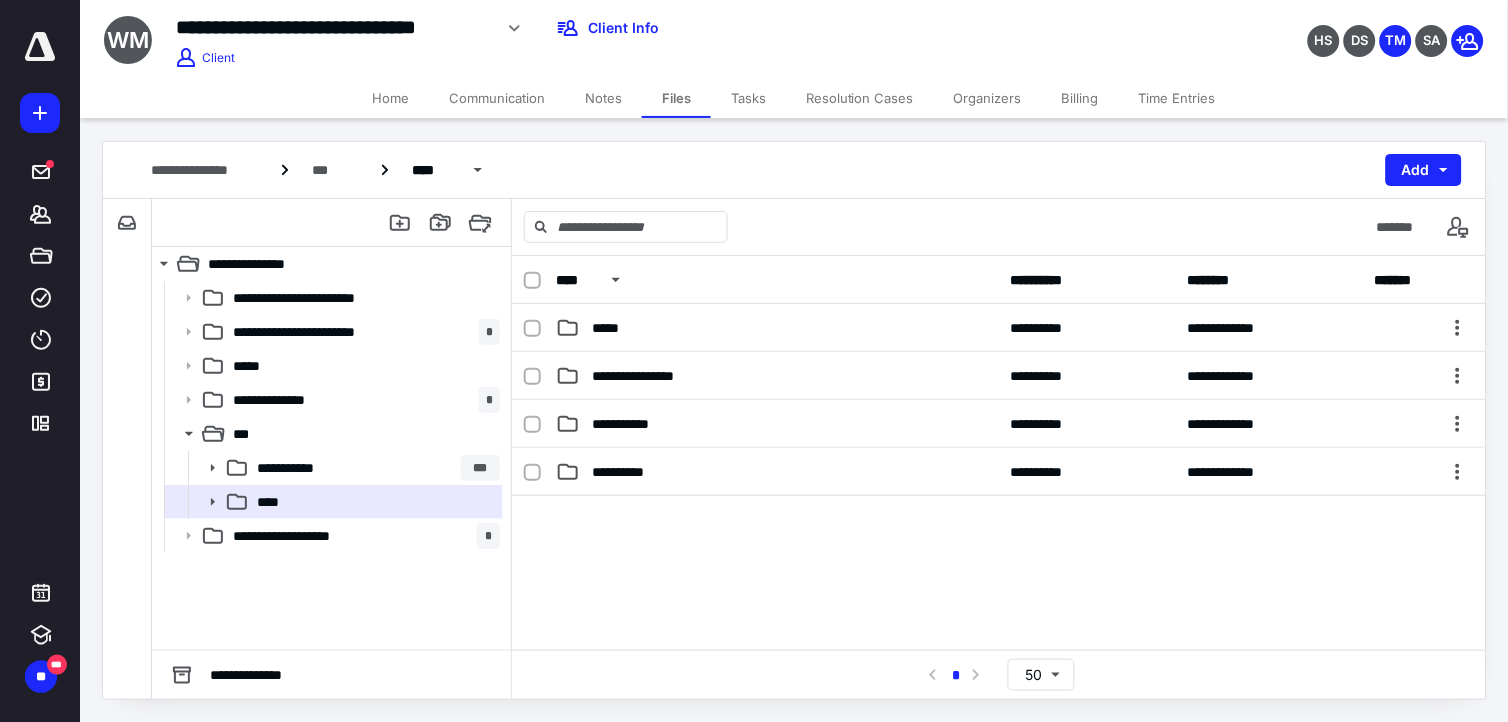 scroll, scrollTop: 0, scrollLeft: 0, axis: both 